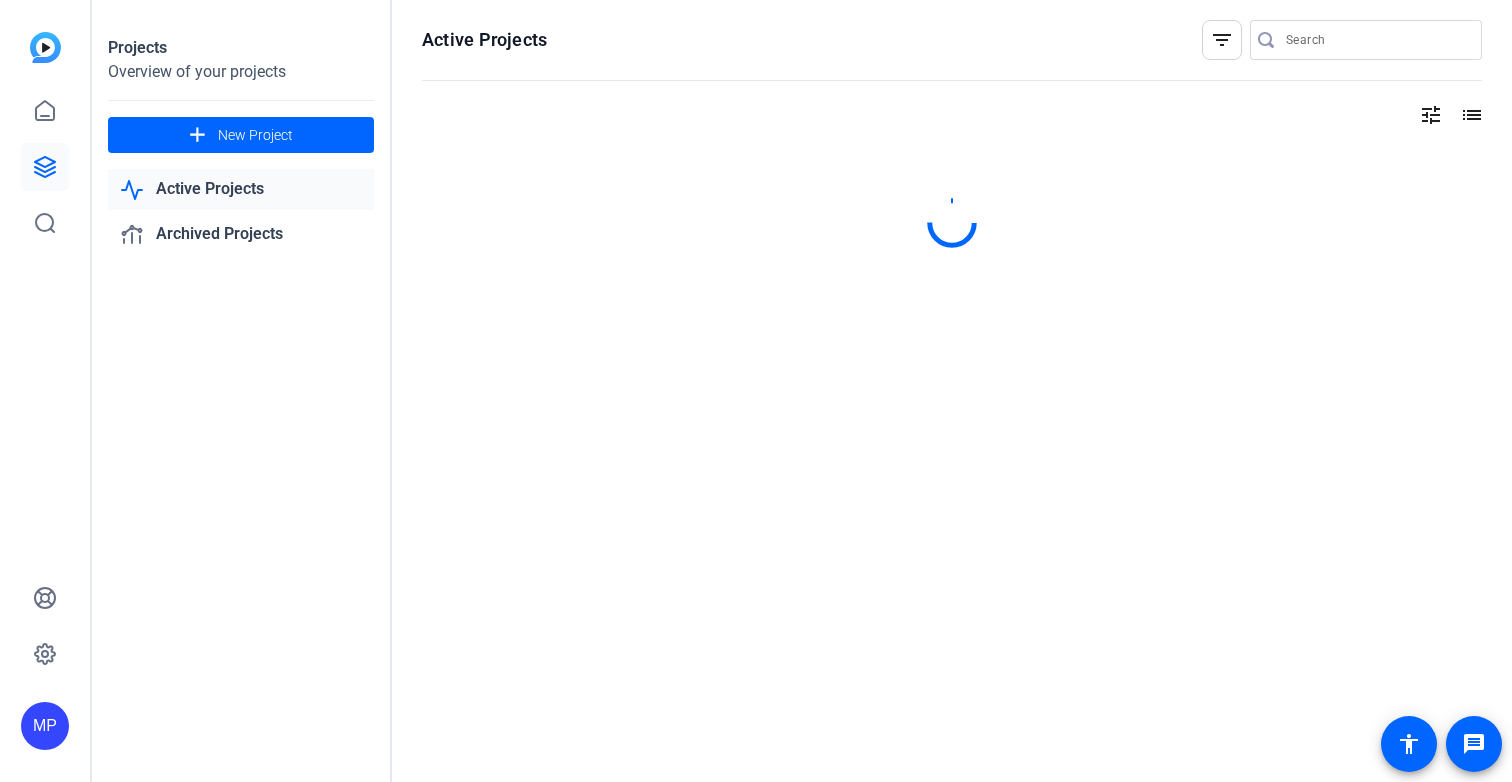 scroll, scrollTop: 0, scrollLeft: 0, axis: both 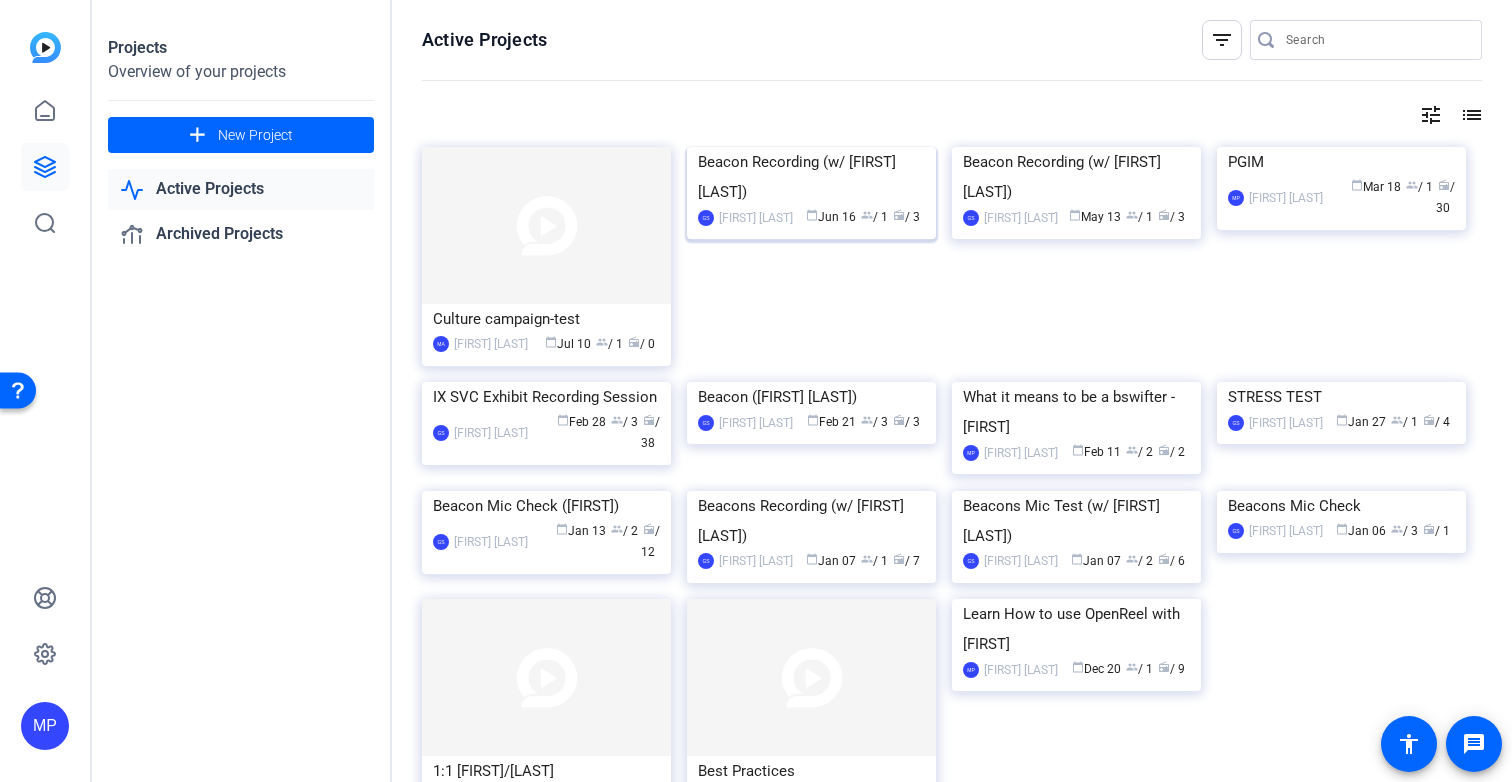 click 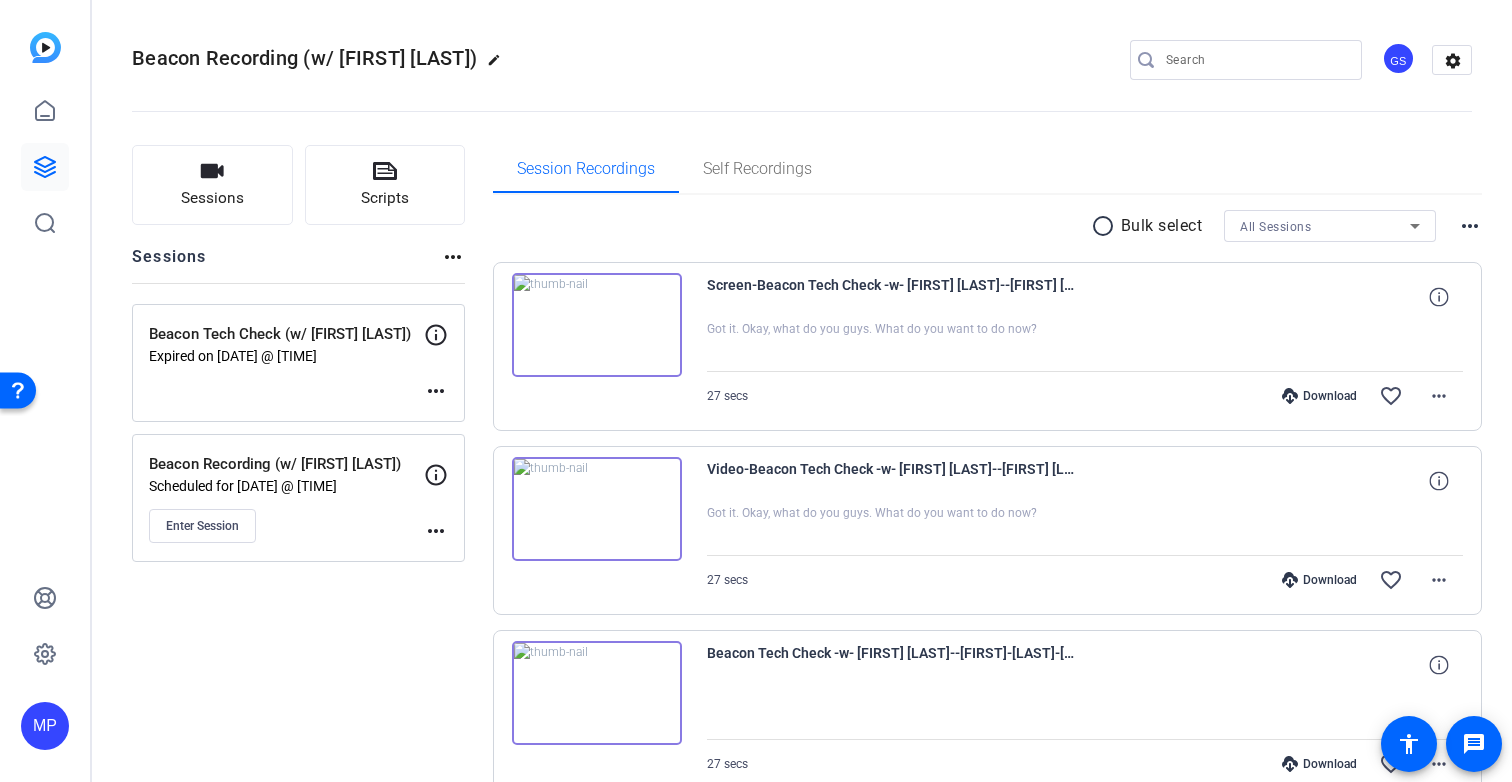 click on "Beacon Recording (w/ [FIRST] [LAST])   Scheduled for [DATE] @ [TIME]
Enter Session" 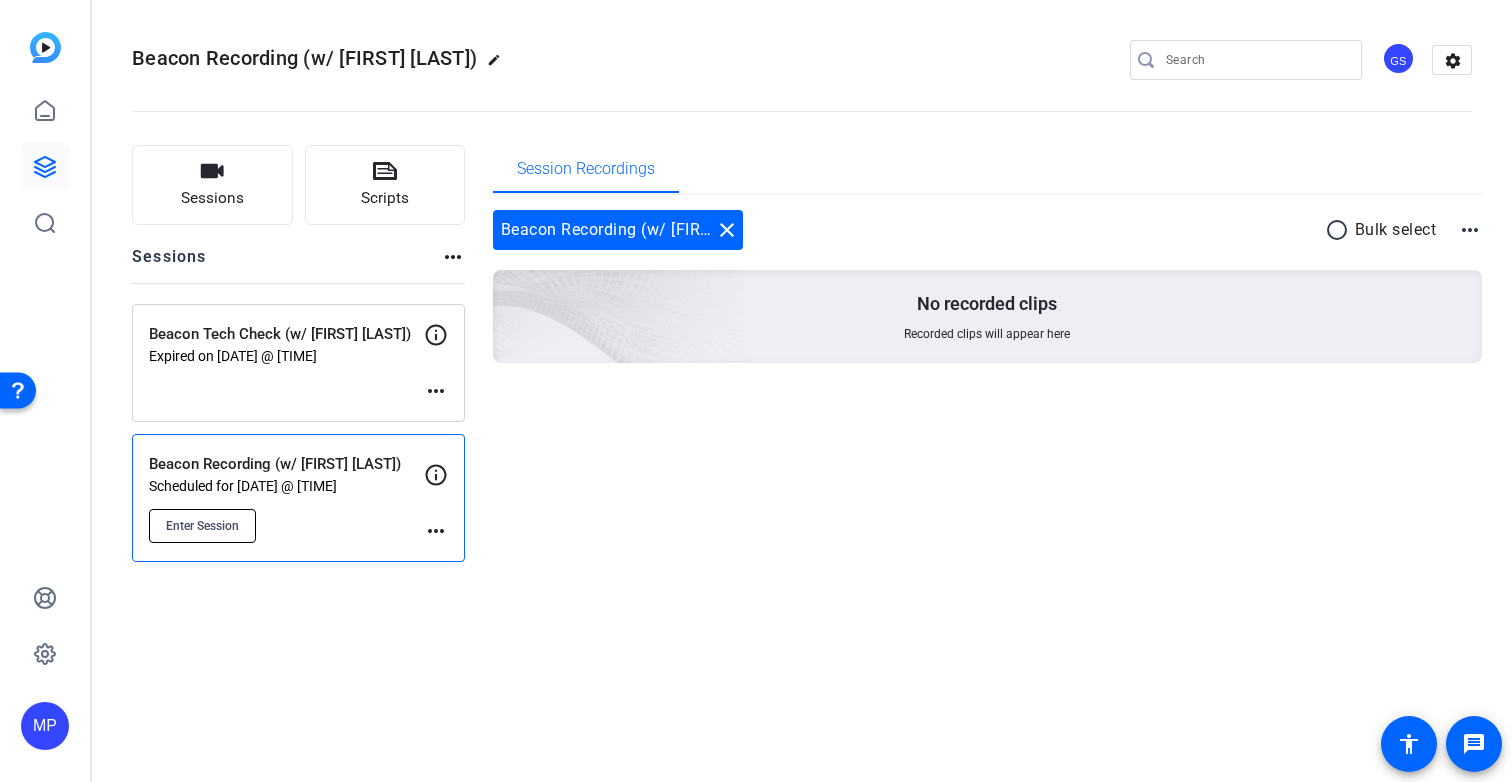 click on "Enter Session" 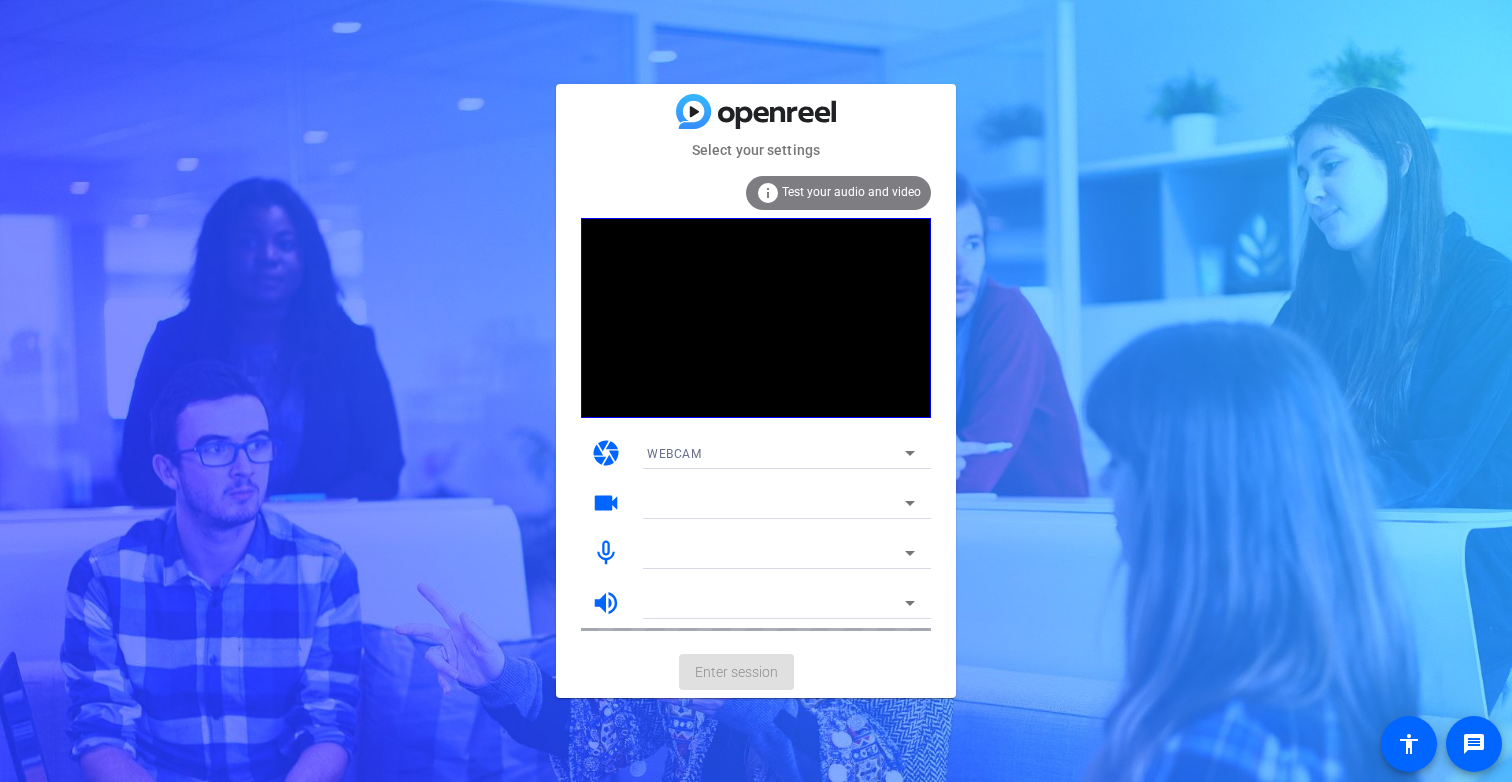 scroll, scrollTop: 0, scrollLeft: 0, axis: both 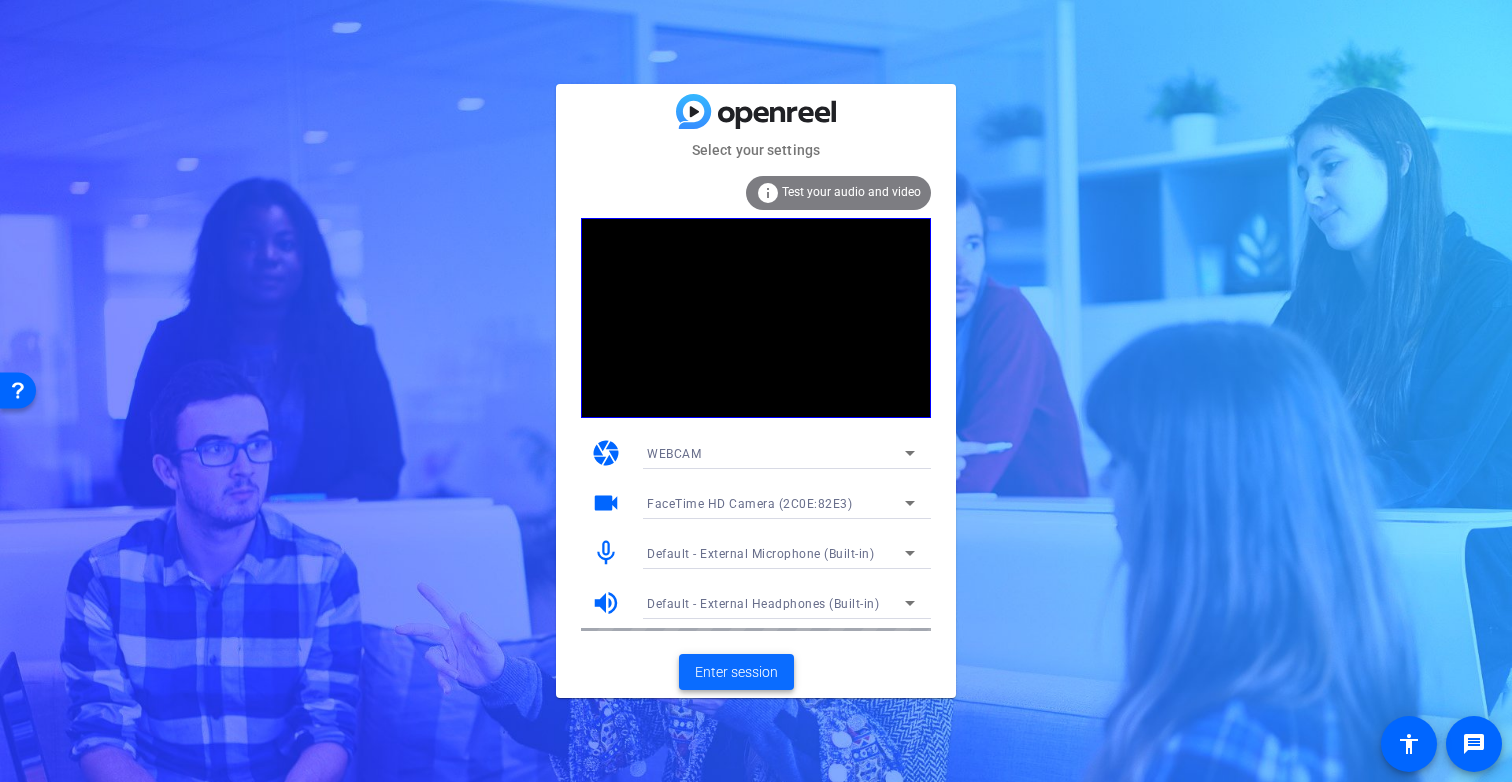 click on "Enter session" 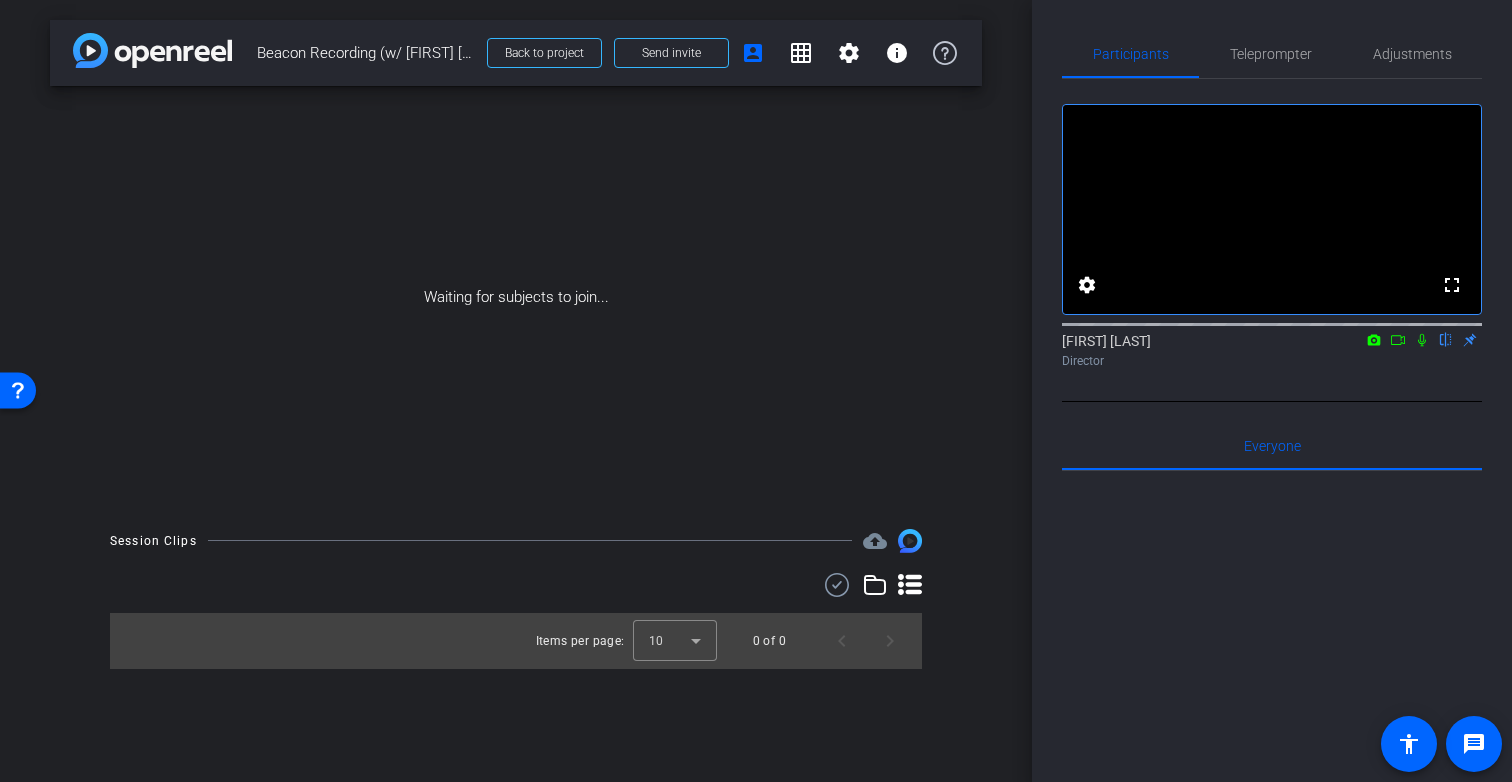 click 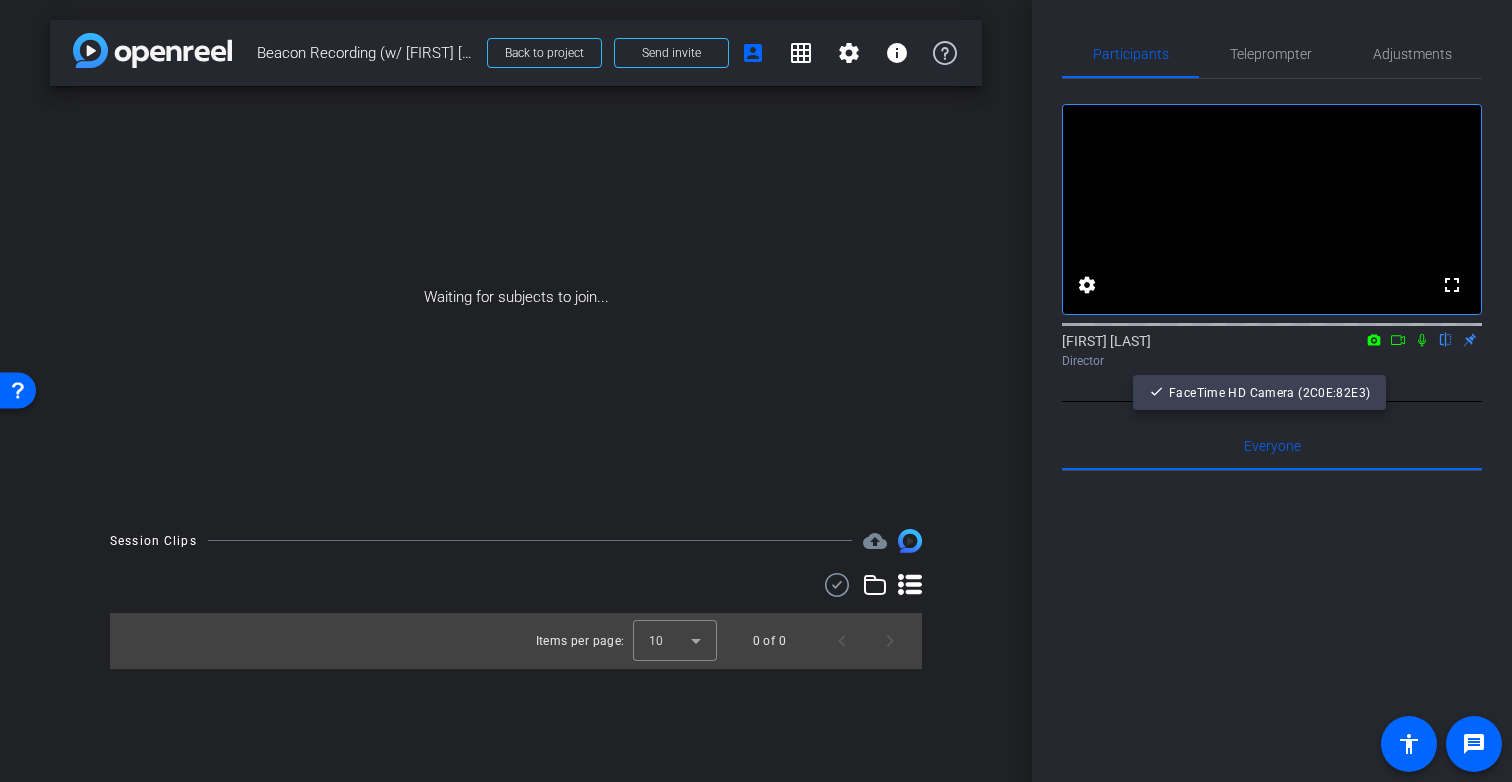 click at bounding box center [756, 391] 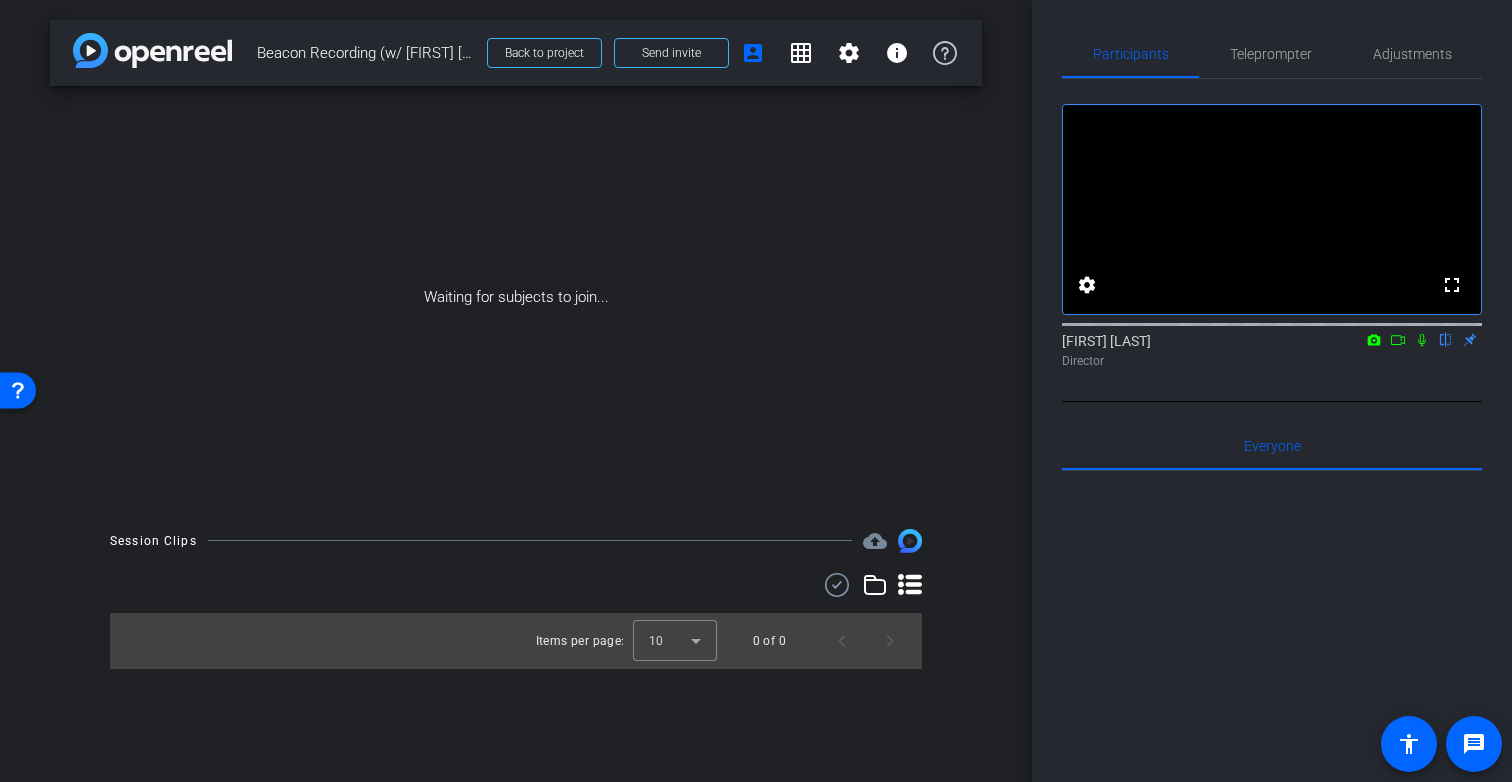 click 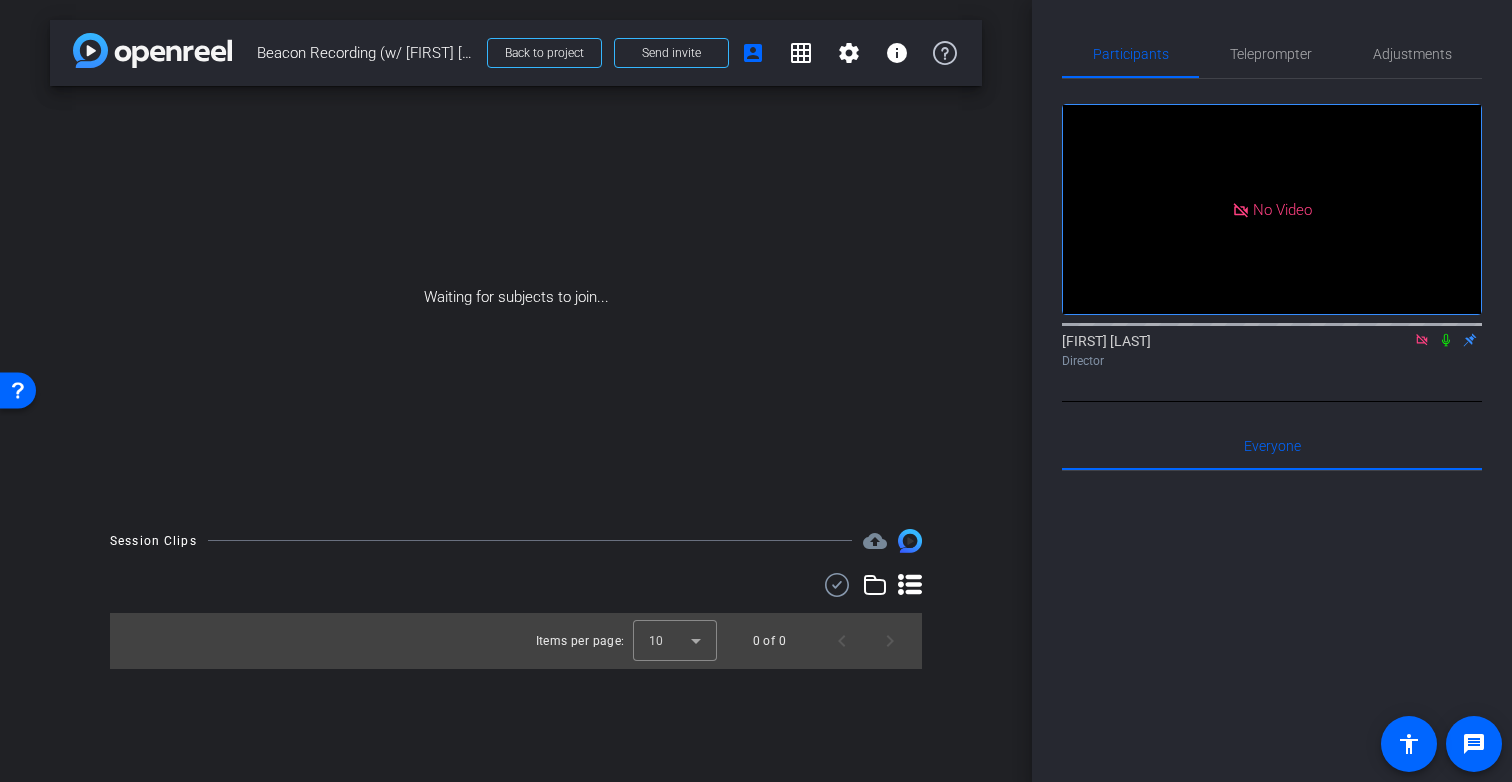 click 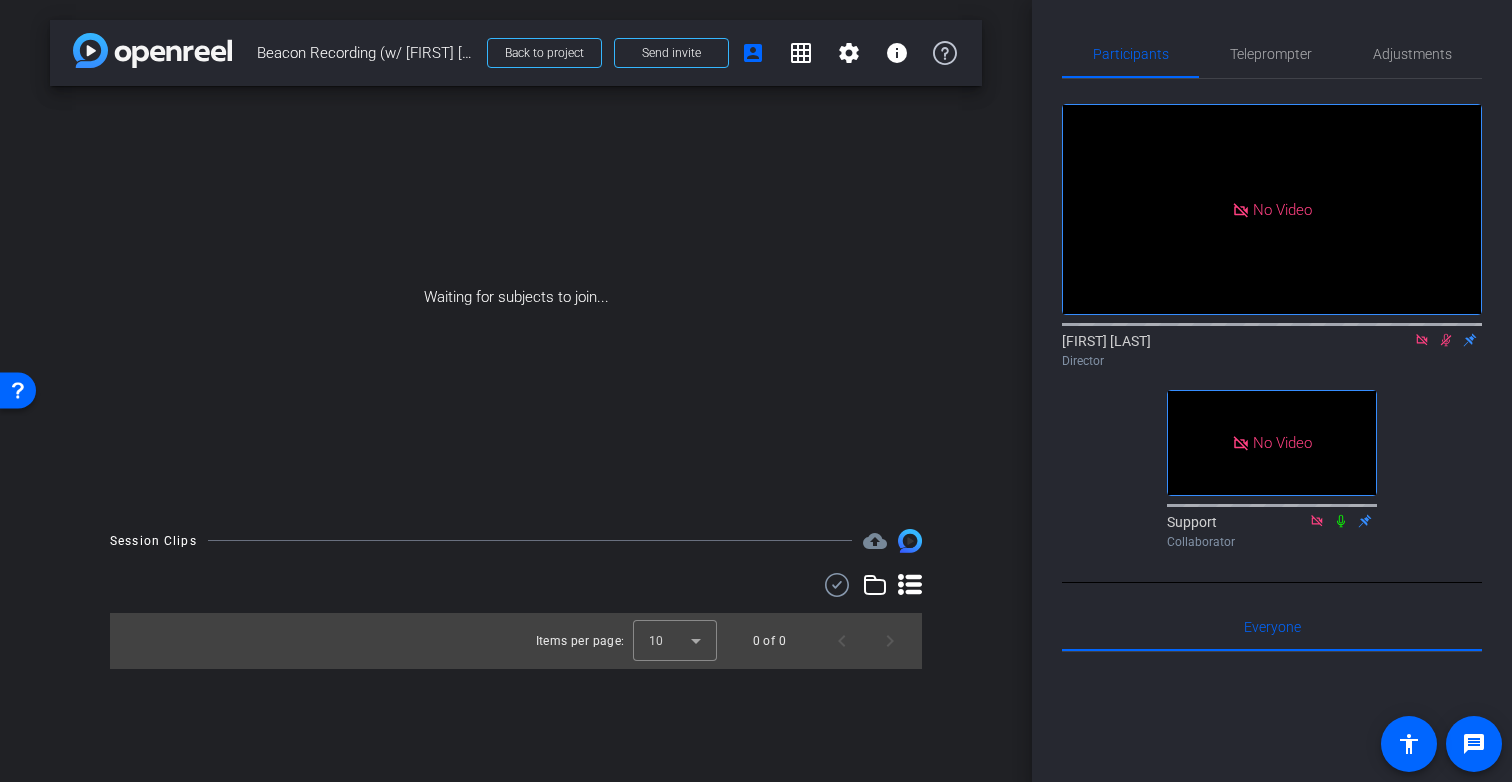 click 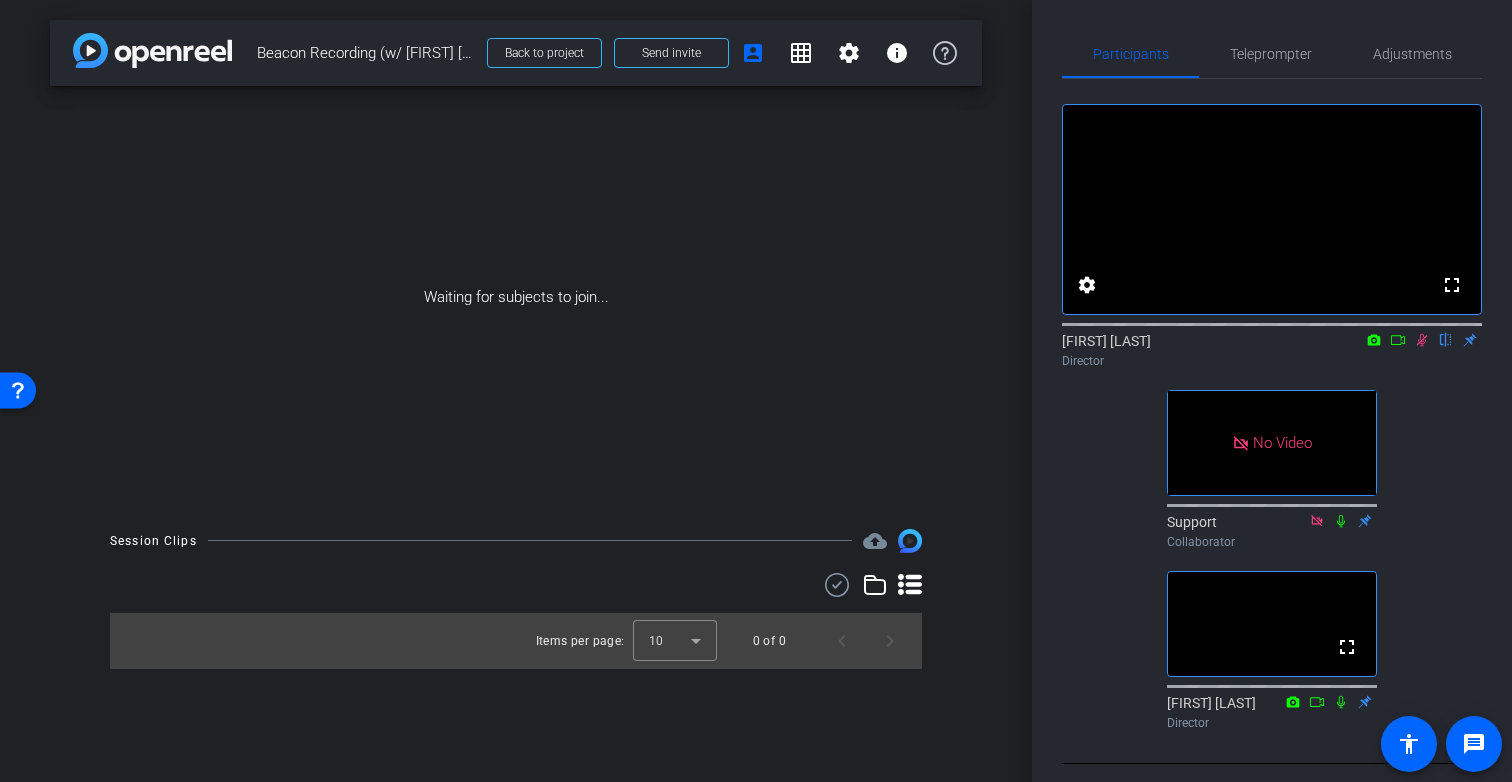 click 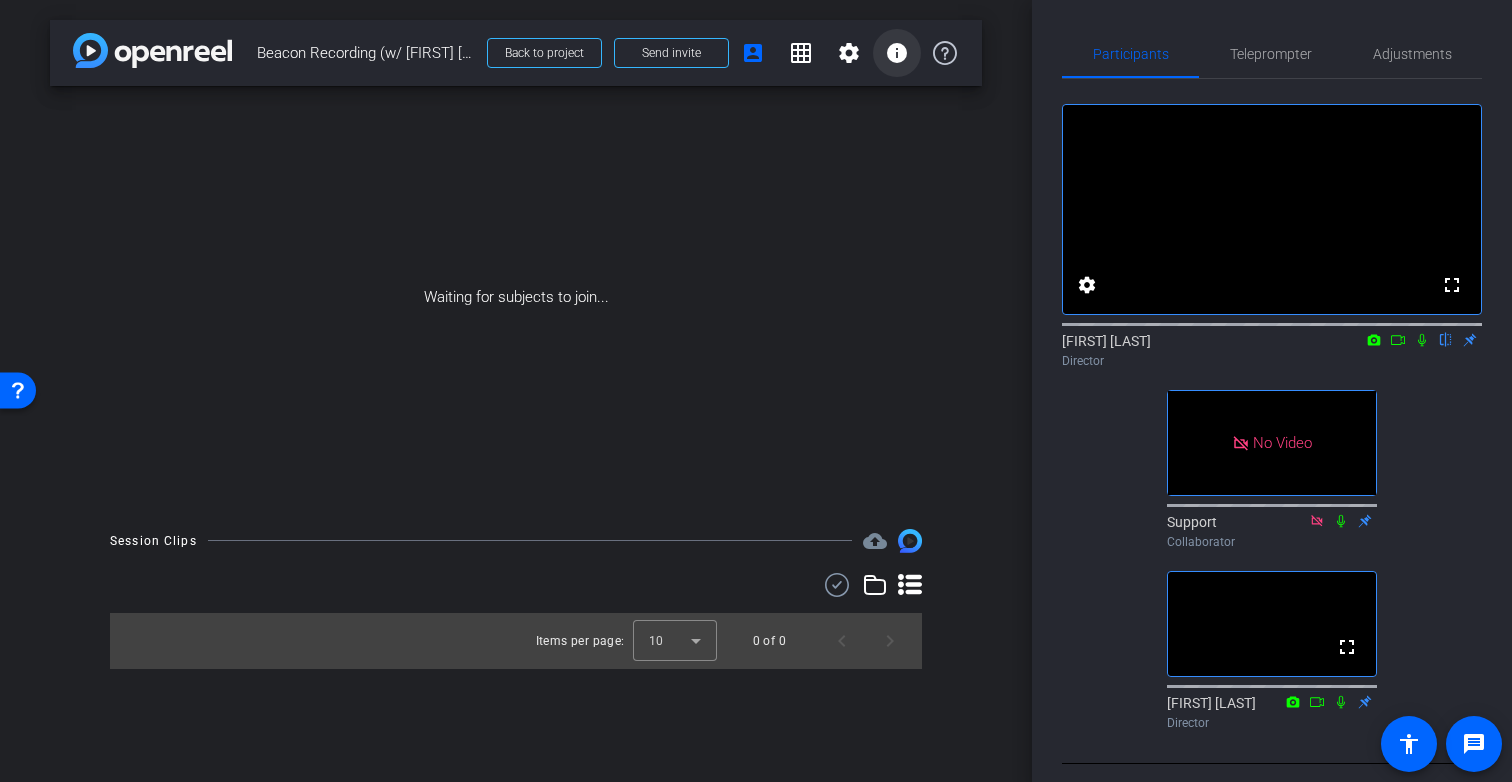click on "info" at bounding box center [897, 53] 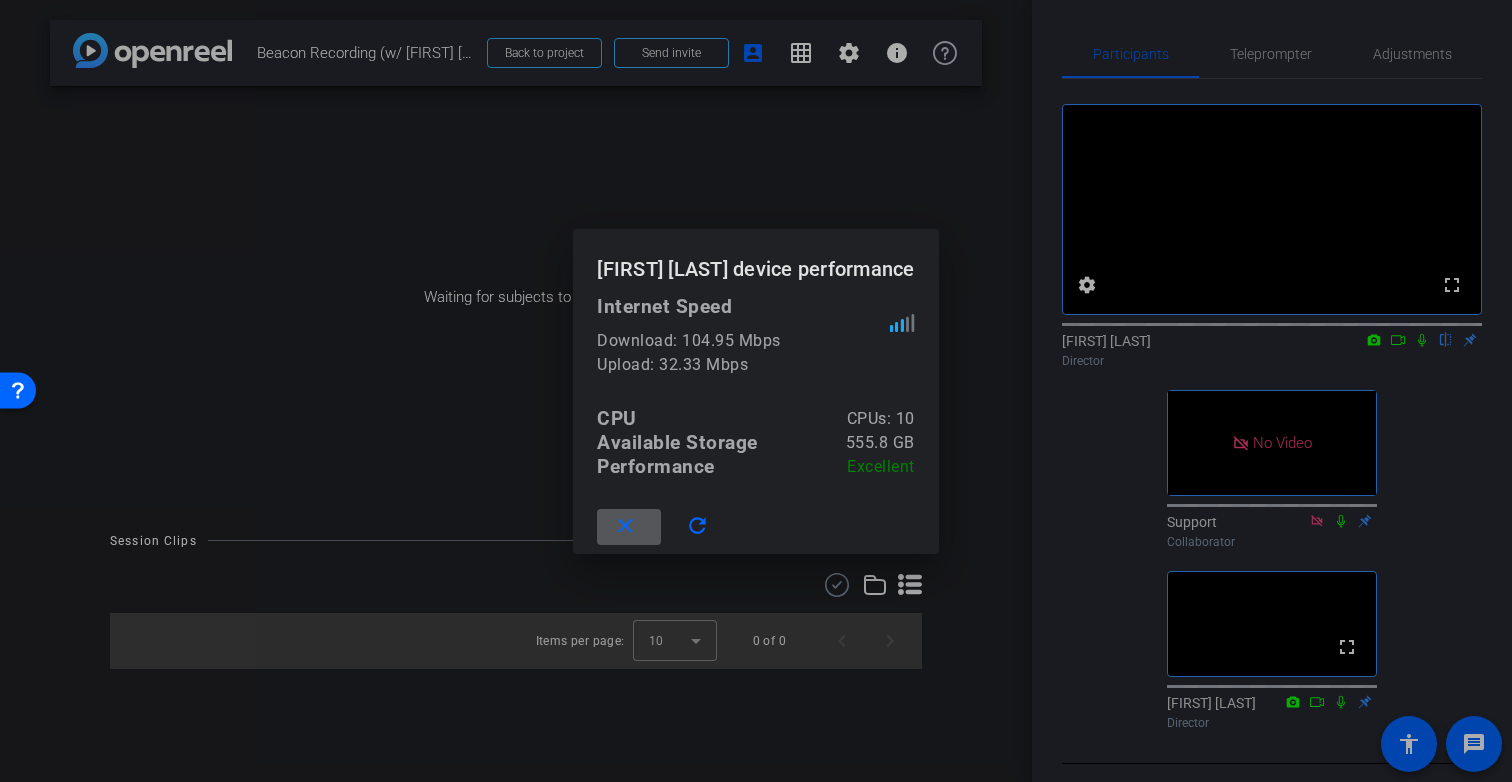 click at bounding box center [756, 391] 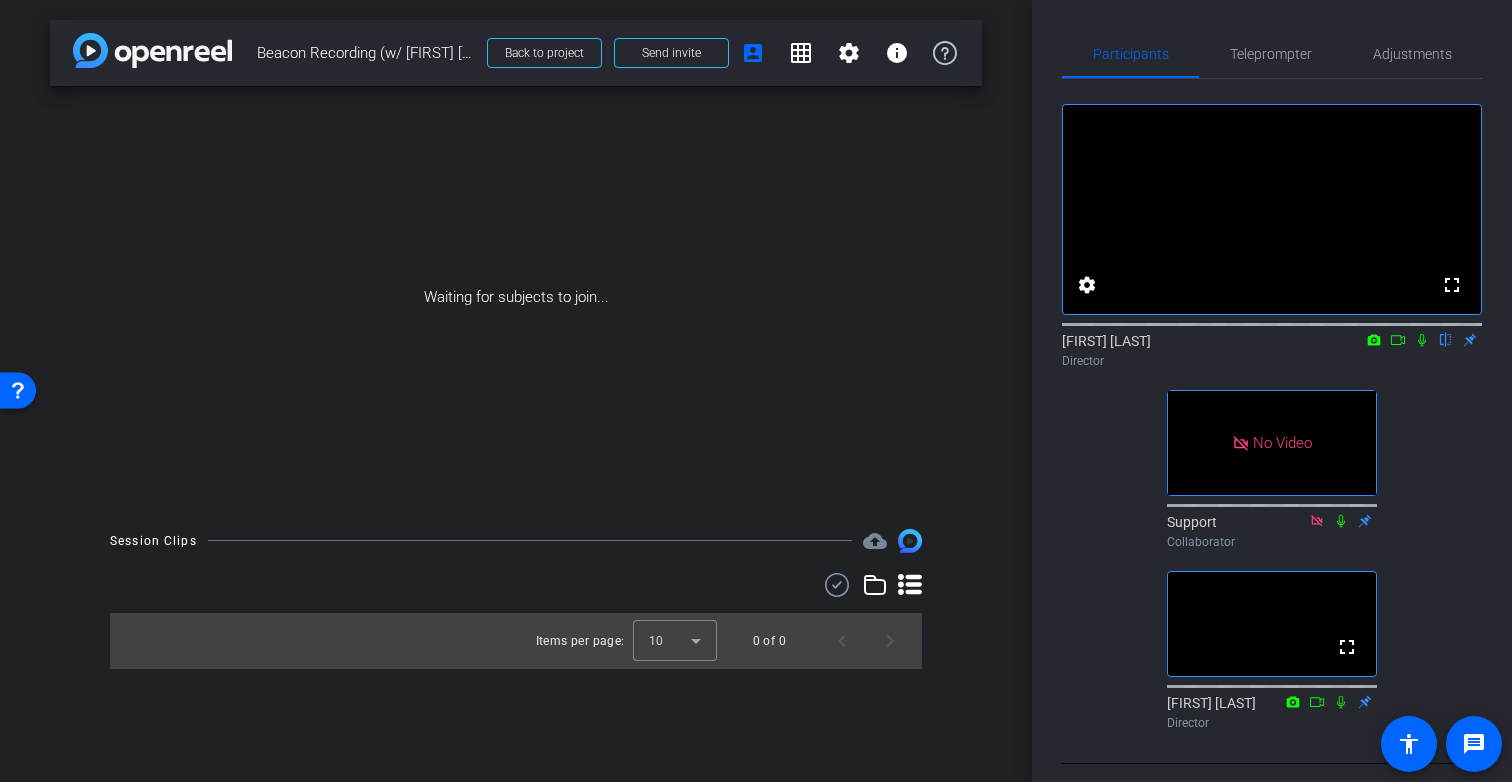 type 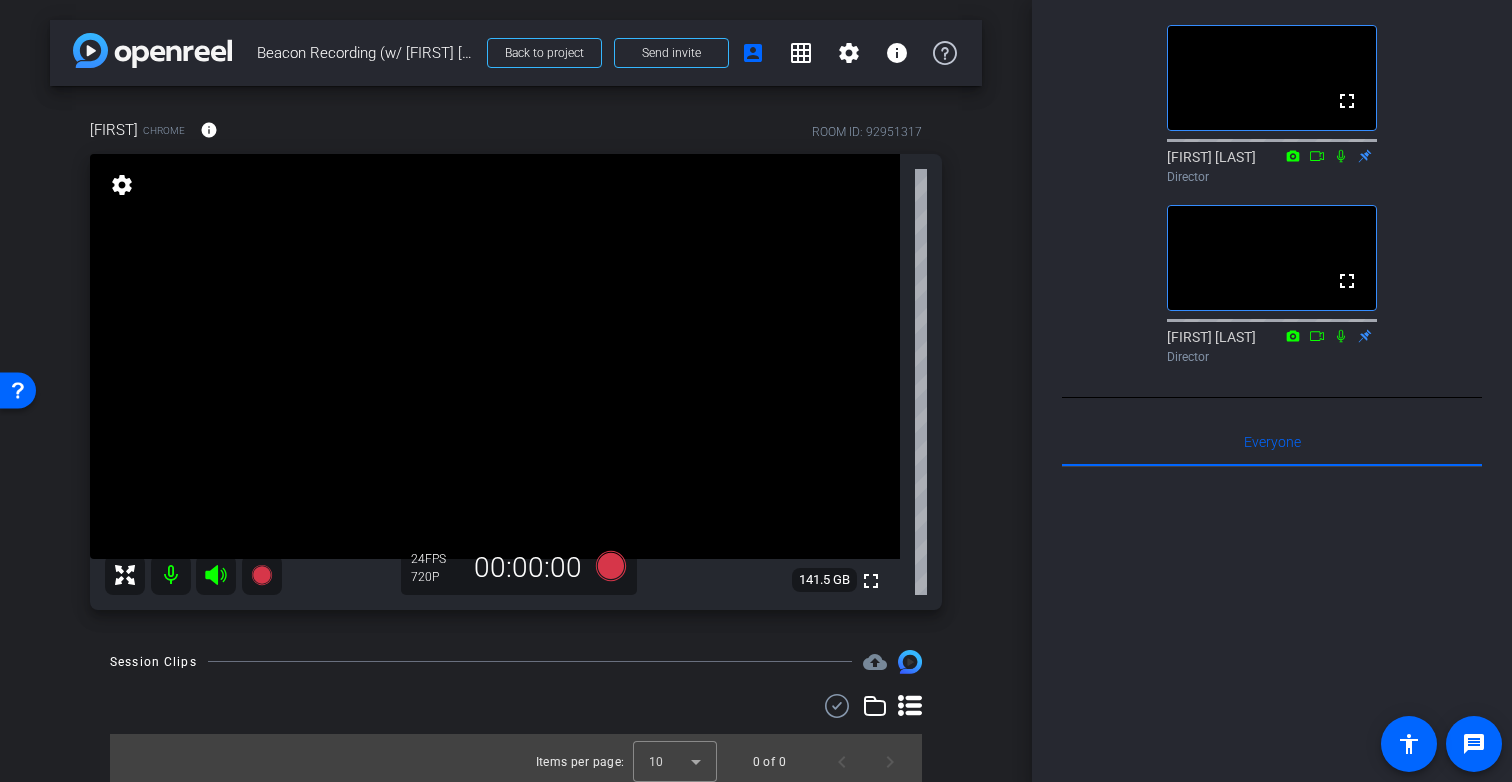 scroll, scrollTop: 0, scrollLeft: 0, axis: both 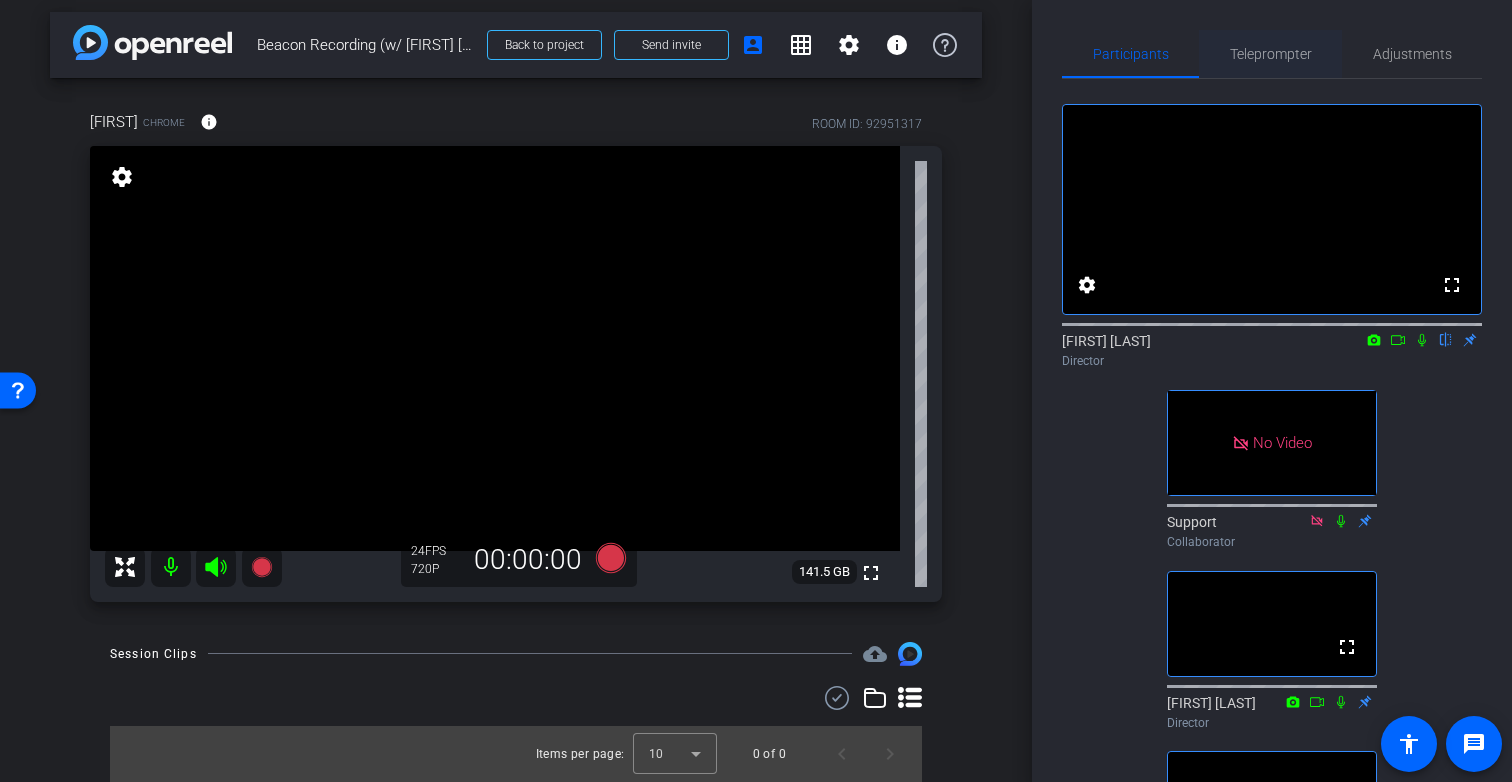 click on "Teleprompter" at bounding box center [1271, 54] 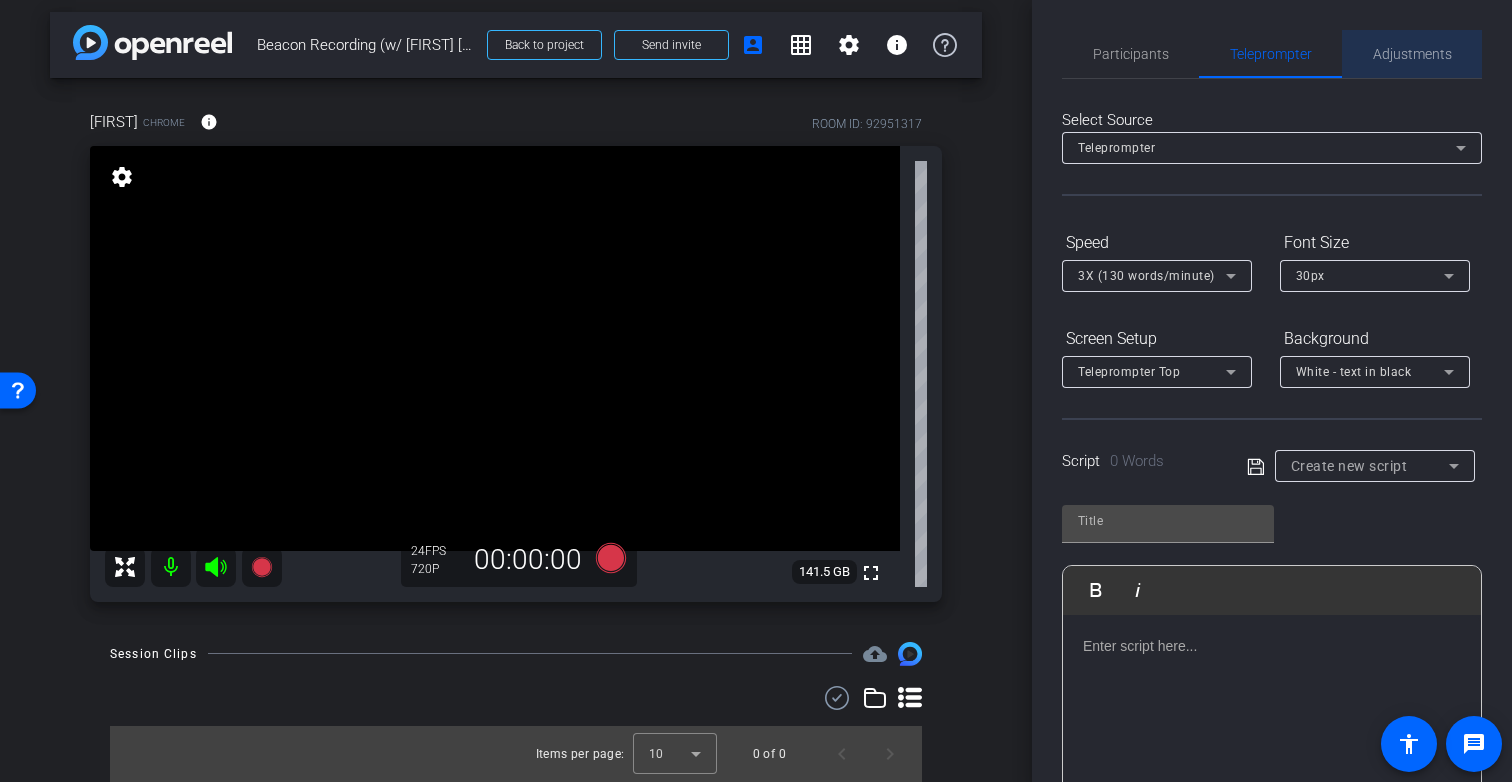 click on "Adjustments" at bounding box center [1412, 54] 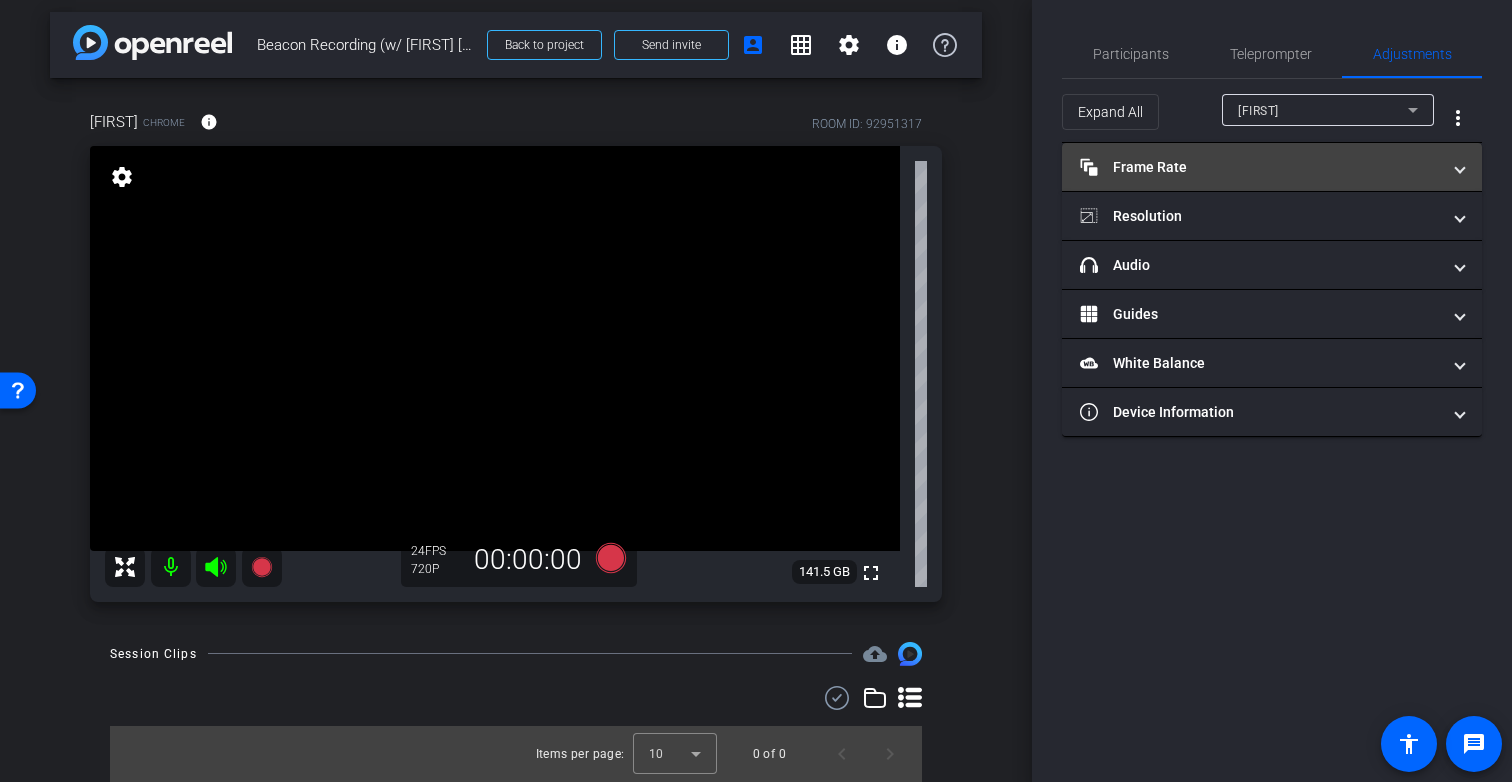 click on "Frame Rate
Frame Rate" at bounding box center [1260, 167] 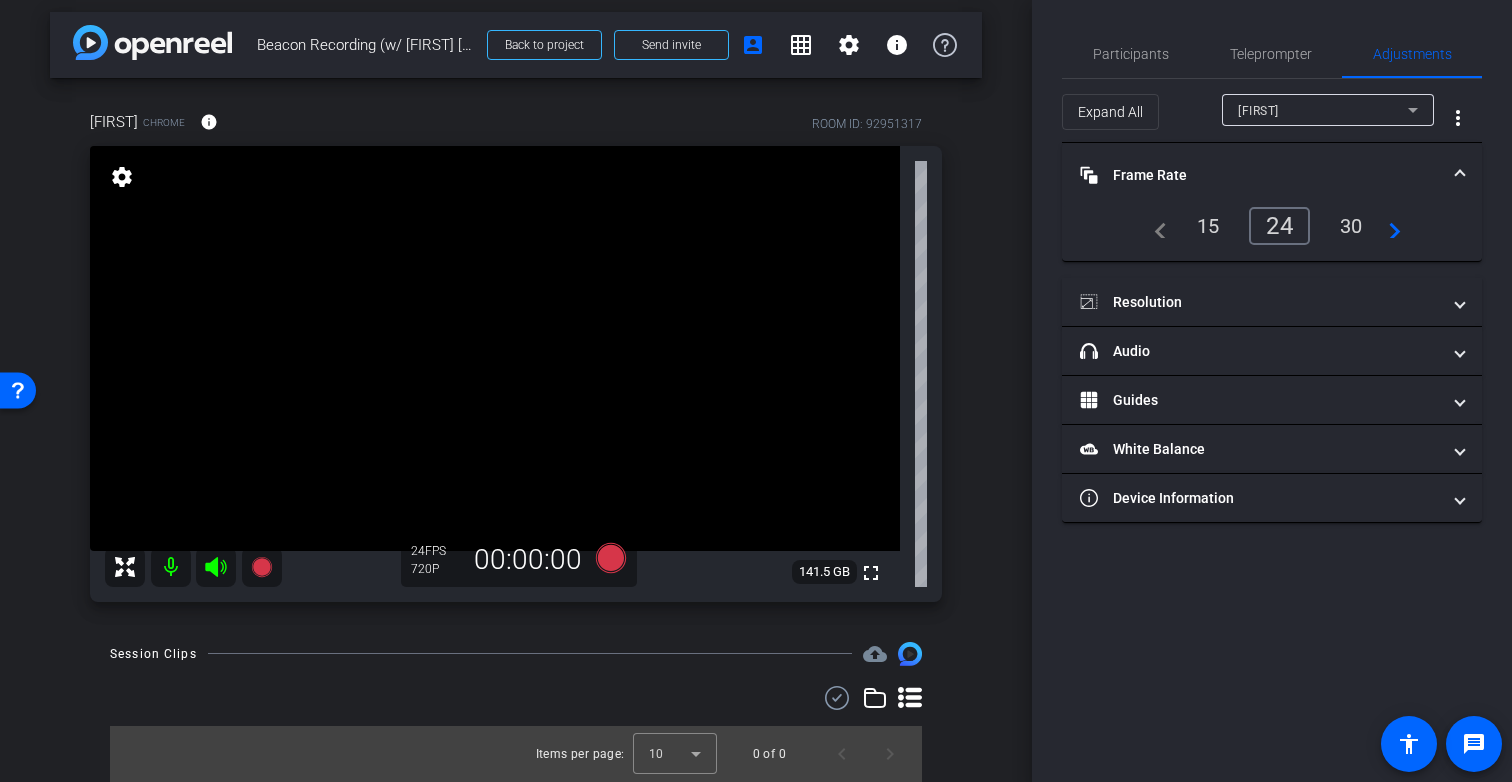 click on "30" at bounding box center [1351, 226] 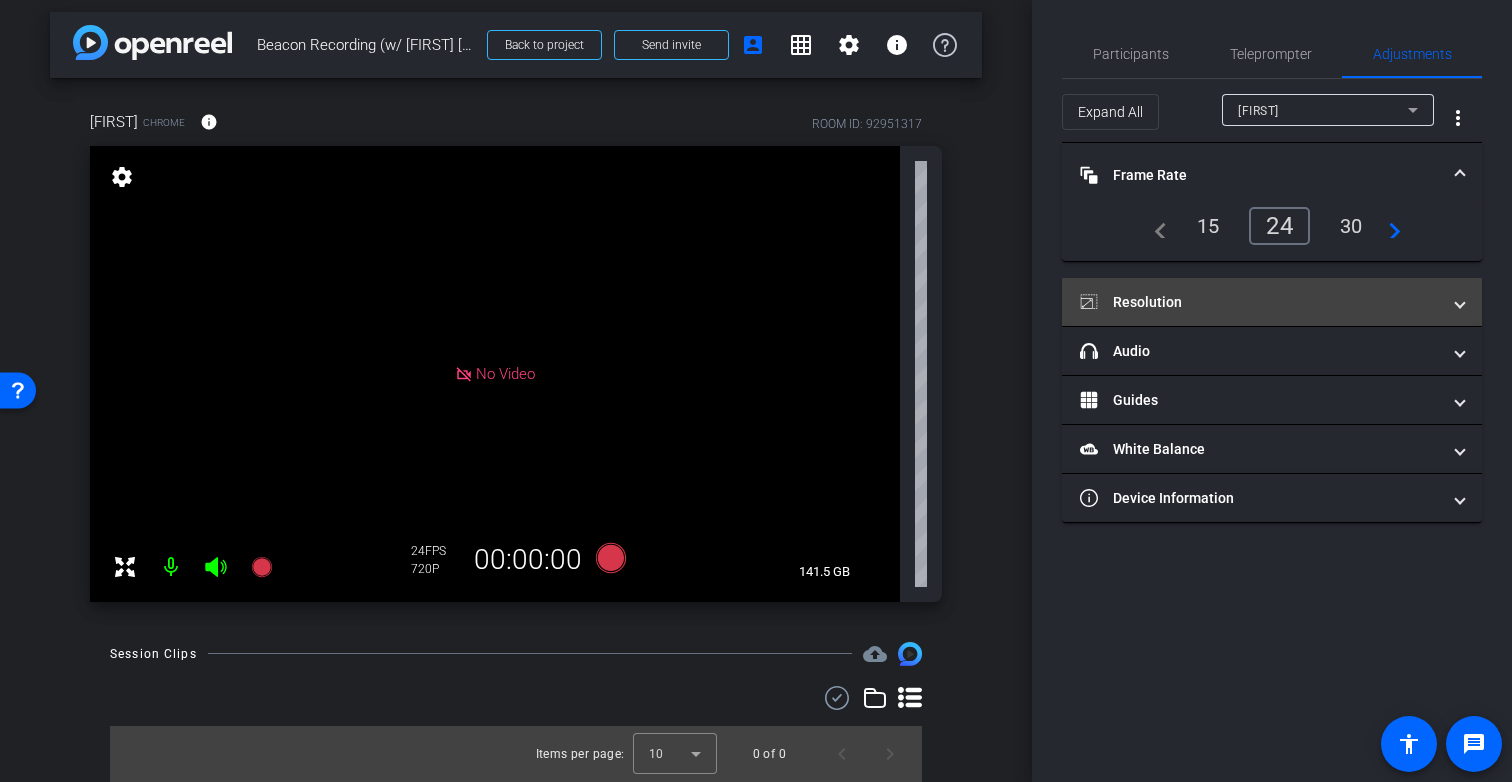 scroll, scrollTop: 0, scrollLeft: 0, axis: both 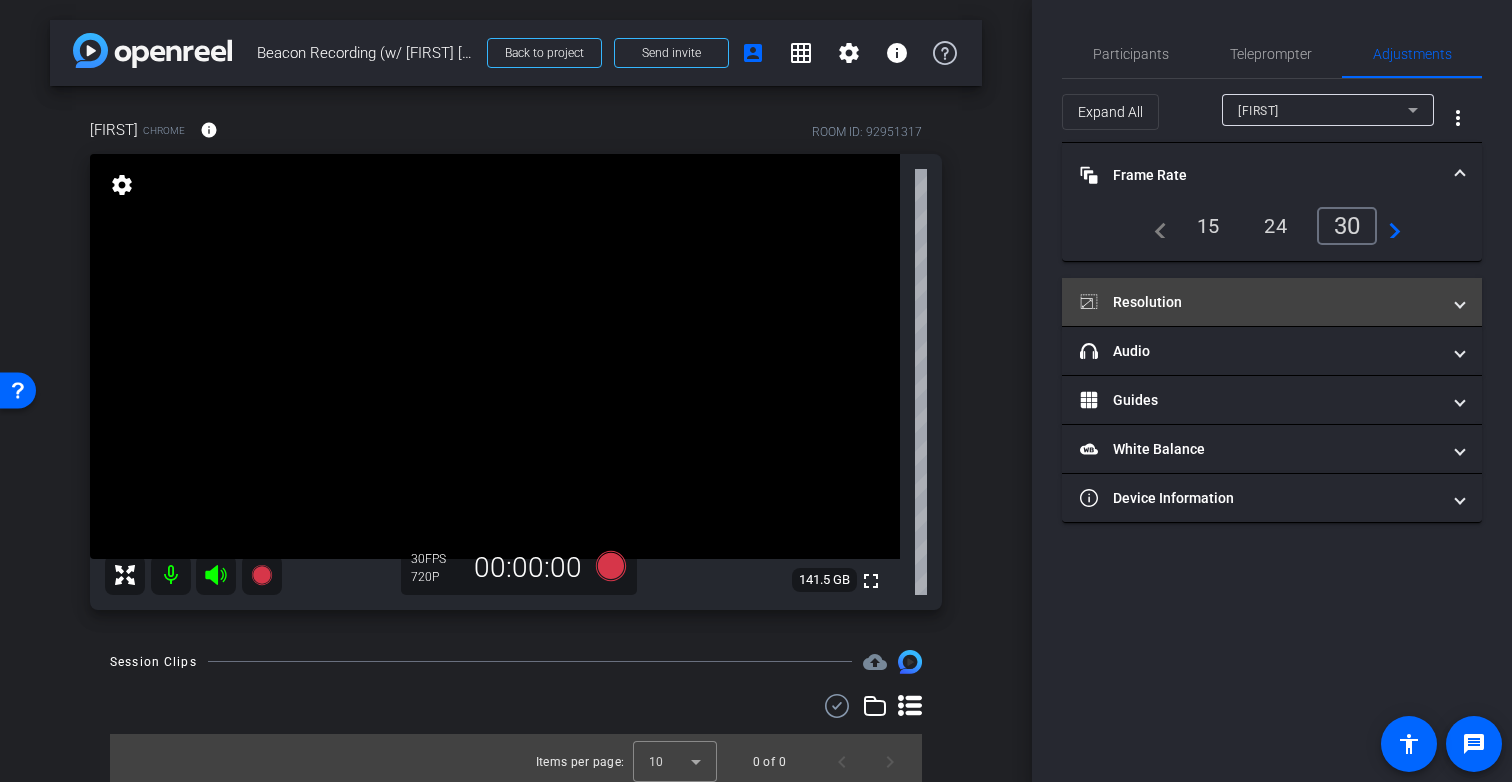 click on "Resolution" at bounding box center [1260, 302] 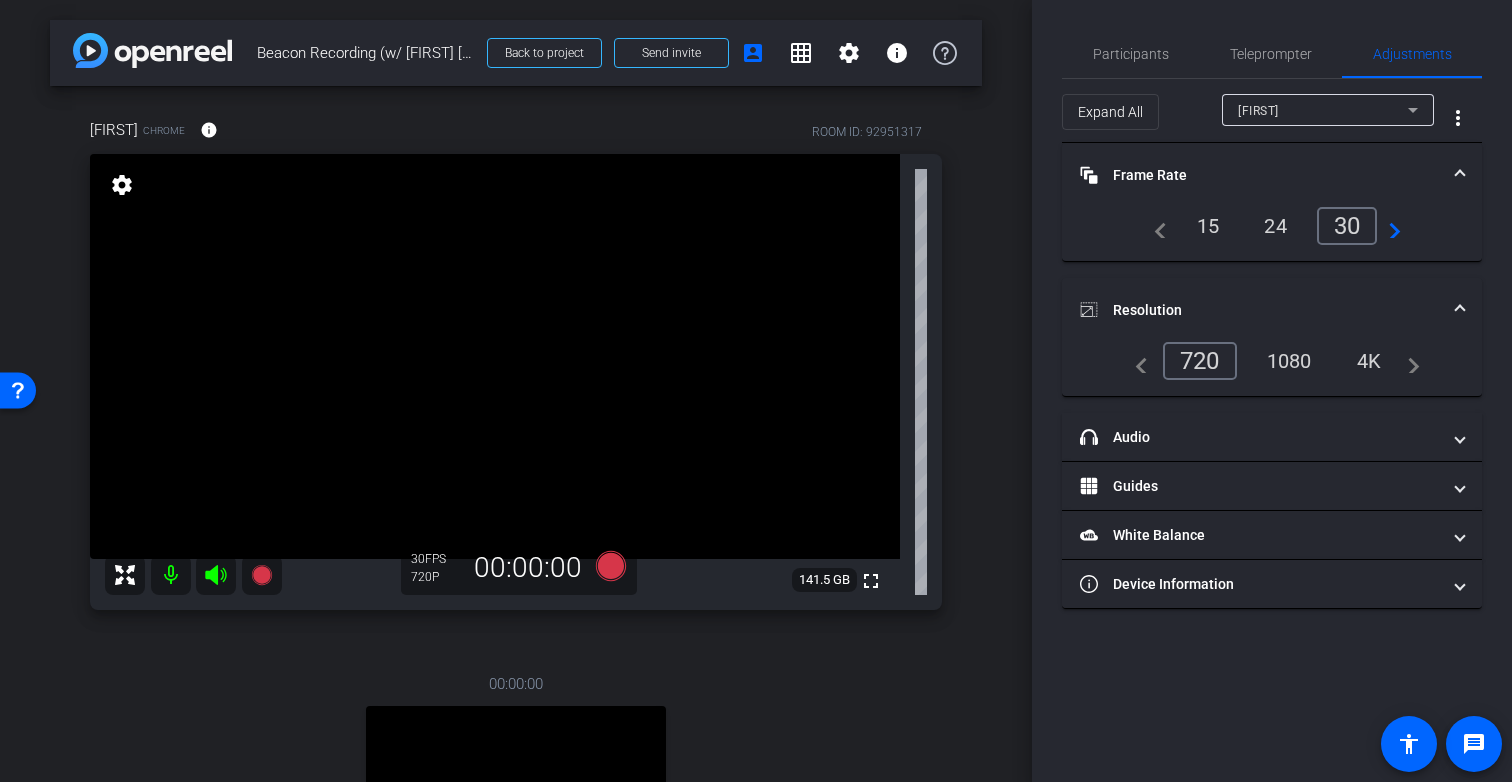 click on "1080" at bounding box center (1289, 361) 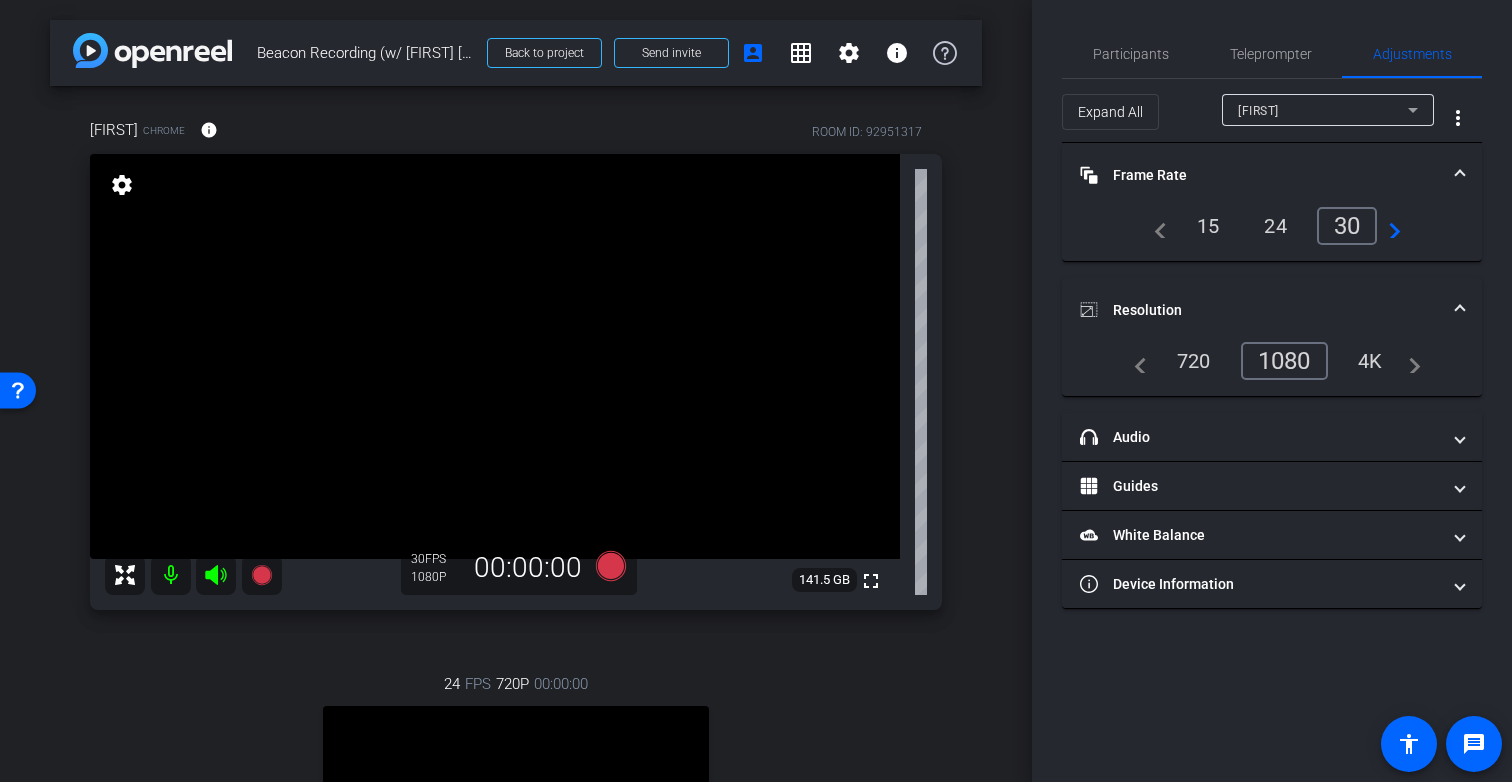 click on "Joel" at bounding box center (1323, 110) 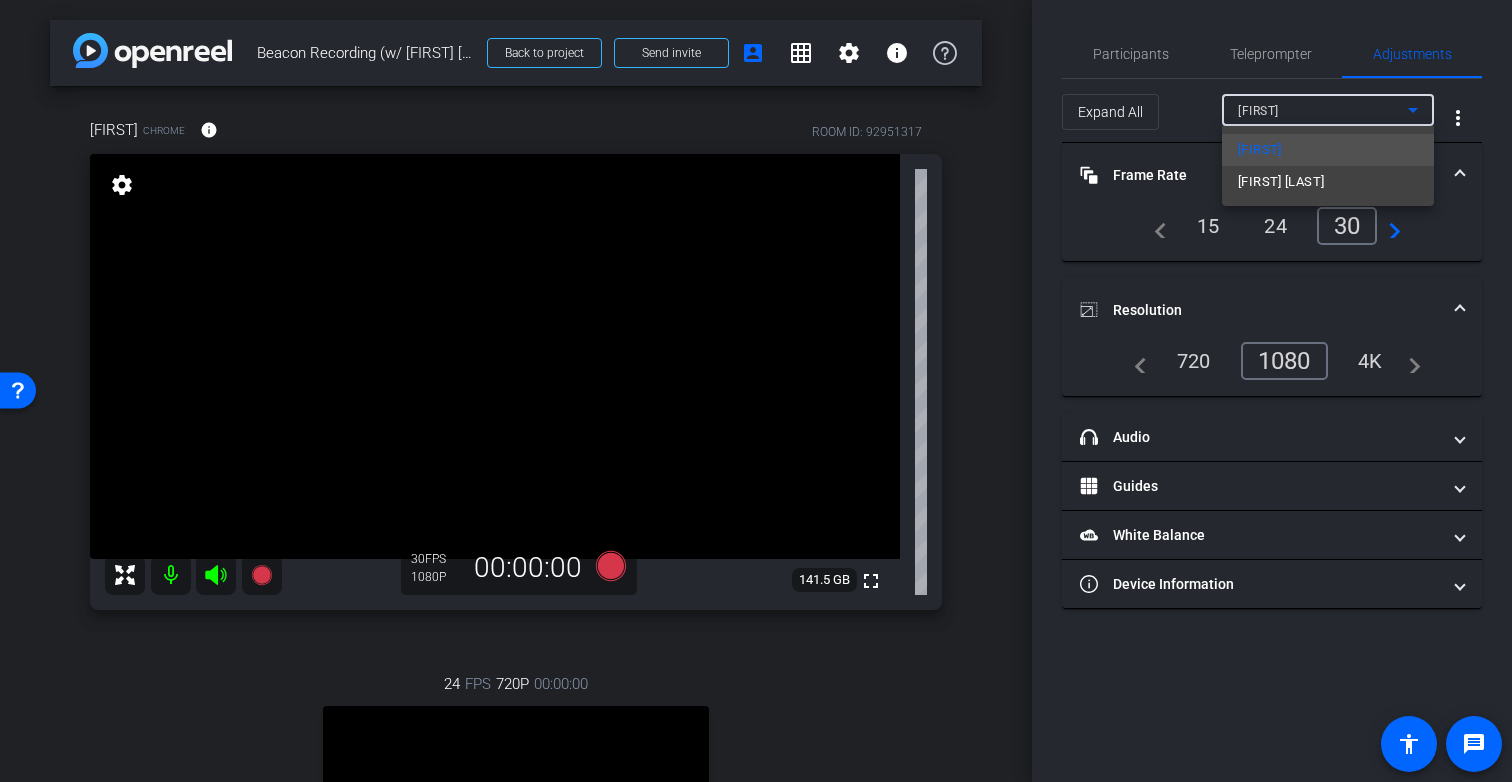 click on "Denise P Day" at bounding box center (1281, 182) 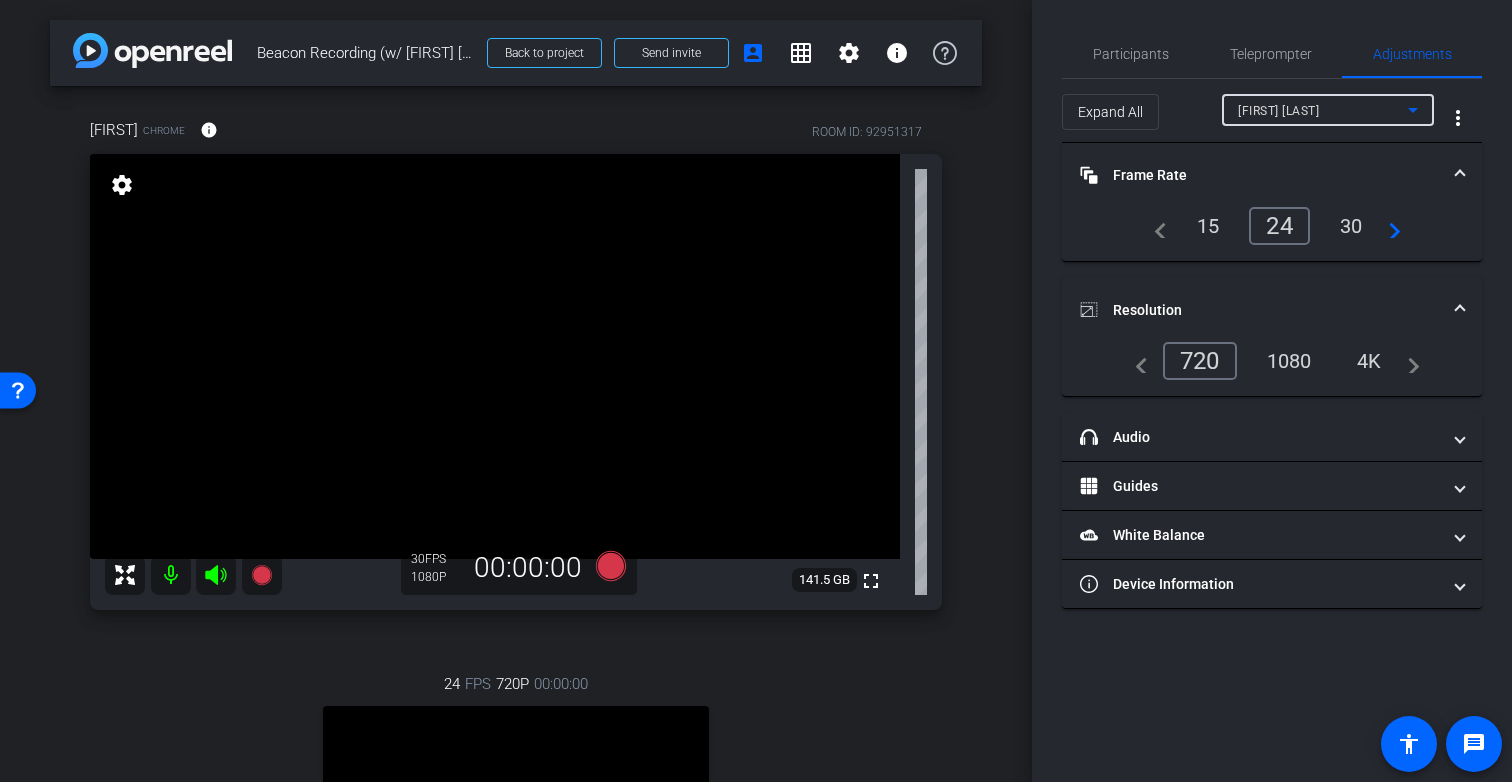 click on "30" at bounding box center (1351, 226) 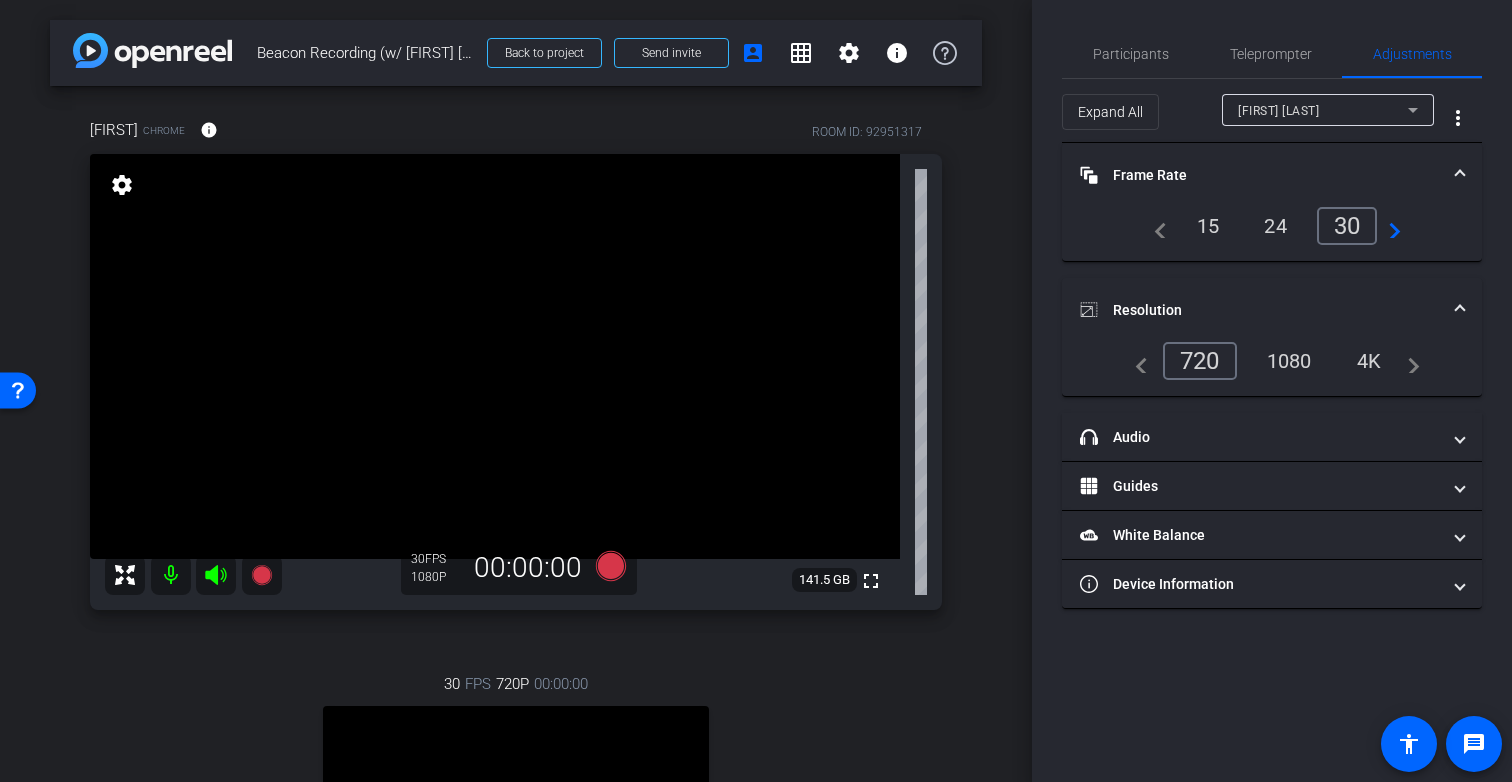 click on "1080" at bounding box center (1289, 361) 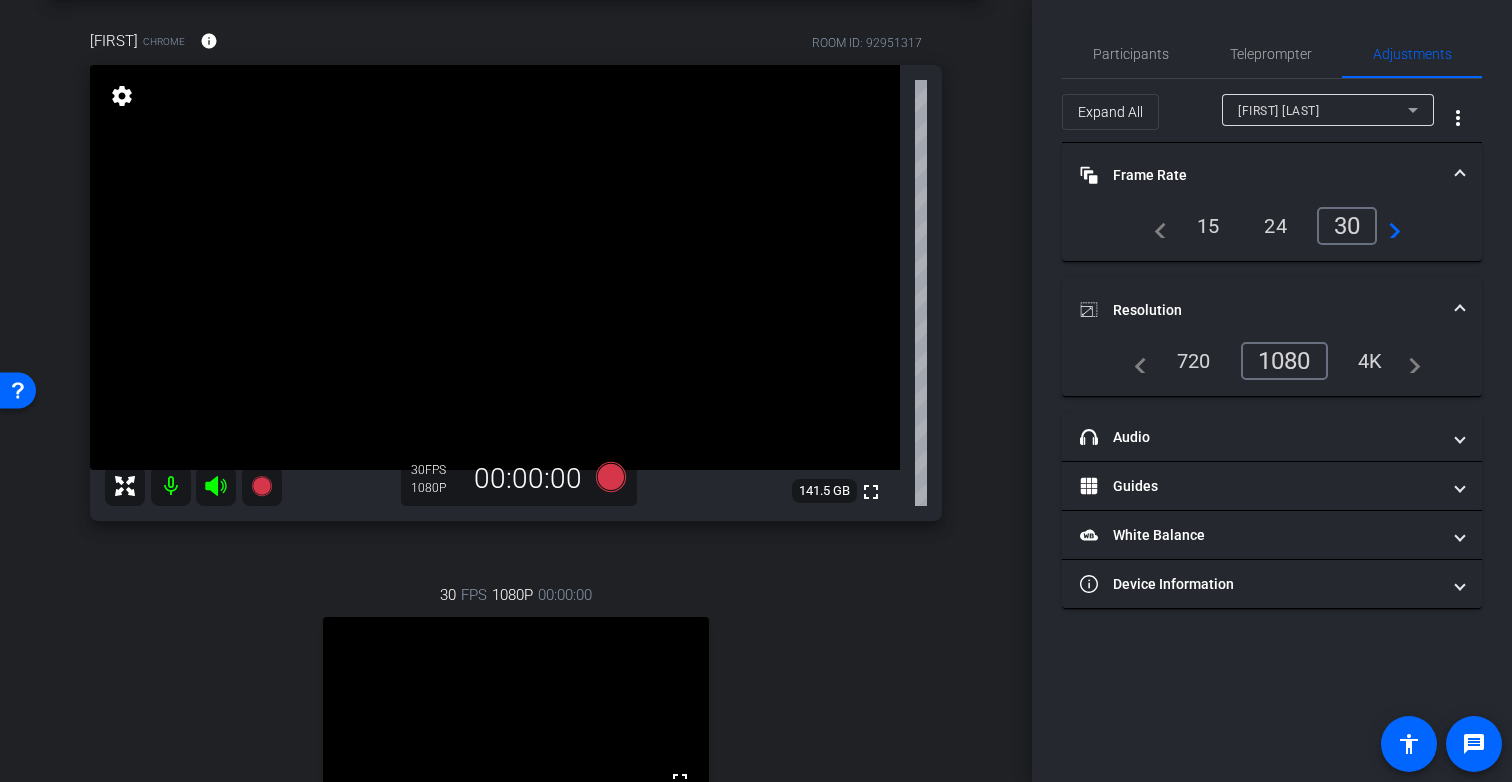 scroll, scrollTop: 80, scrollLeft: 0, axis: vertical 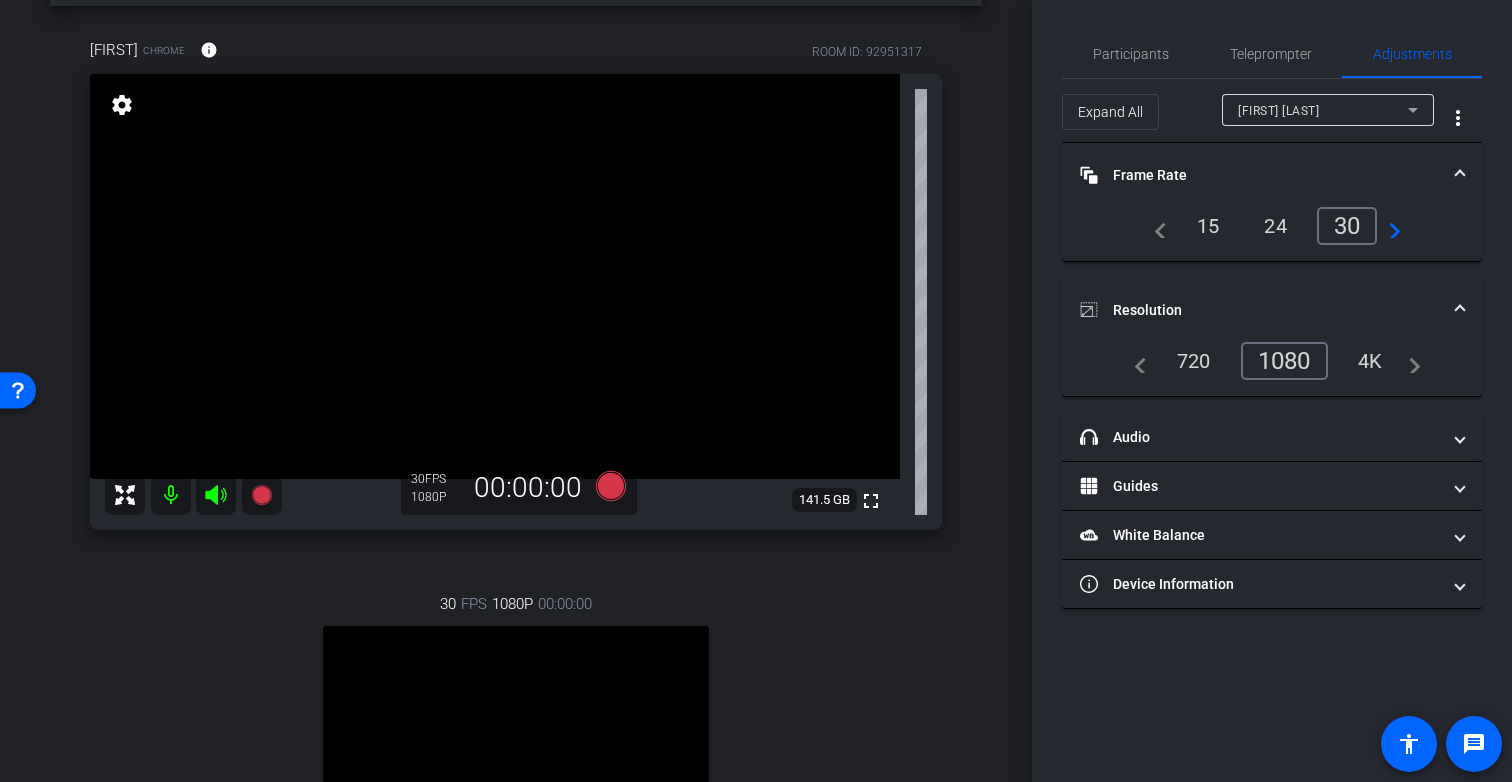 click on "Denise P Day" at bounding box center (1278, 111) 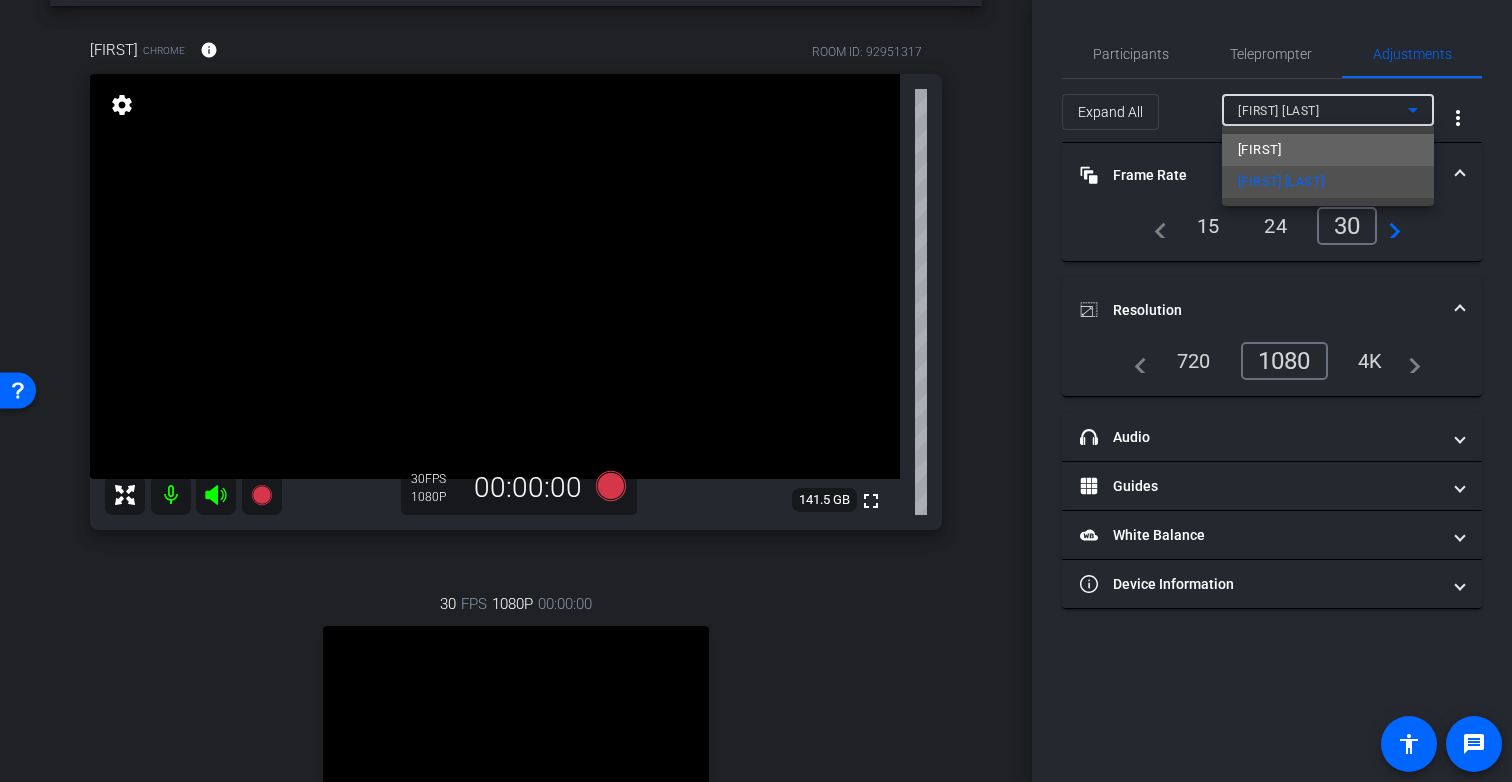 click on "Joel" at bounding box center (1328, 150) 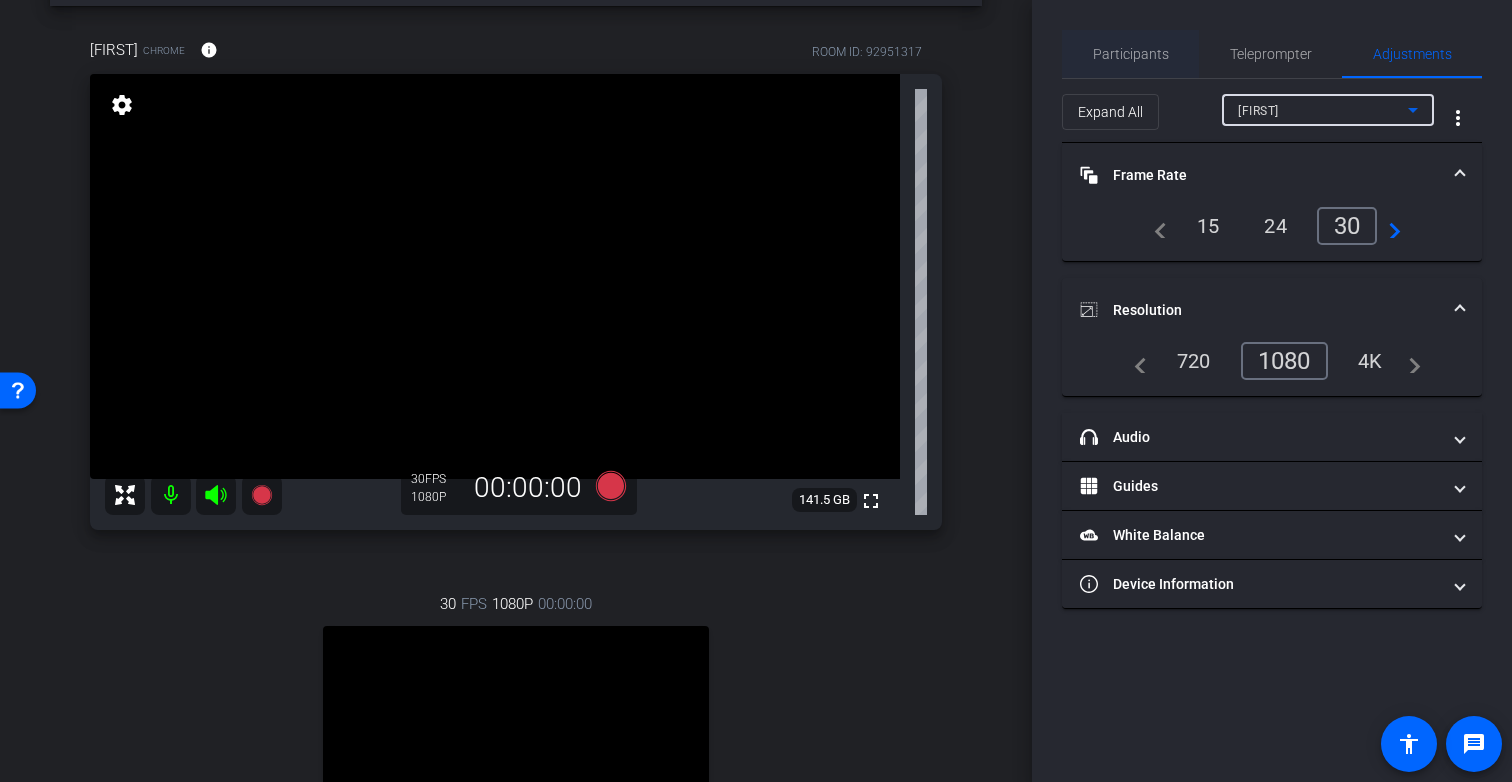 click on "Participants" at bounding box center (1131, 54) 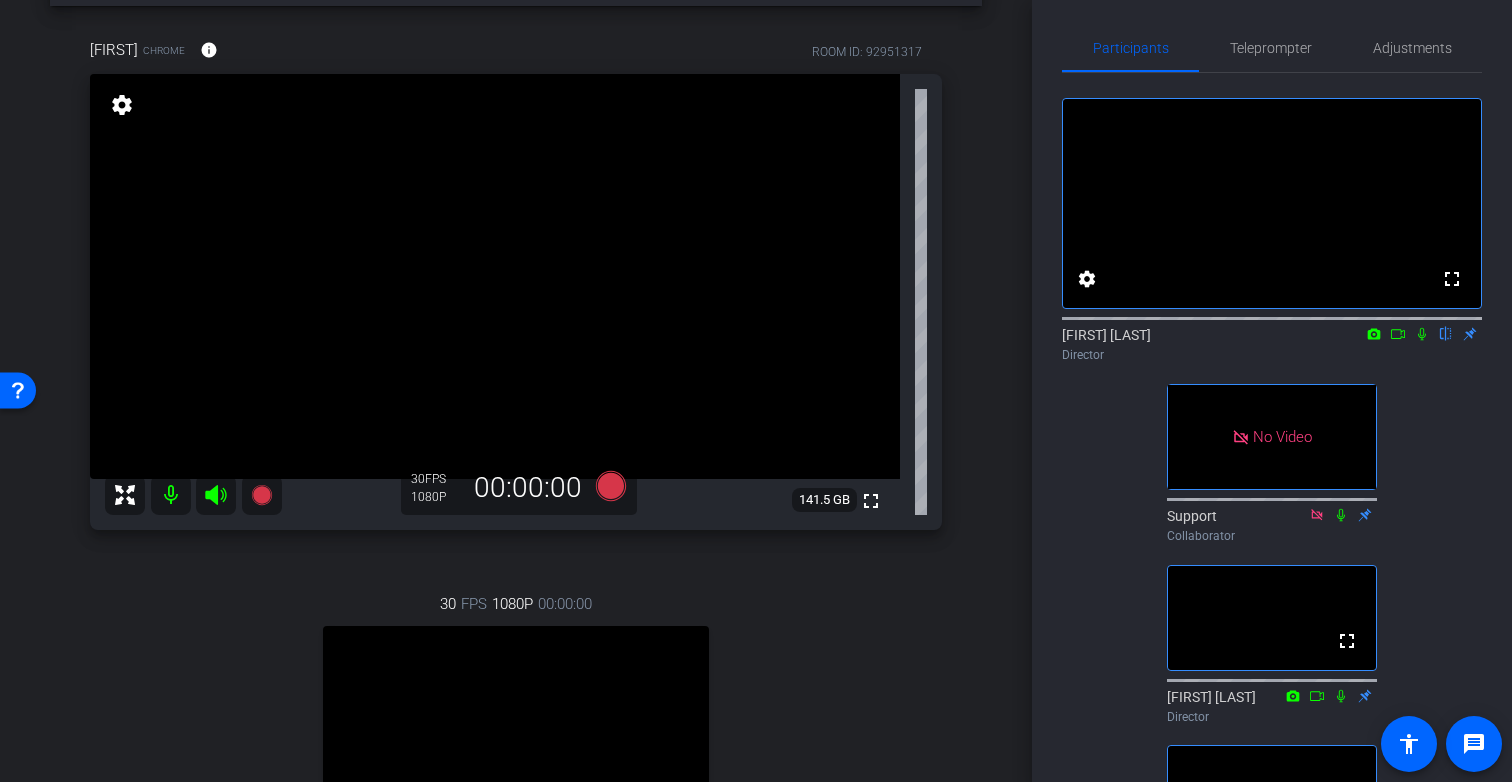 scroll, scrollTop: 0, scrollLeft: 0, axis: both 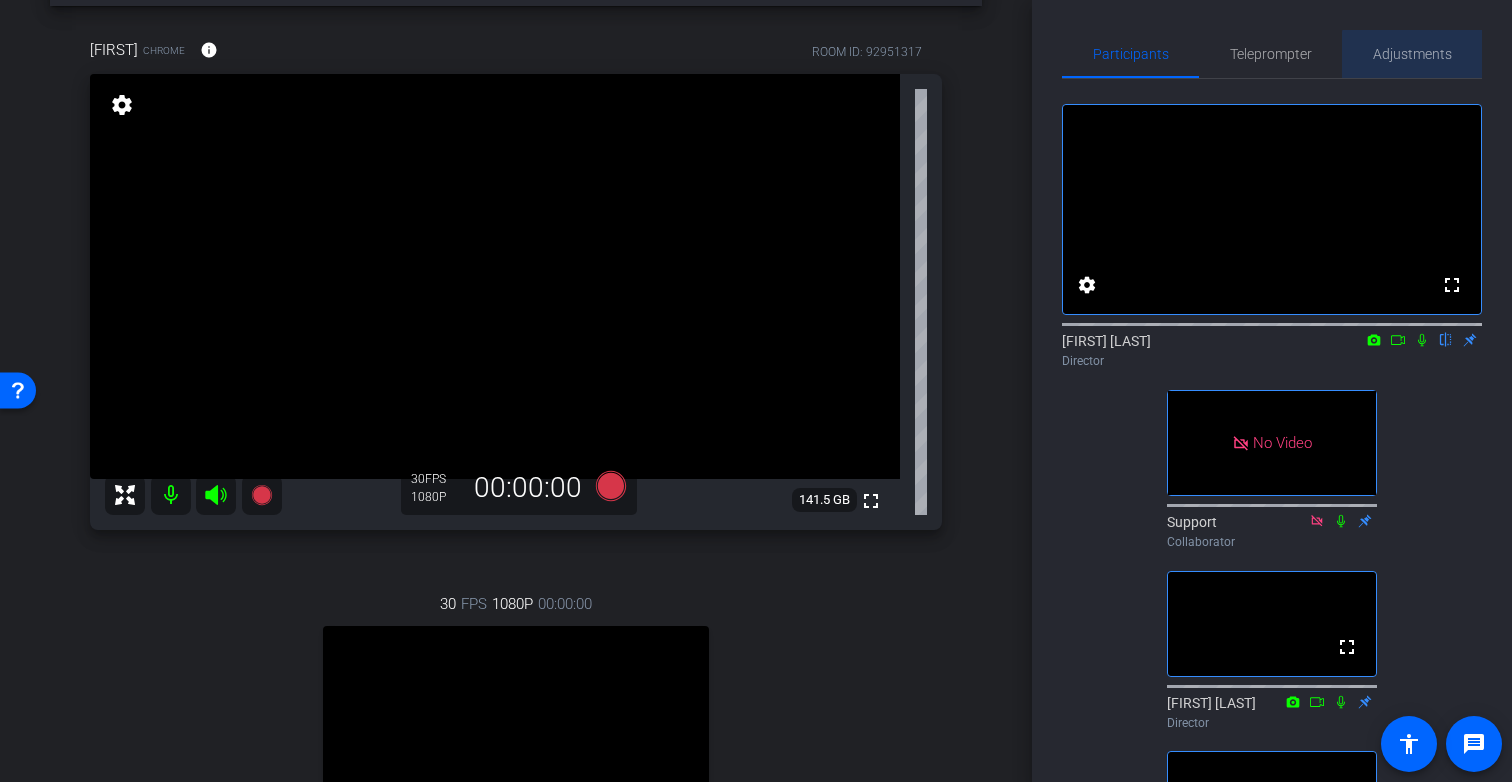 click on "Adjustments" at bounding box center [1412, 54] 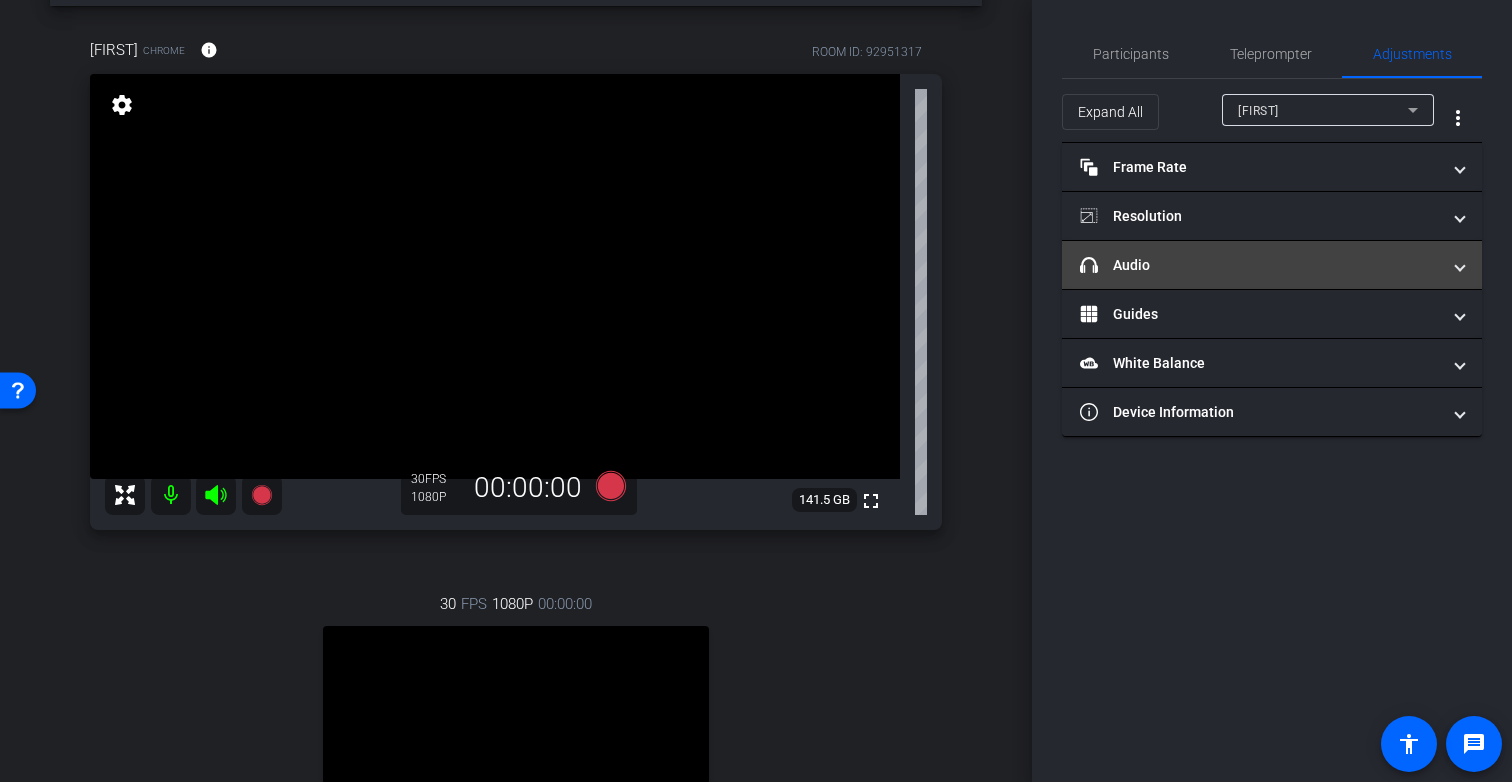 click on "headphone icon
Audio" at bounding box center [1272, 265] 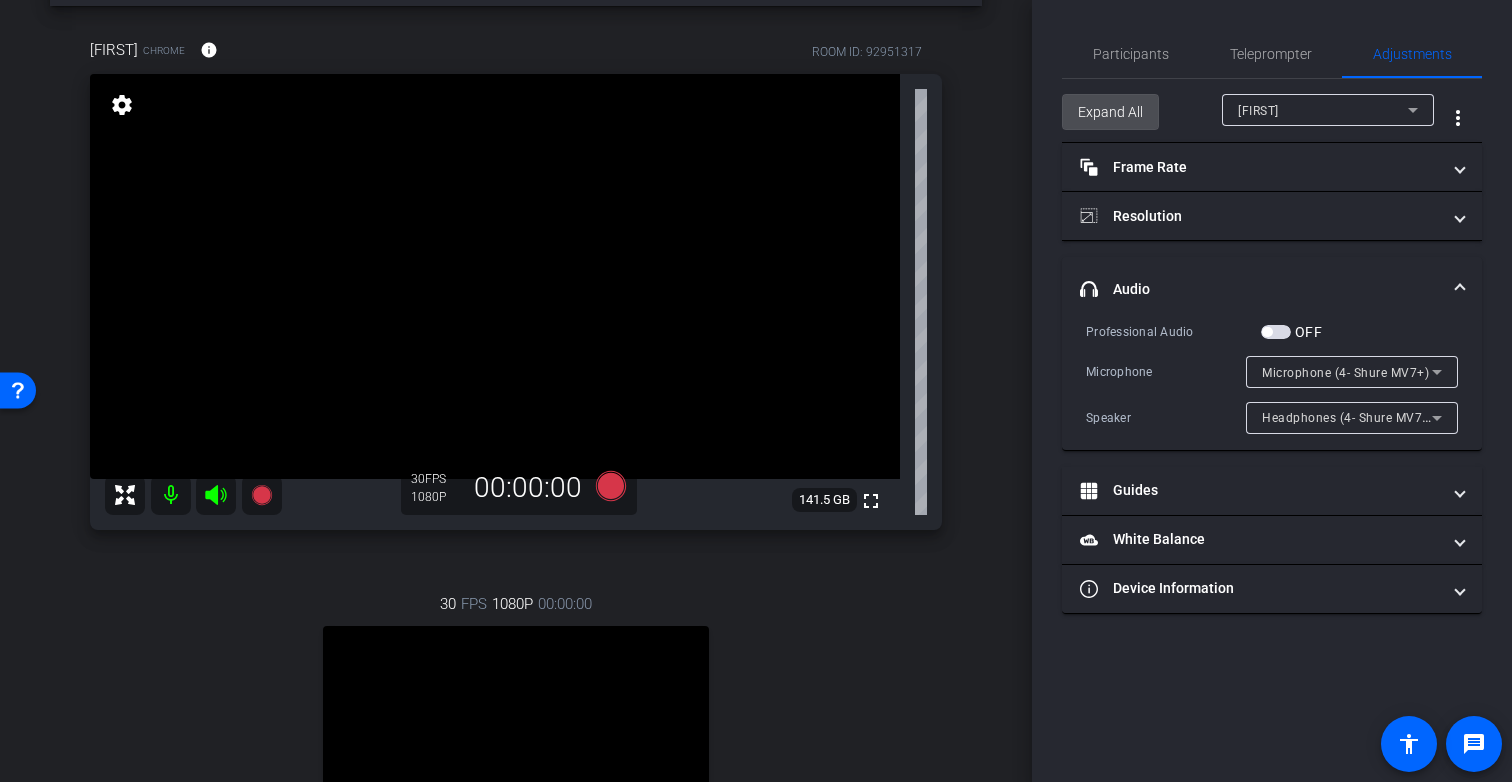 click on "Expand All" 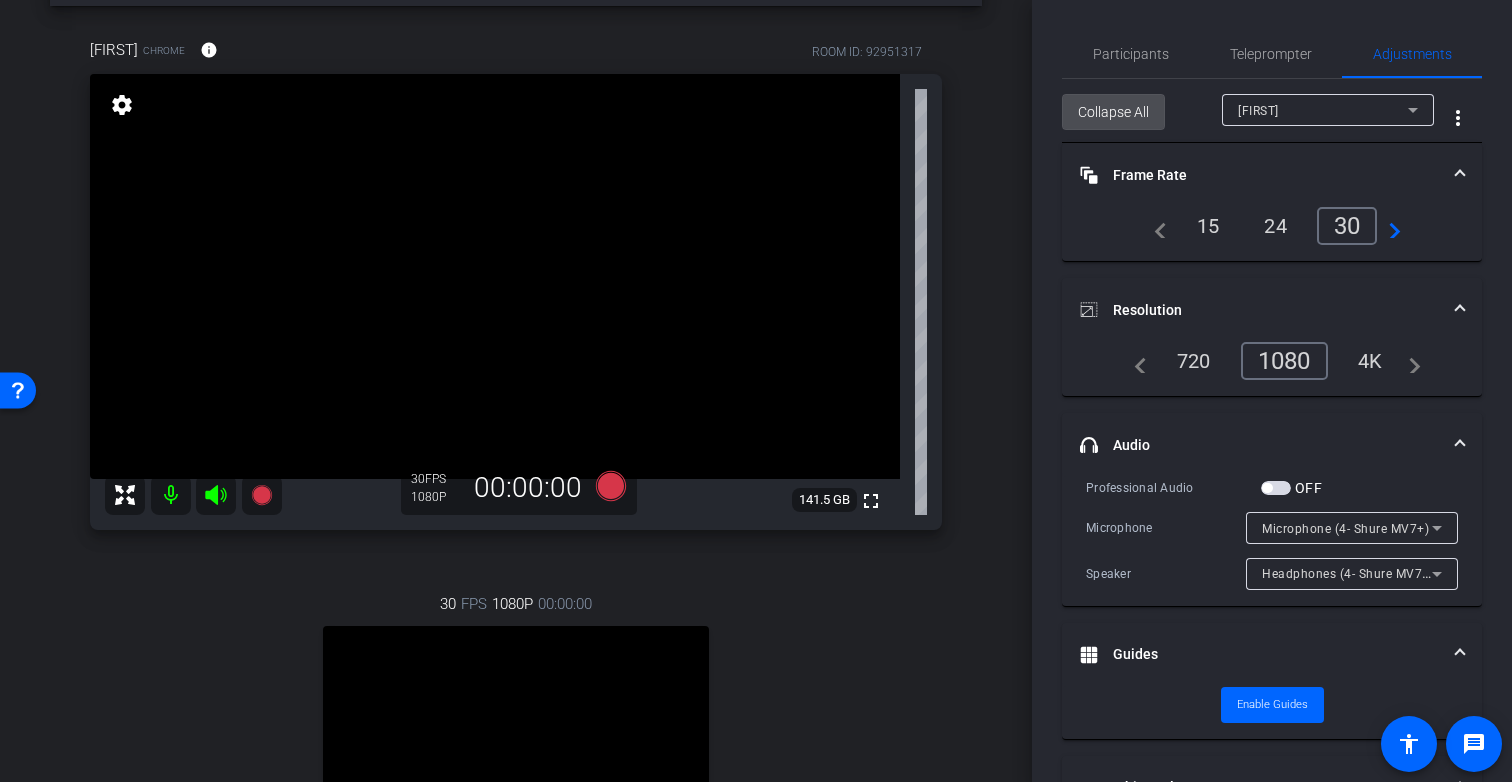 click on "Collapse All" 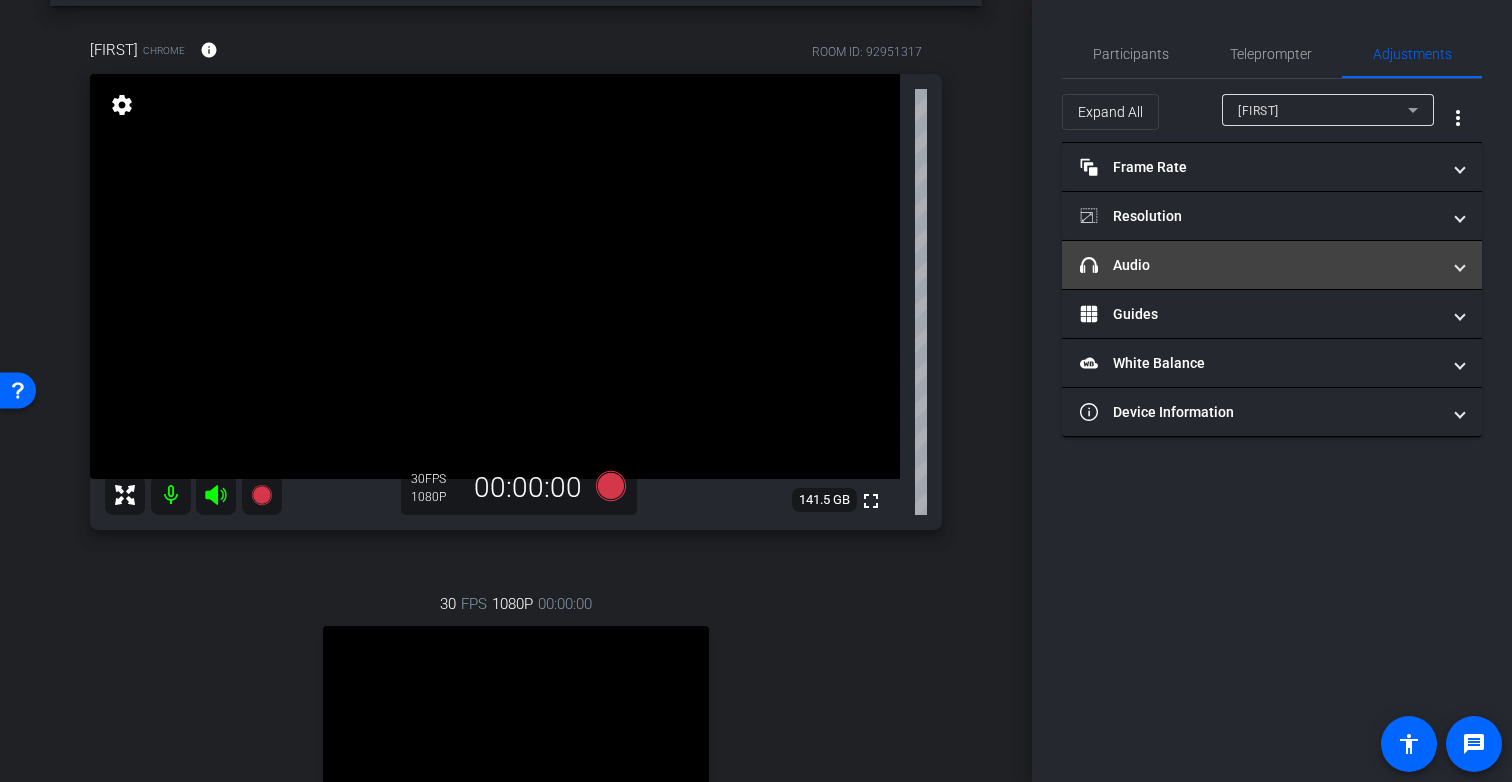 click on "headphone icon
Audio" at bounding box center (1260, 265) 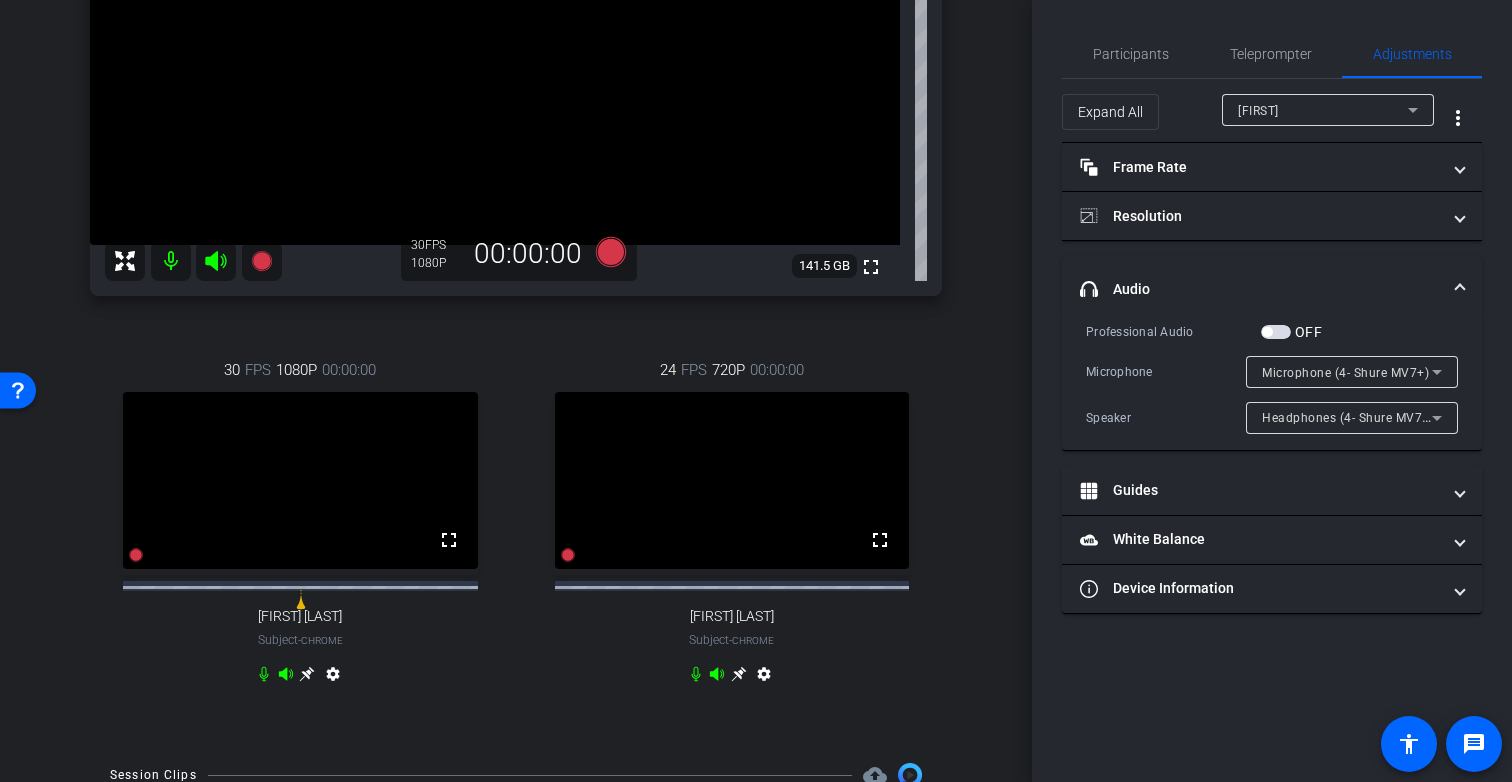 scroll, scrollTop: 328, scrollLeft: 0, axis: vertical 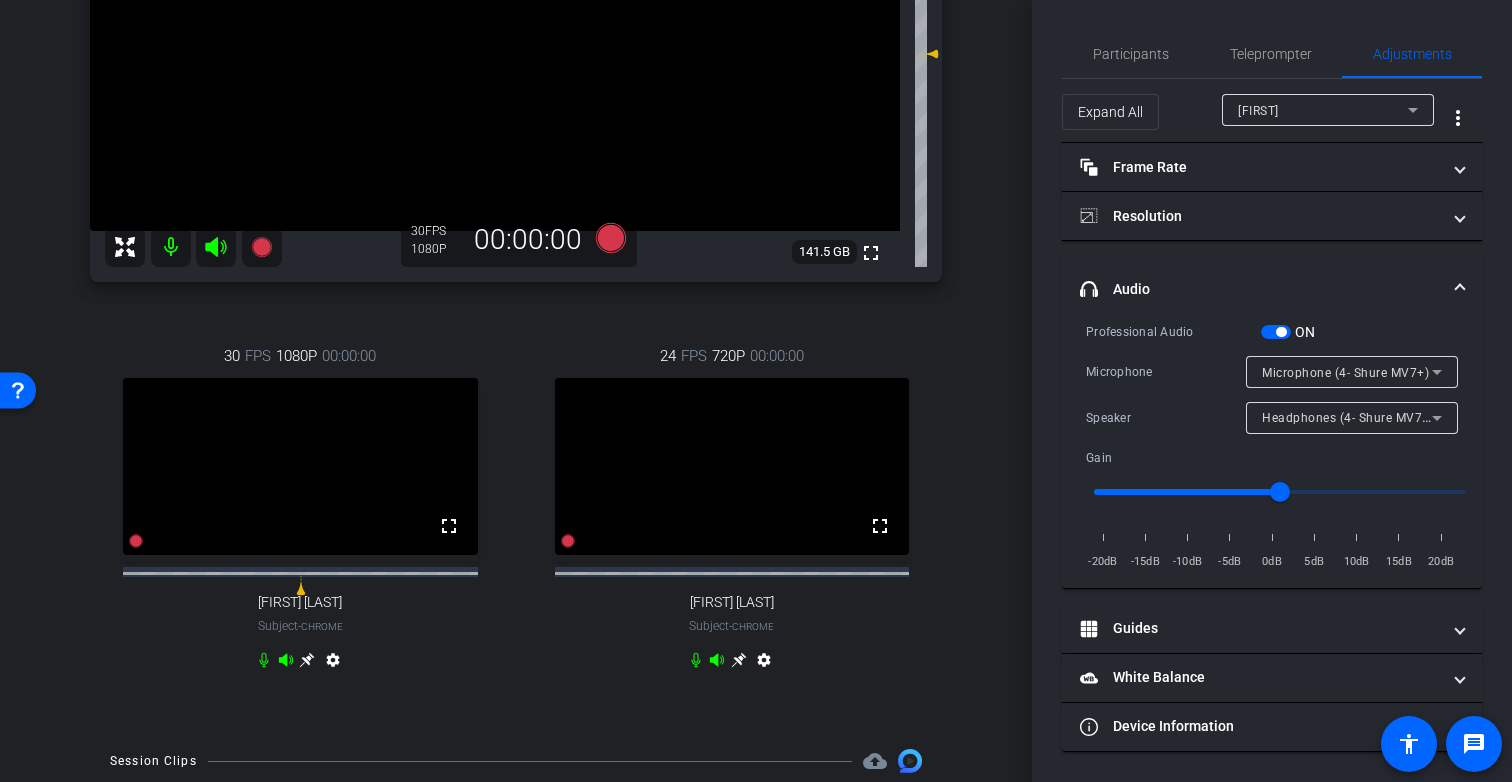 click 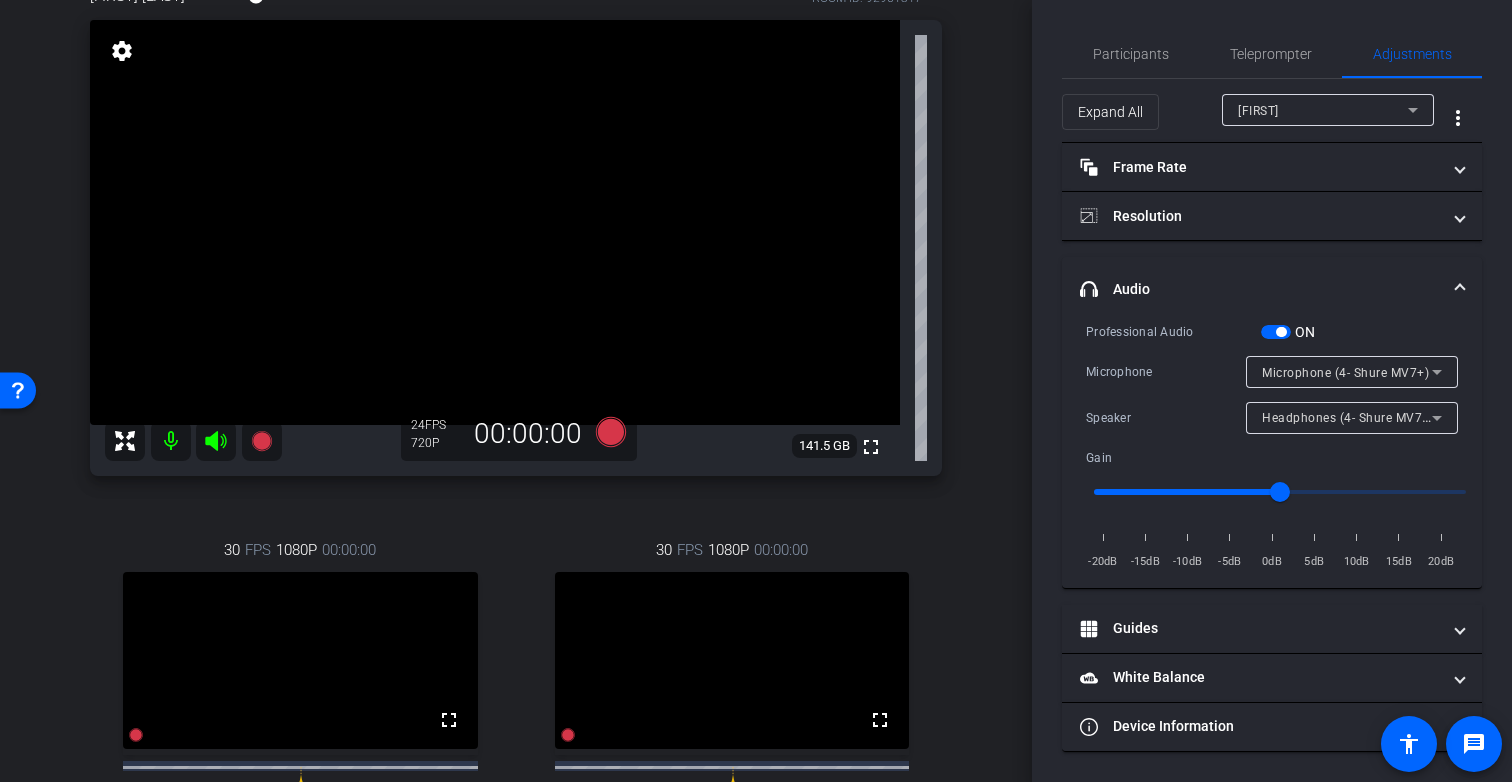 scroll, scrollTop: 0, scrollLeft: 0, axis: both 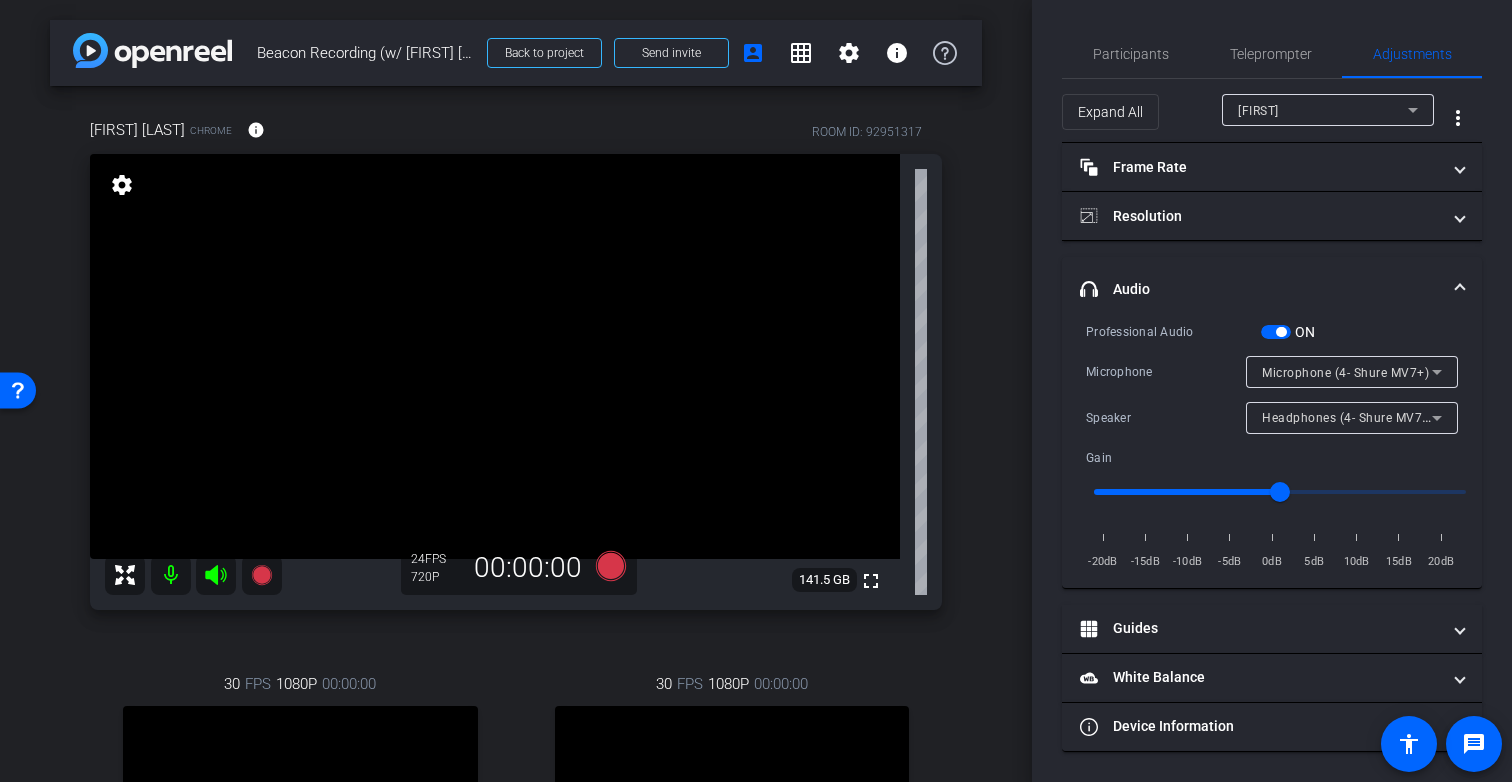 click on "Joel" at bounding box center [1323, 110] 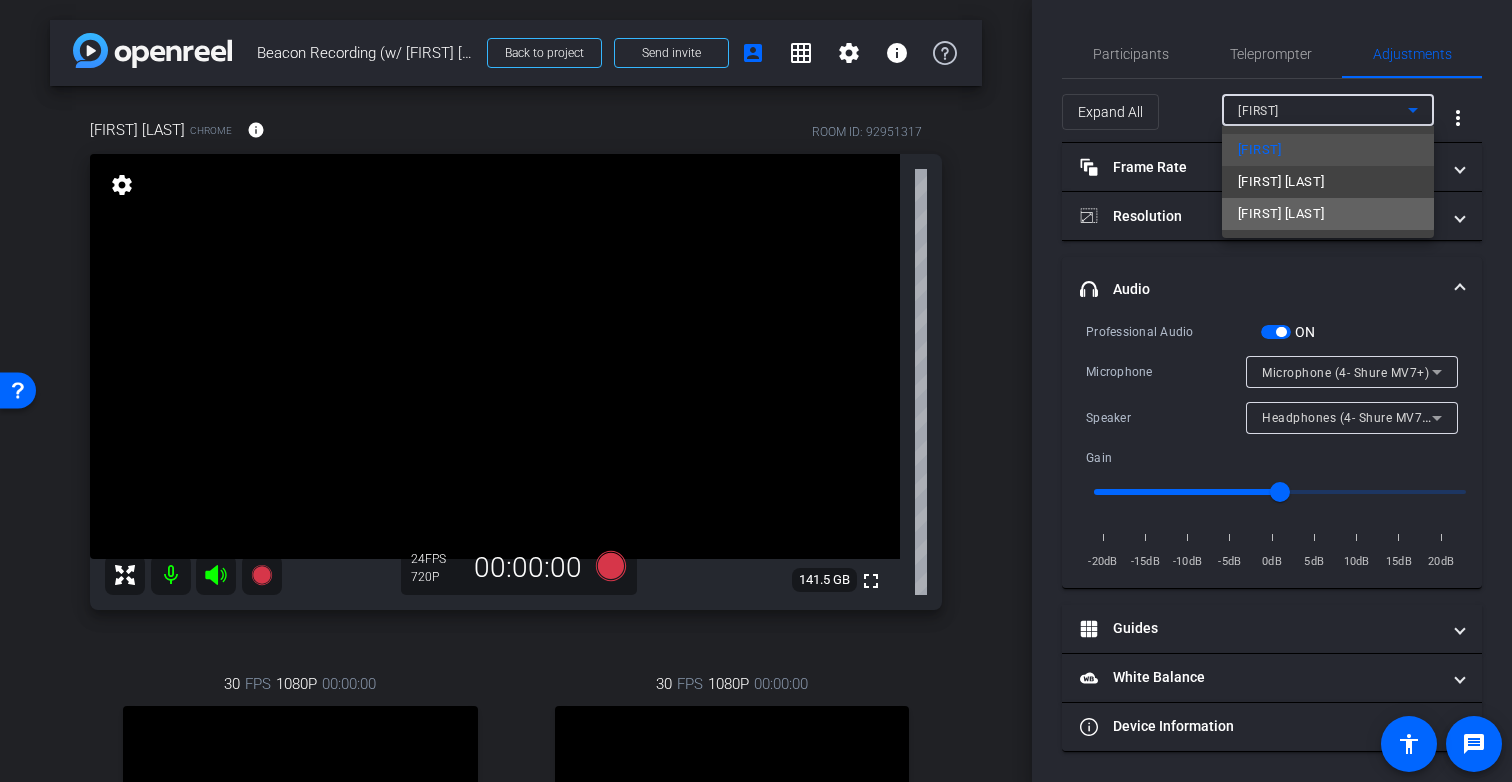 click on "amit jain" at bounding box center [1328, 214] 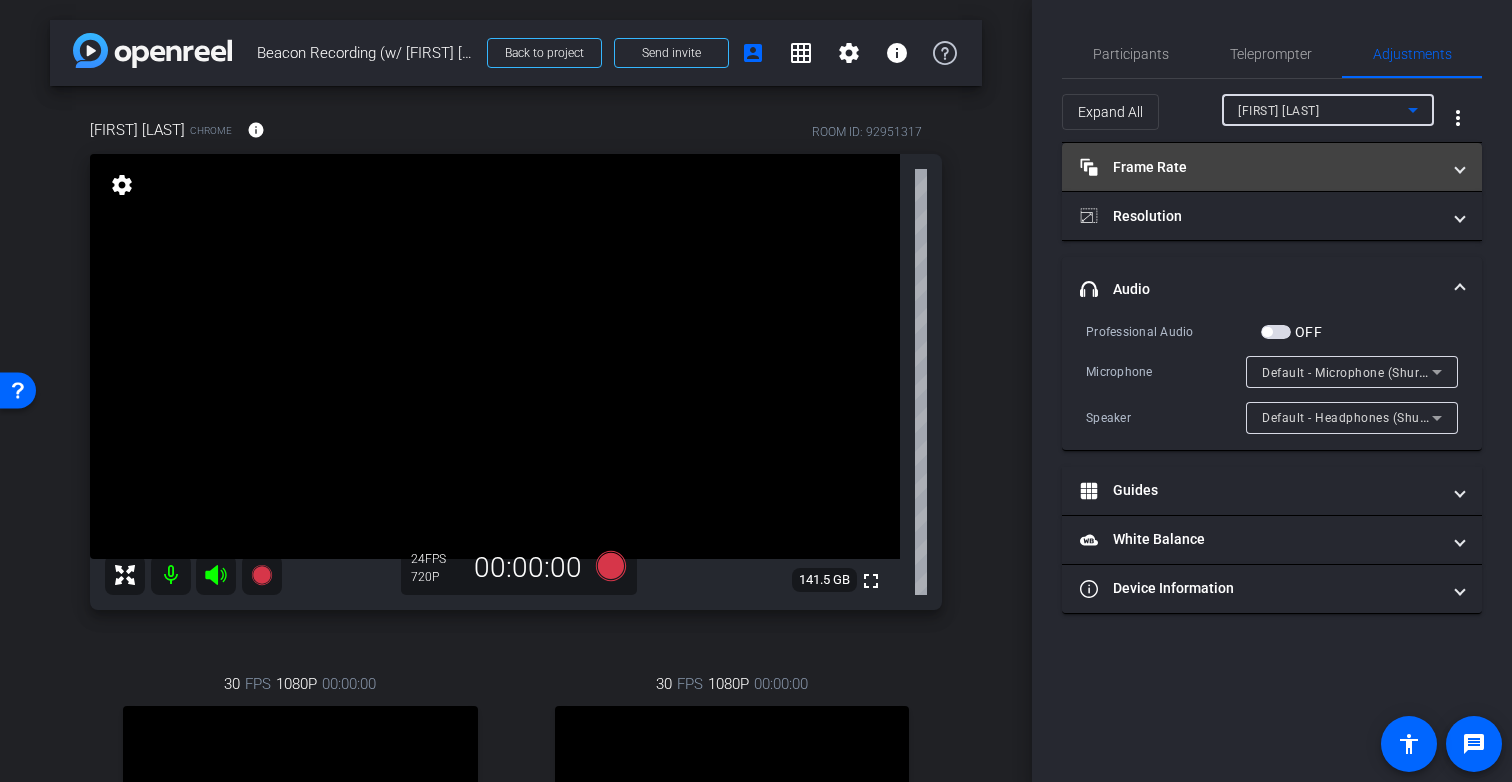 click on "Frame Rate
Frame Rate" at bounding box center (1260, 167) 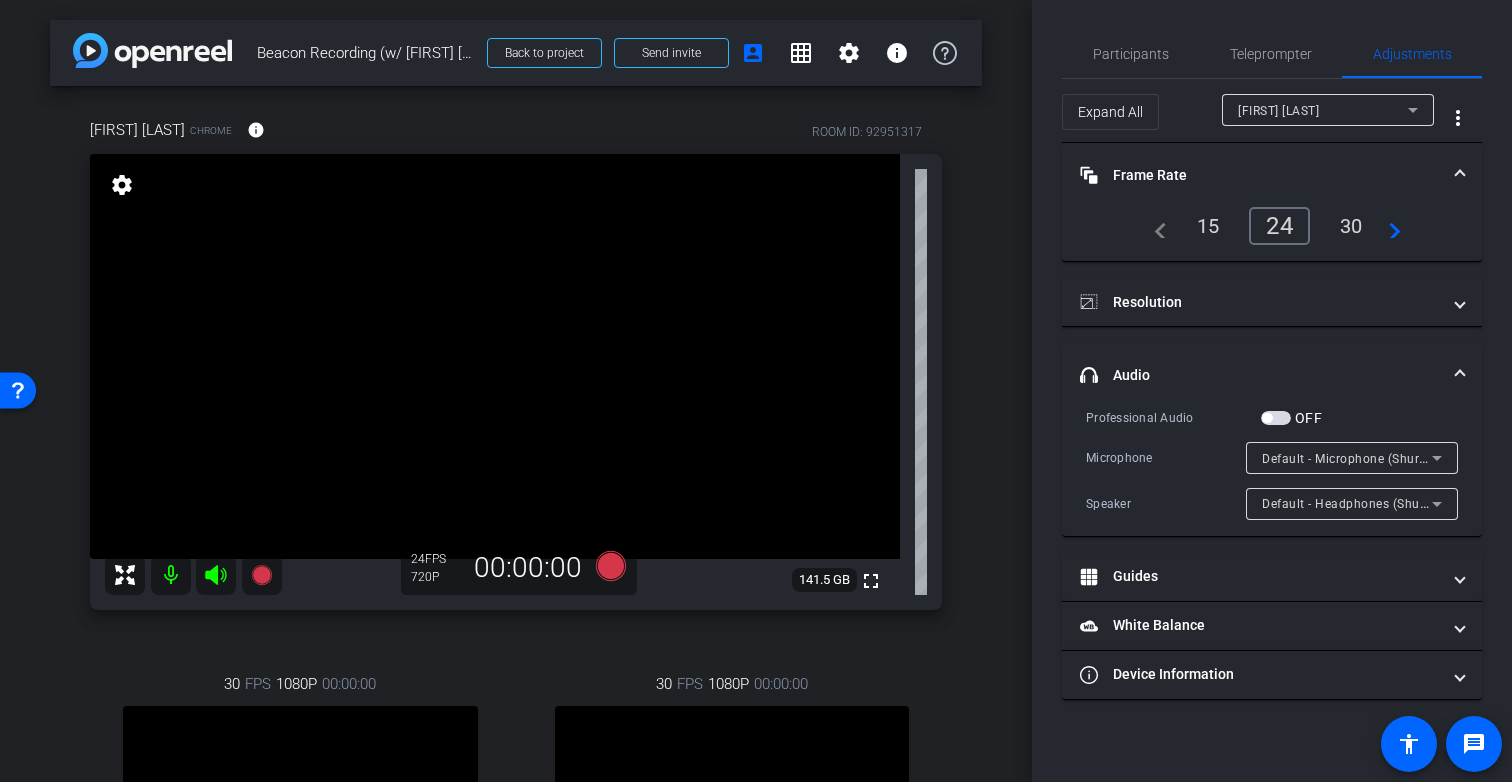 click on "30" at bounding box center [1351, 226] 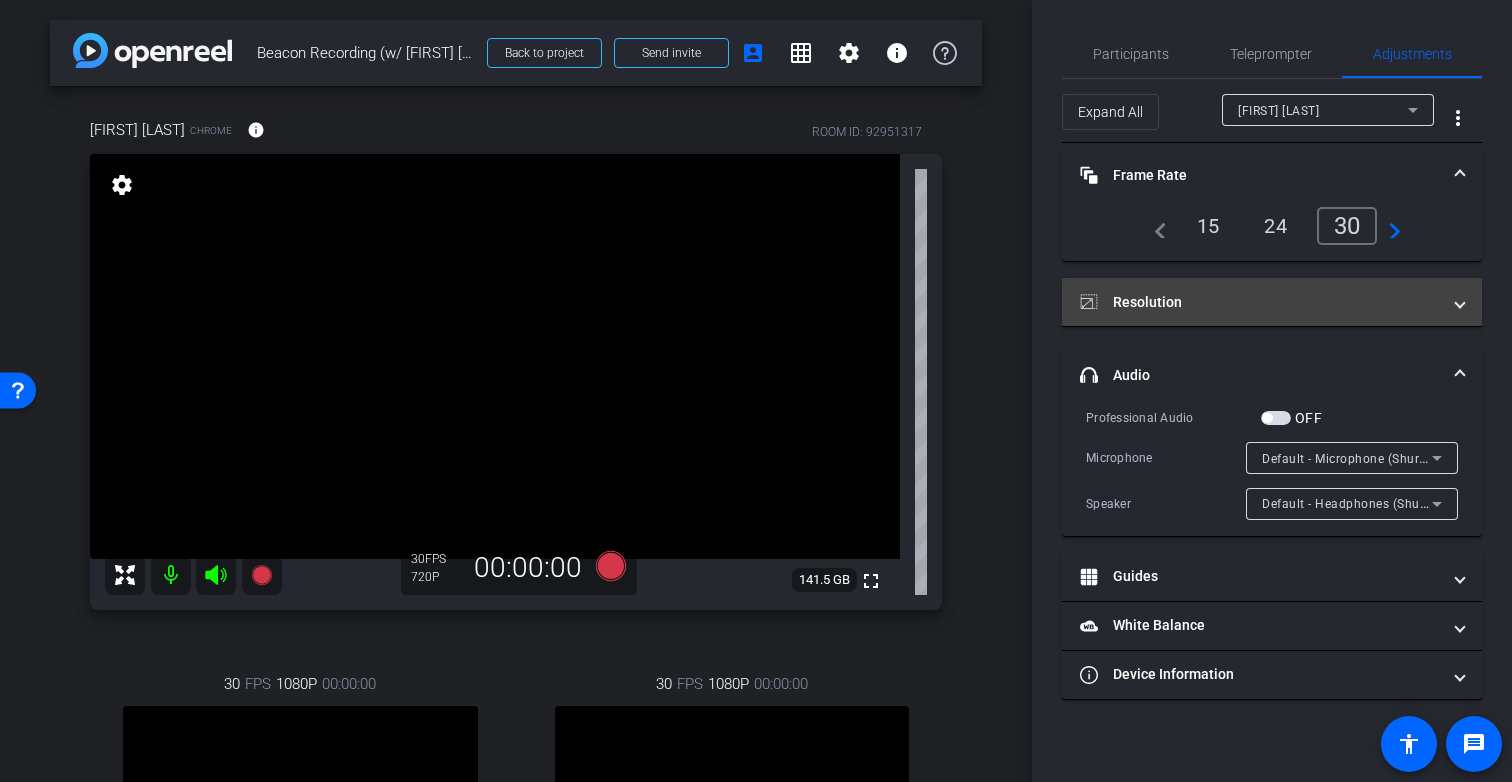 click on "Resolution" at bounding box center (1260, 302) 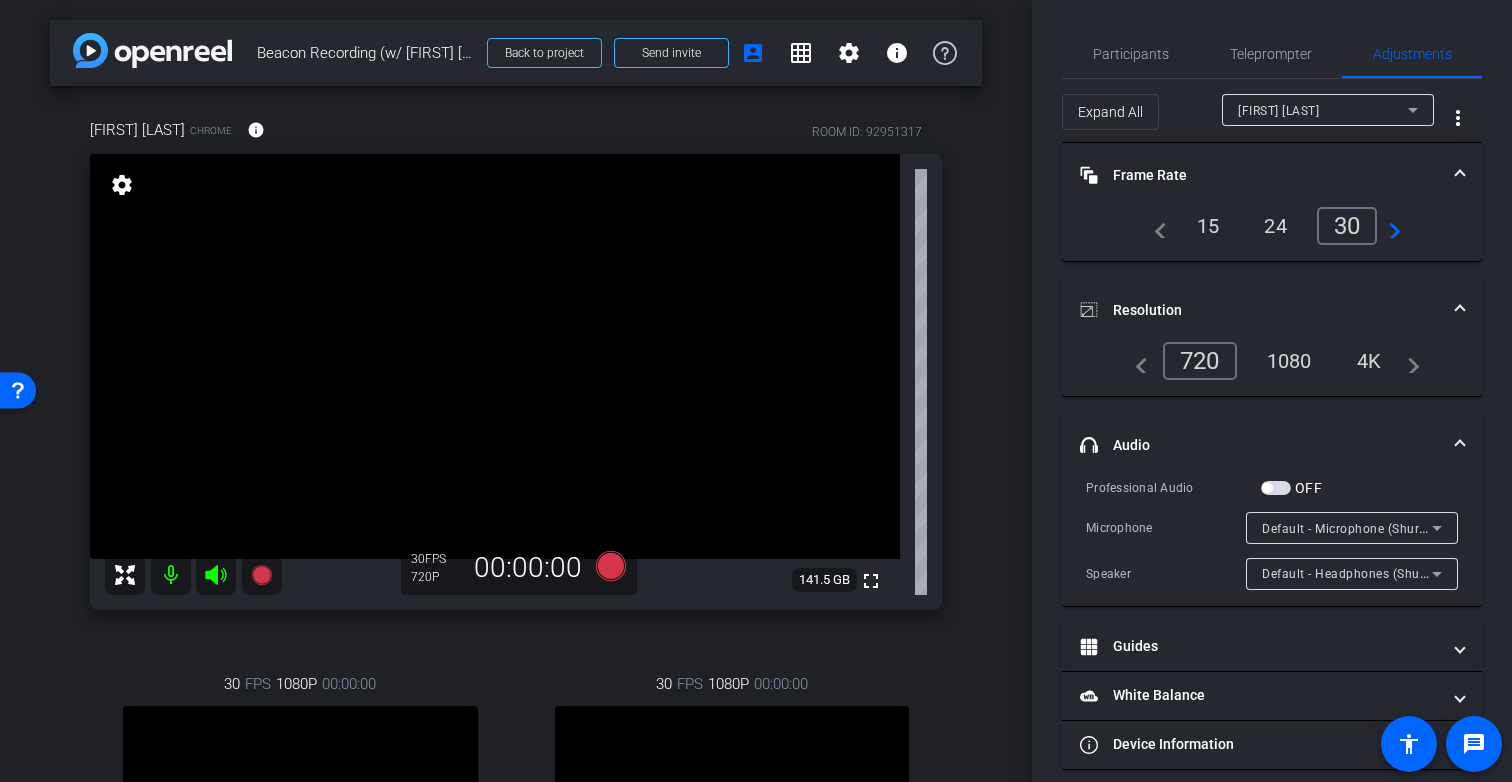 click on "1080" at bounding box center (1289, 361) 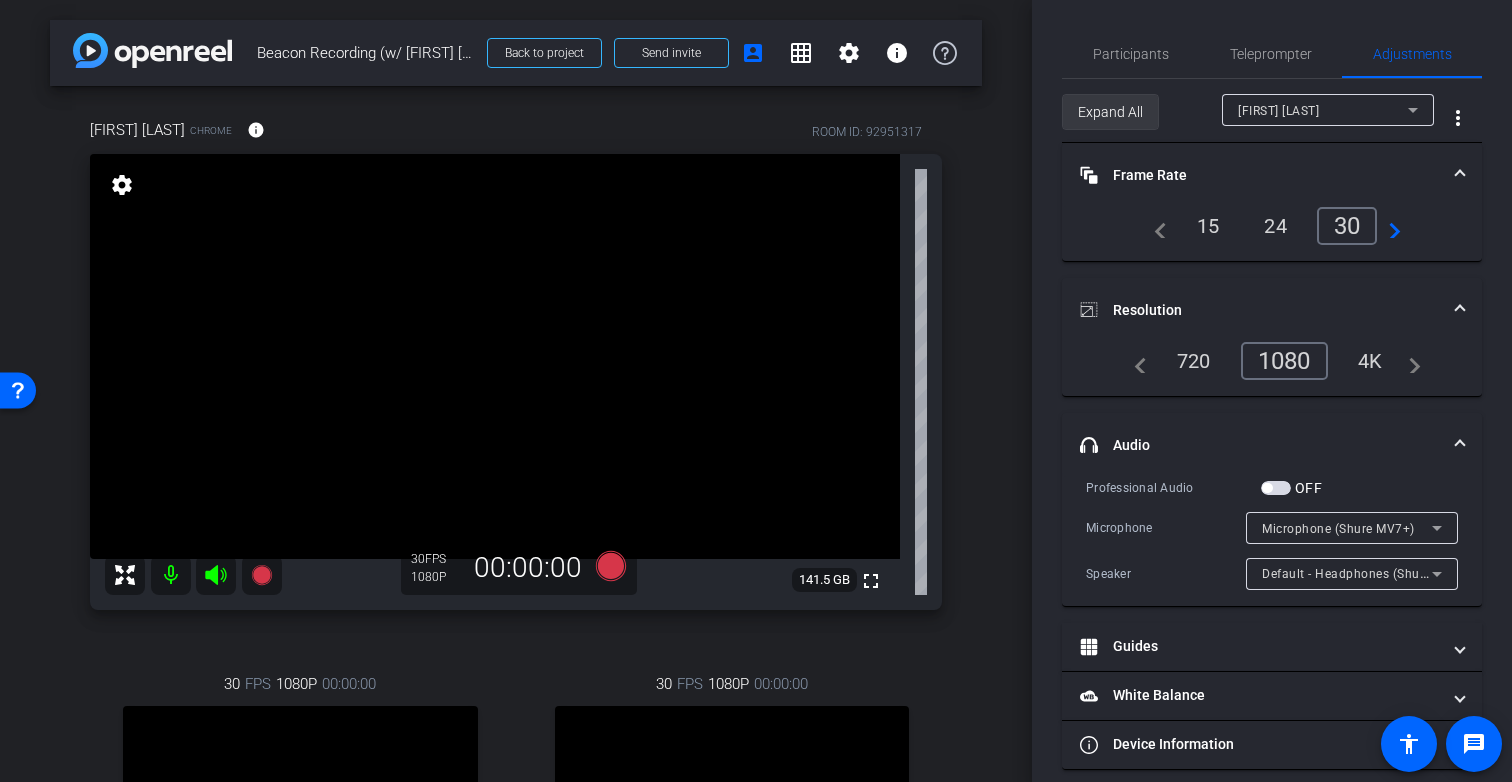 type on "11000" 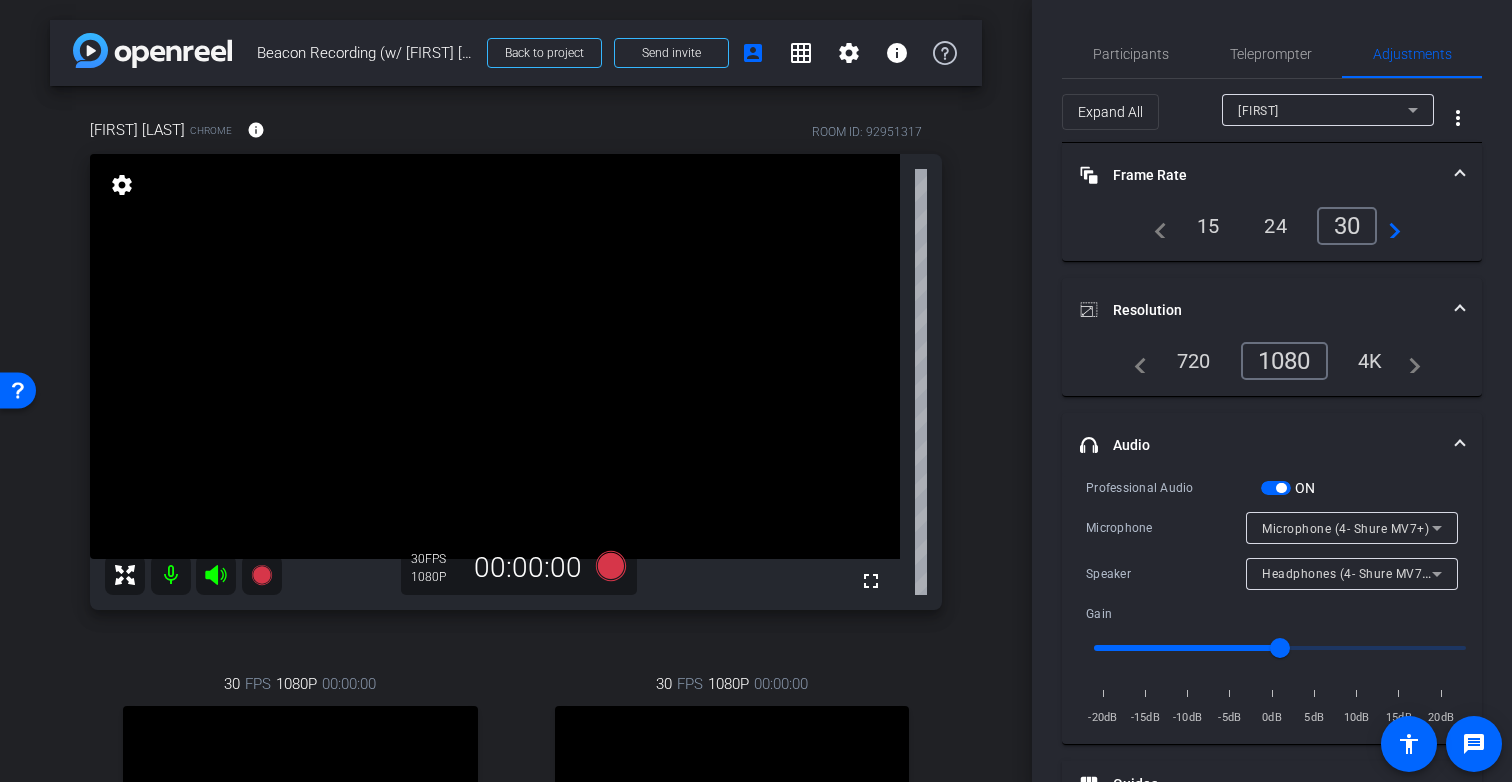 click on "Joel" at bounding box center [1323, 110] 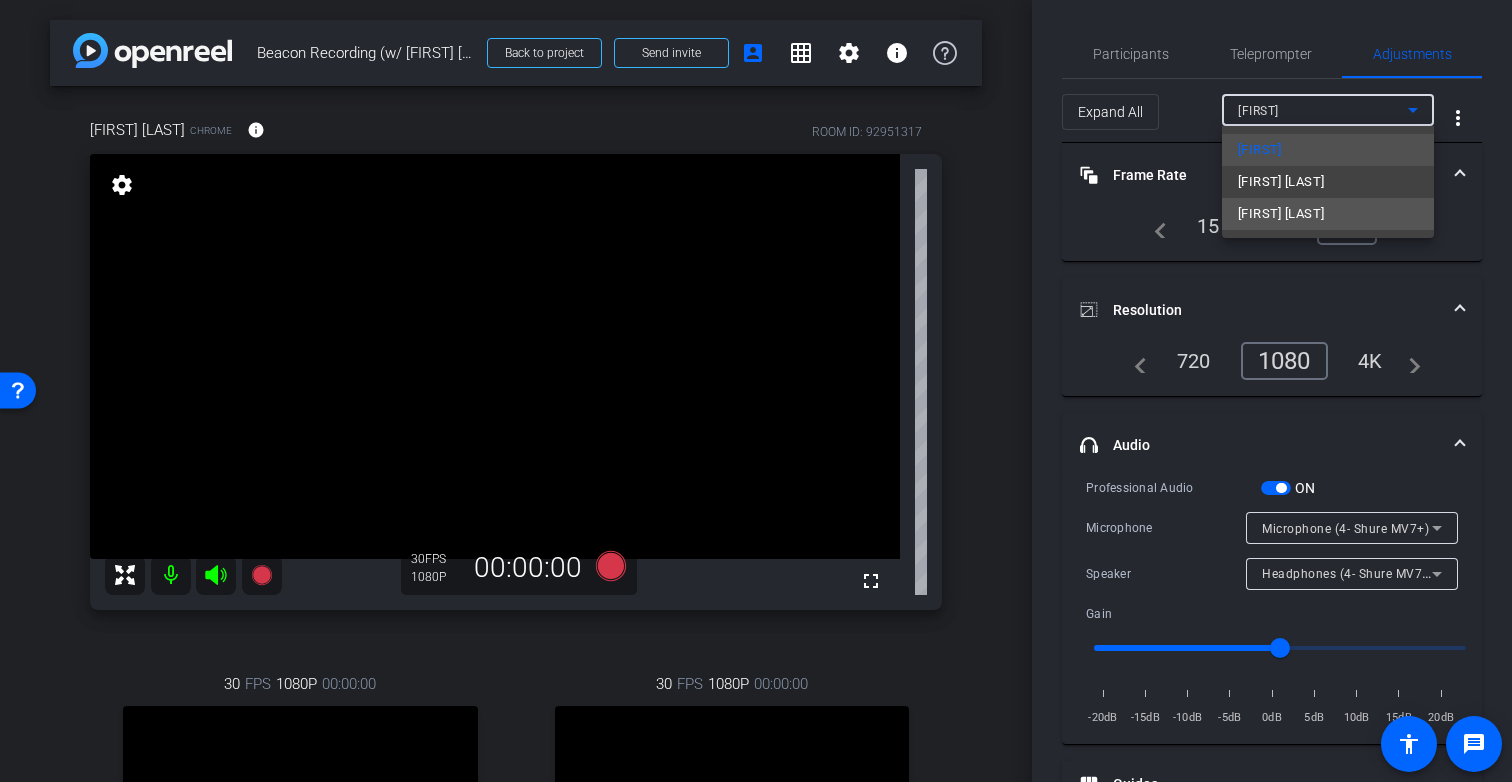 click on "amit jain" at bounding box center (1281, 214) 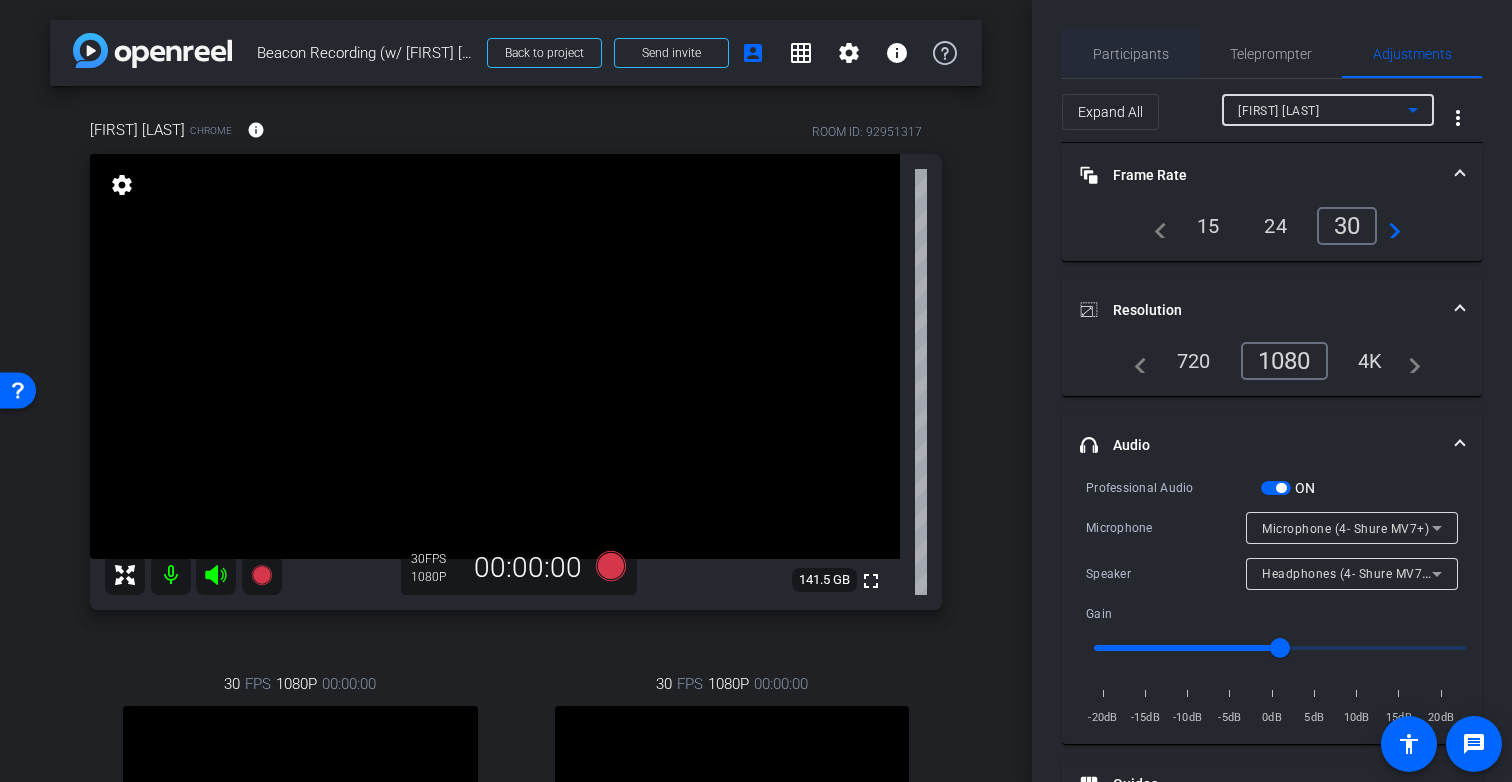 click on "Participants" at bounding box center (1131, 54) 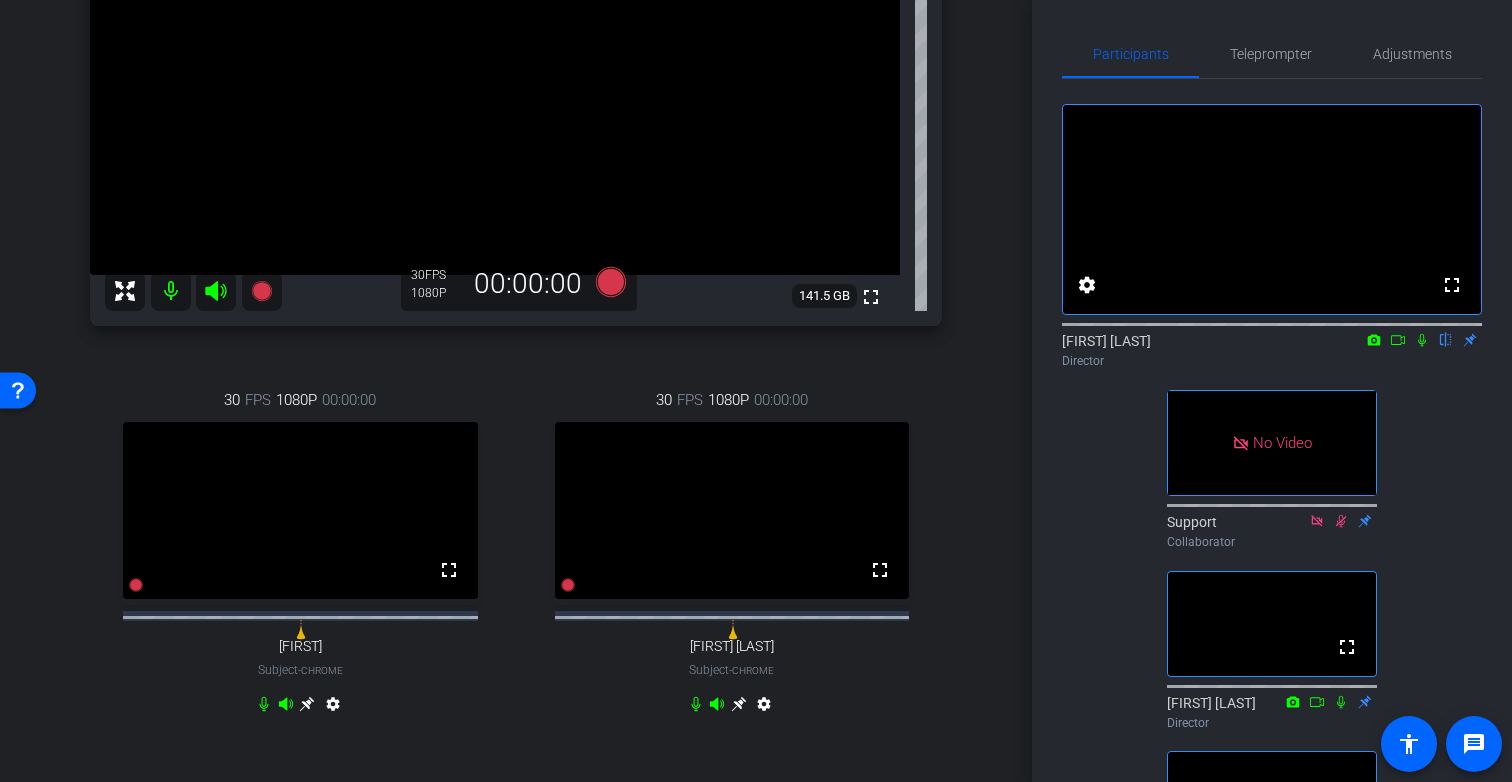 scroll, scrollTop: 290, scrollLeft: 0, axis: vertical 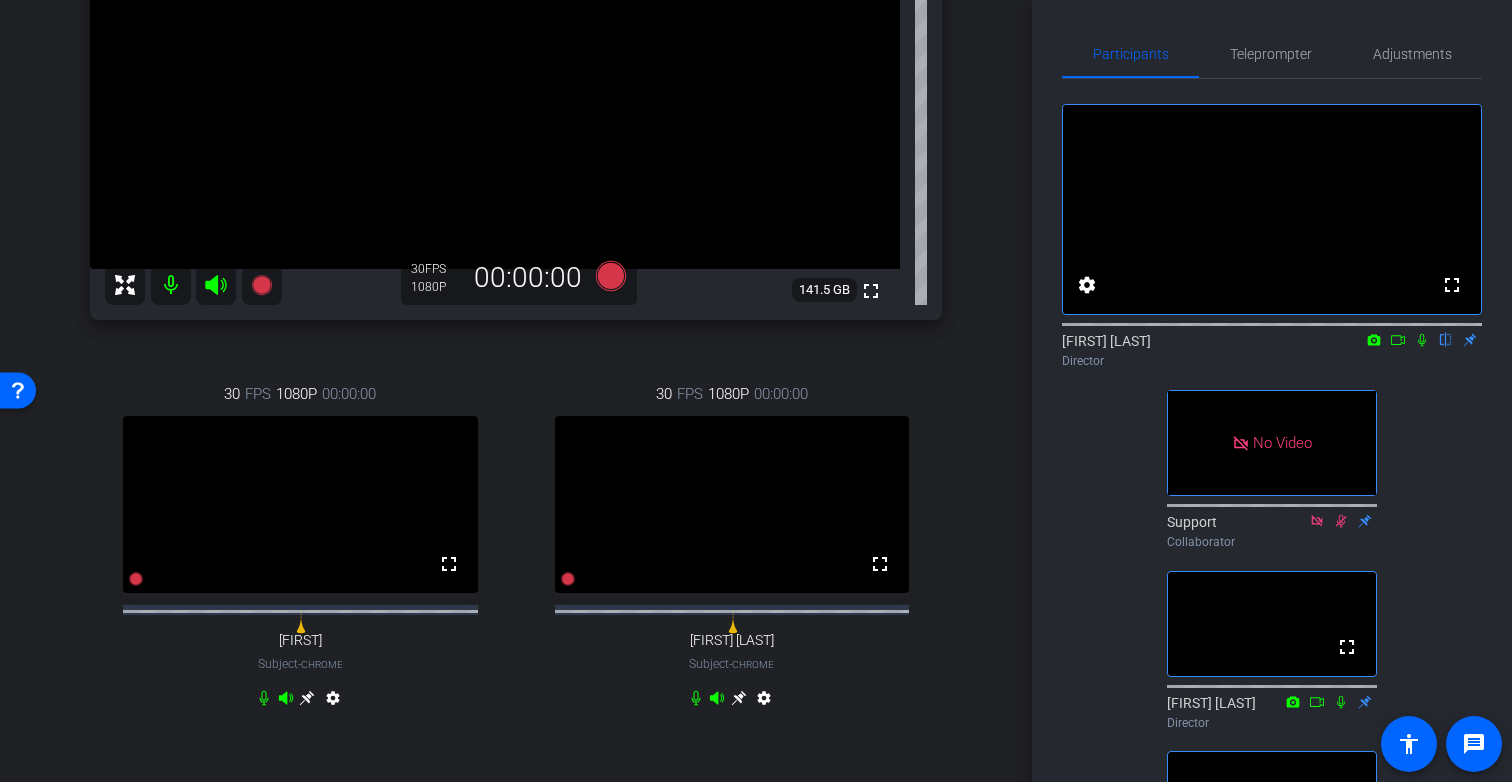 click 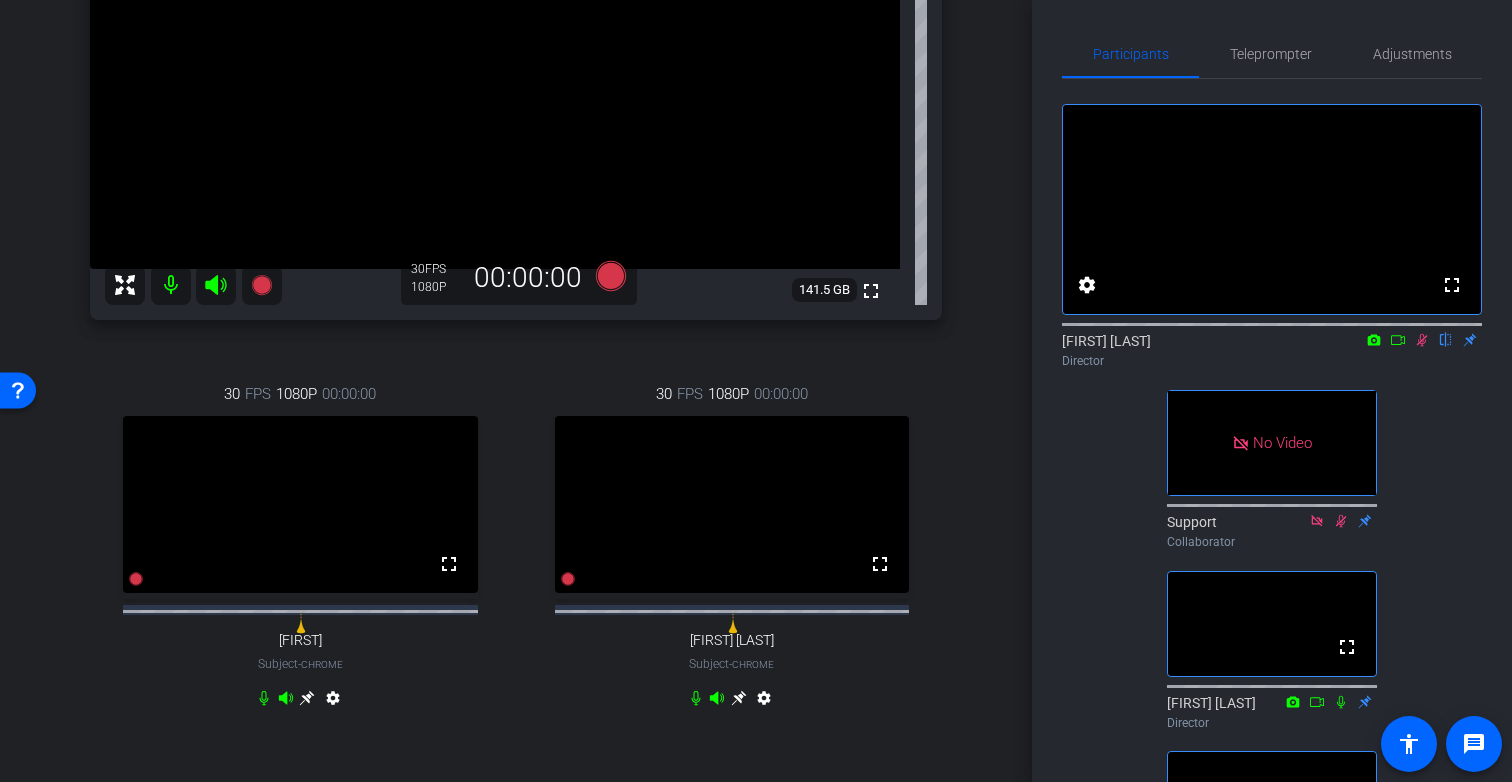 click 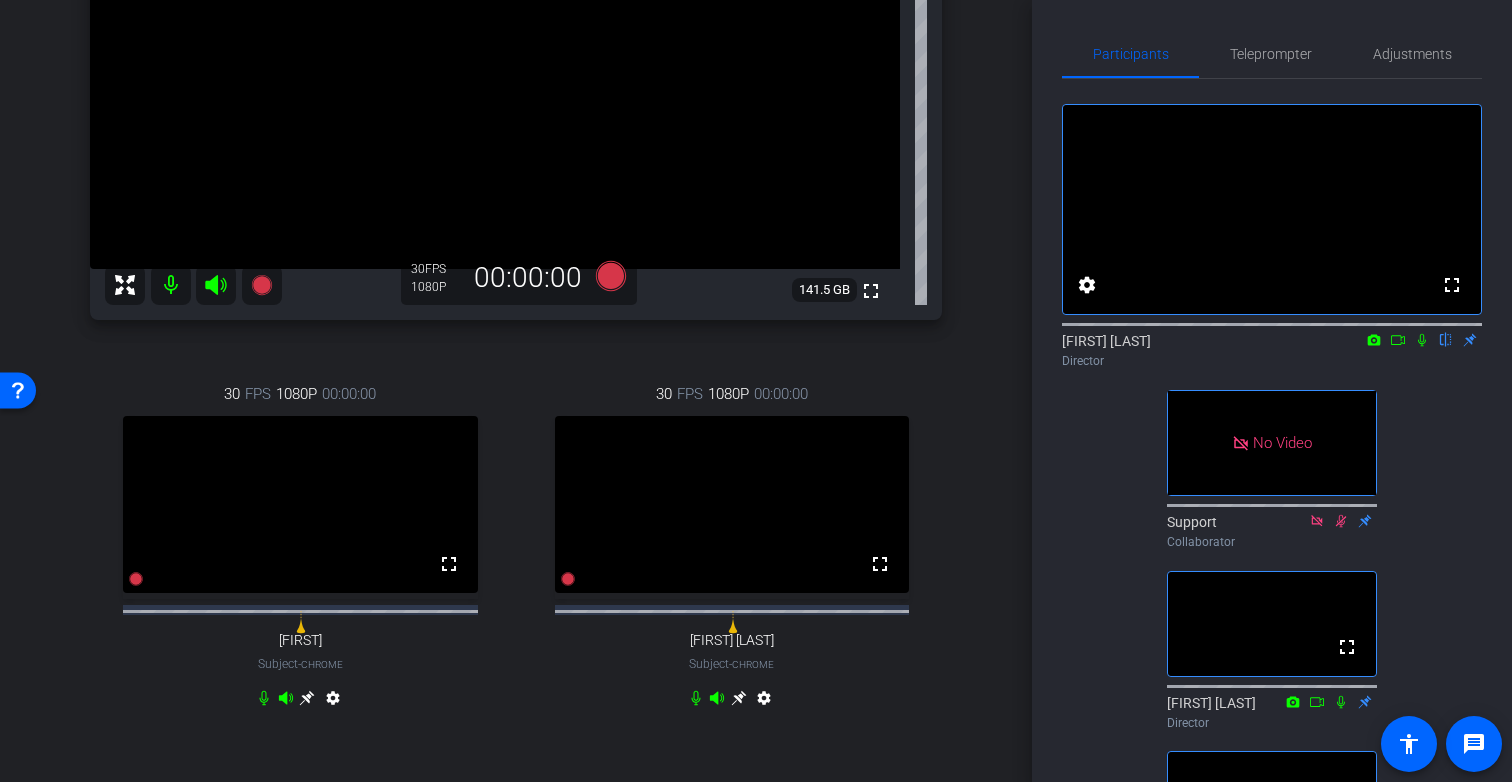 click 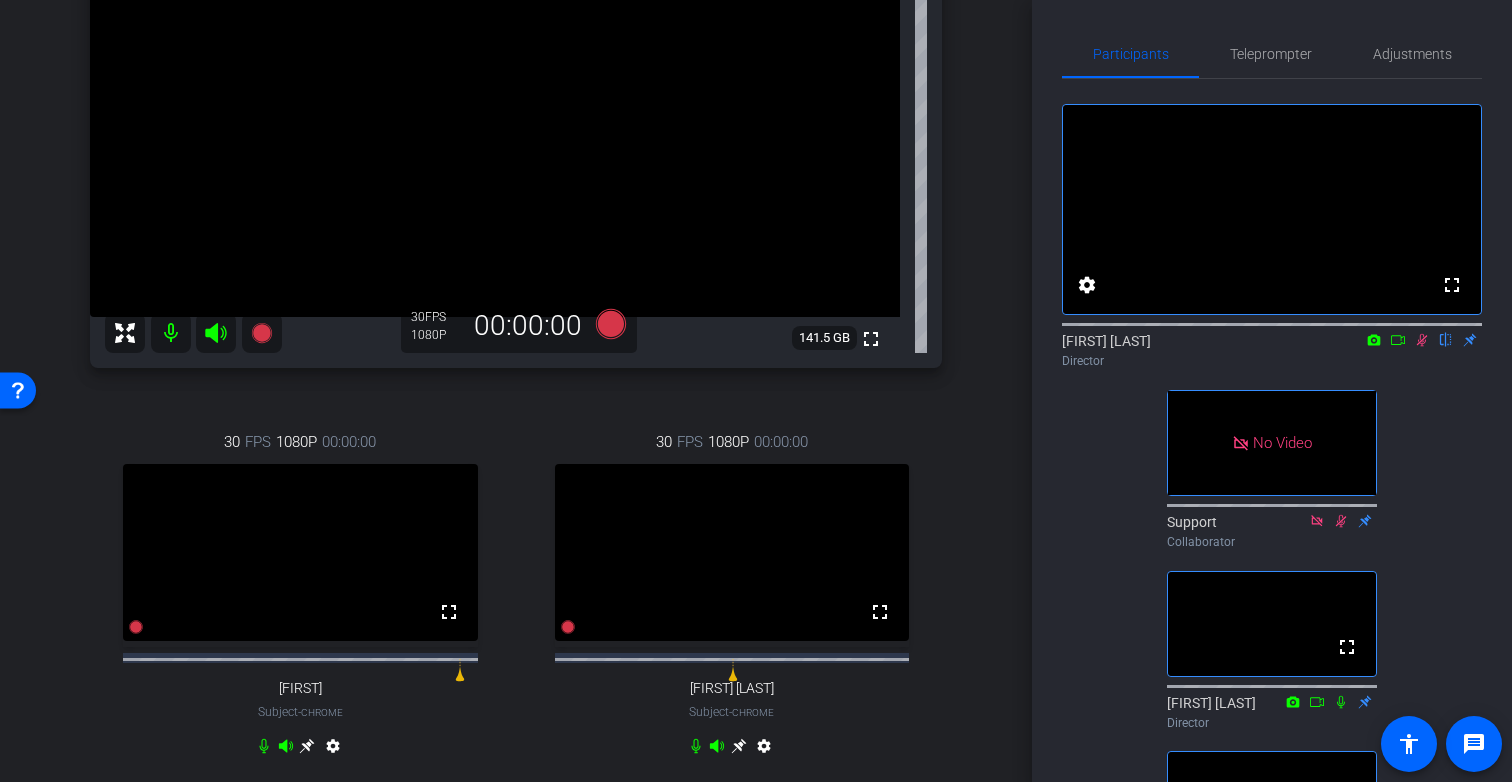 scroll, scrollTop: 239, scrollLeft: 0, axis: vertical 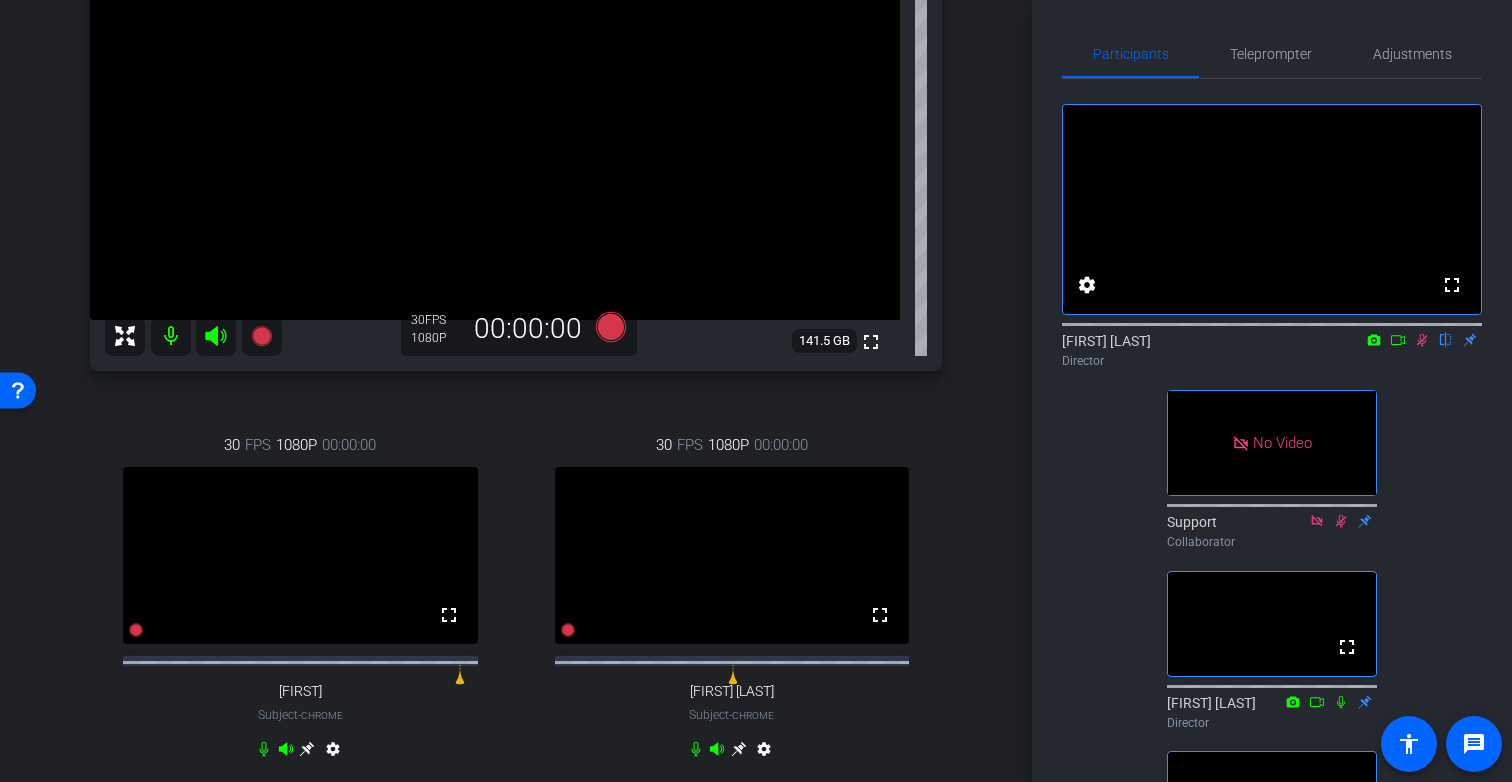 click 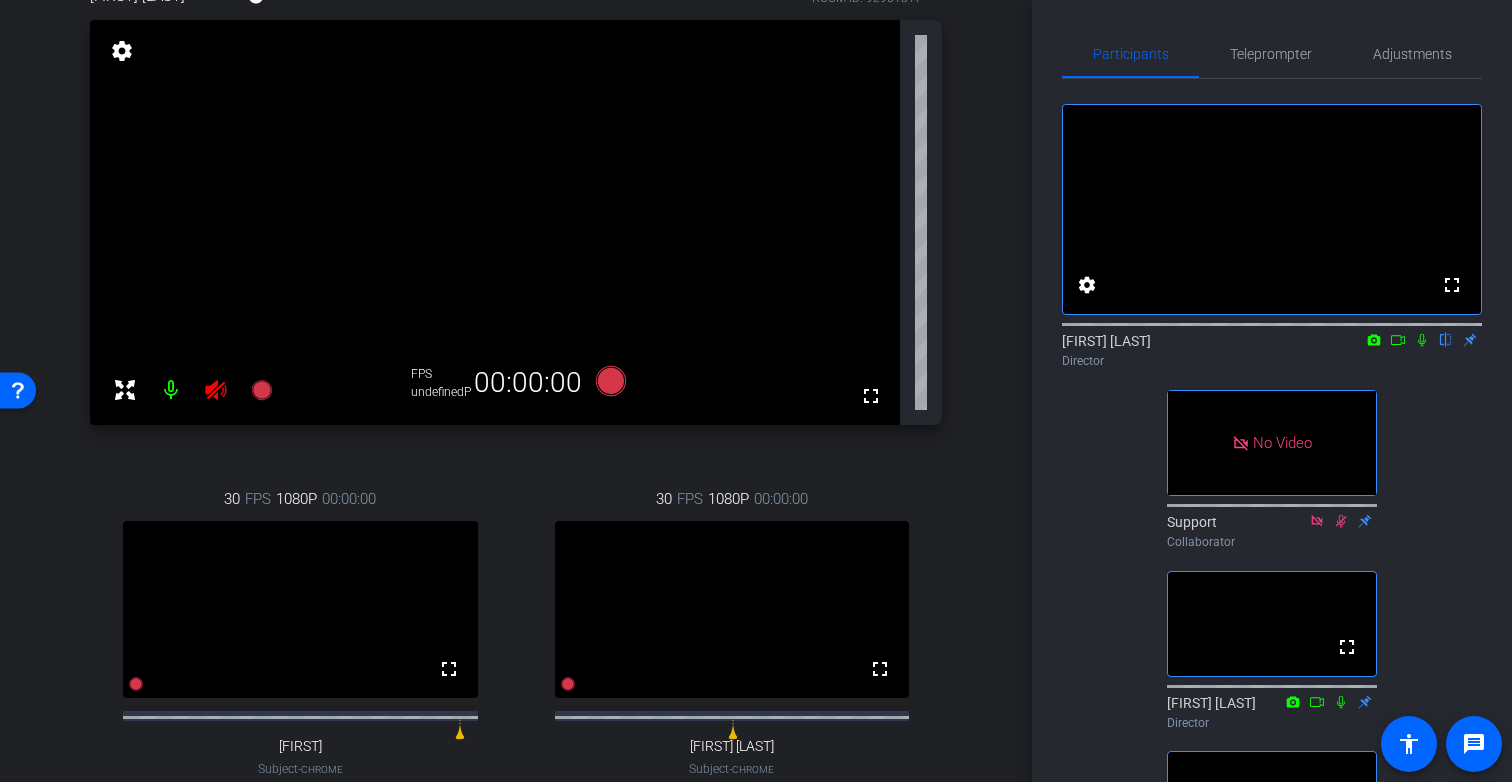 scroll, scrollTop: 38, scrollLeft: 0, axis: vertical 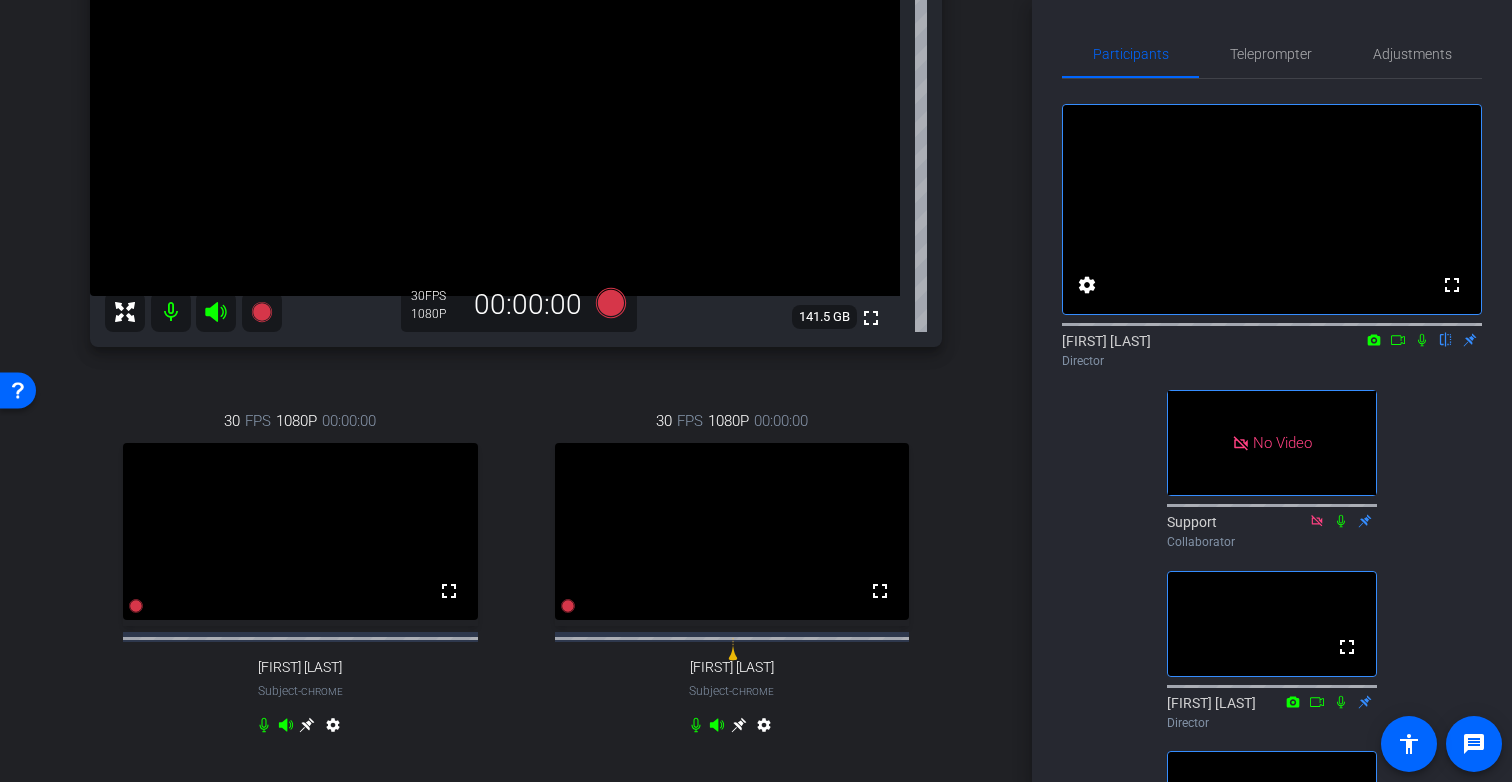 click 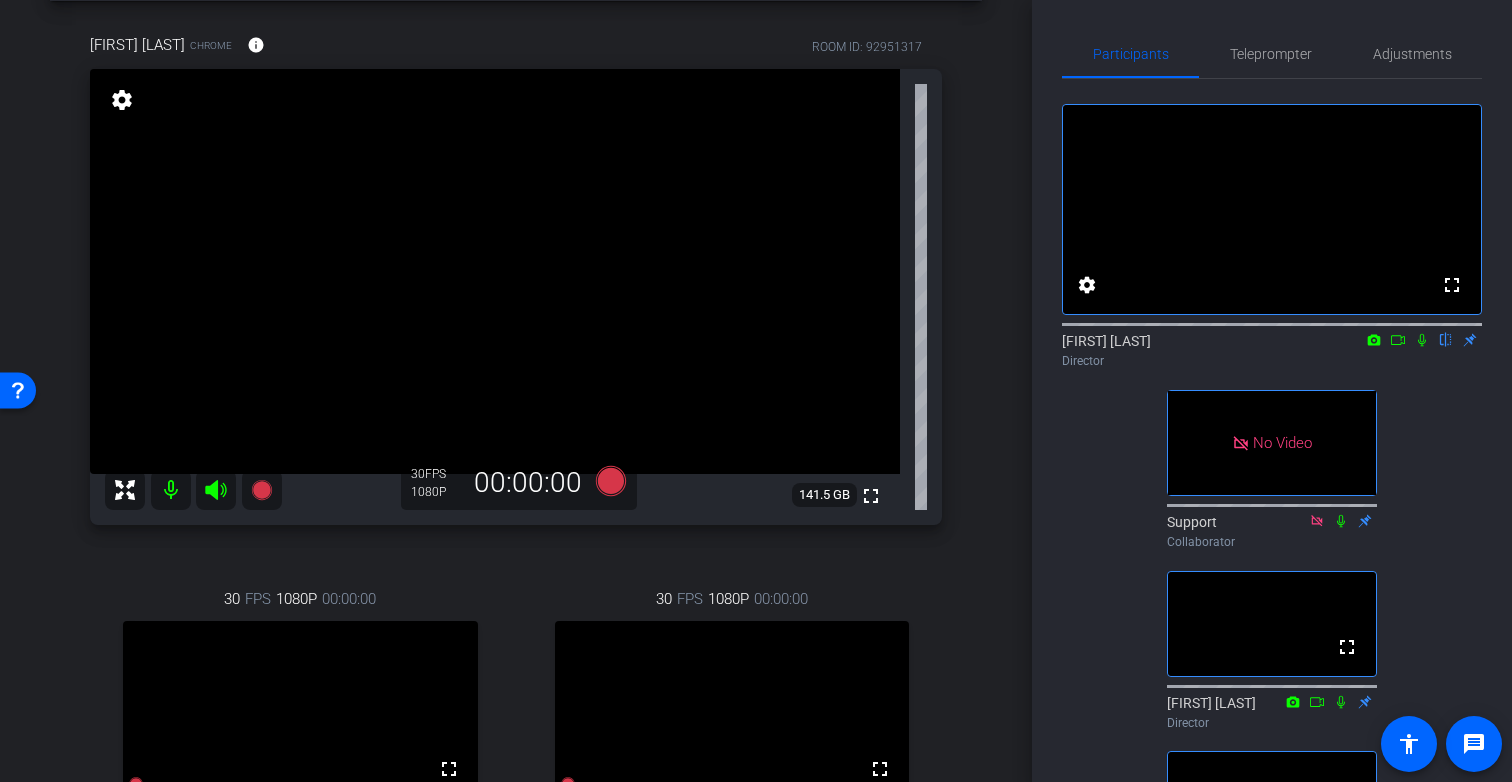 scroll, scrollTop: 112, scrollLeft: 0, axis: vertical 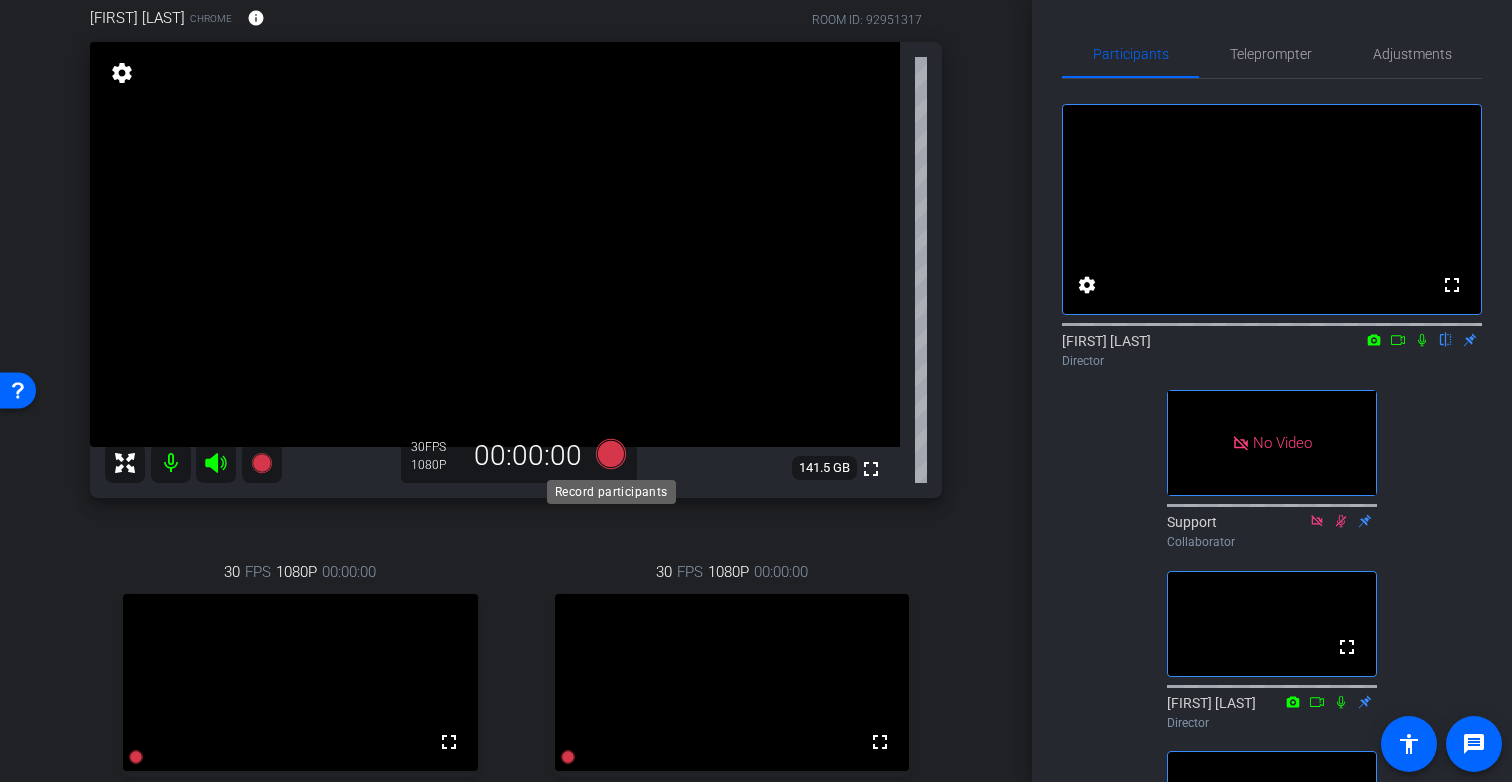 click 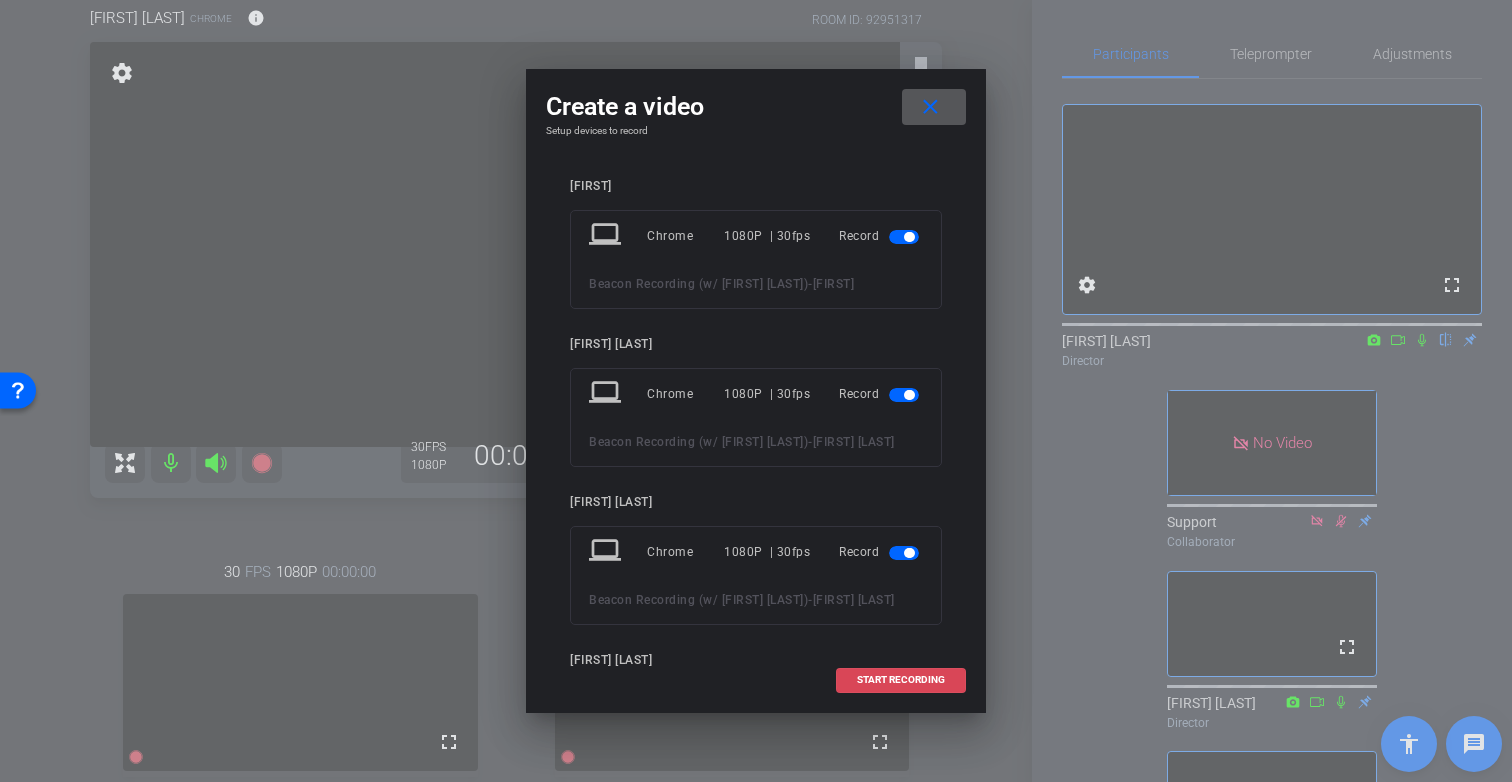 click on "START RECORDING" at bounding box center [901, 680] 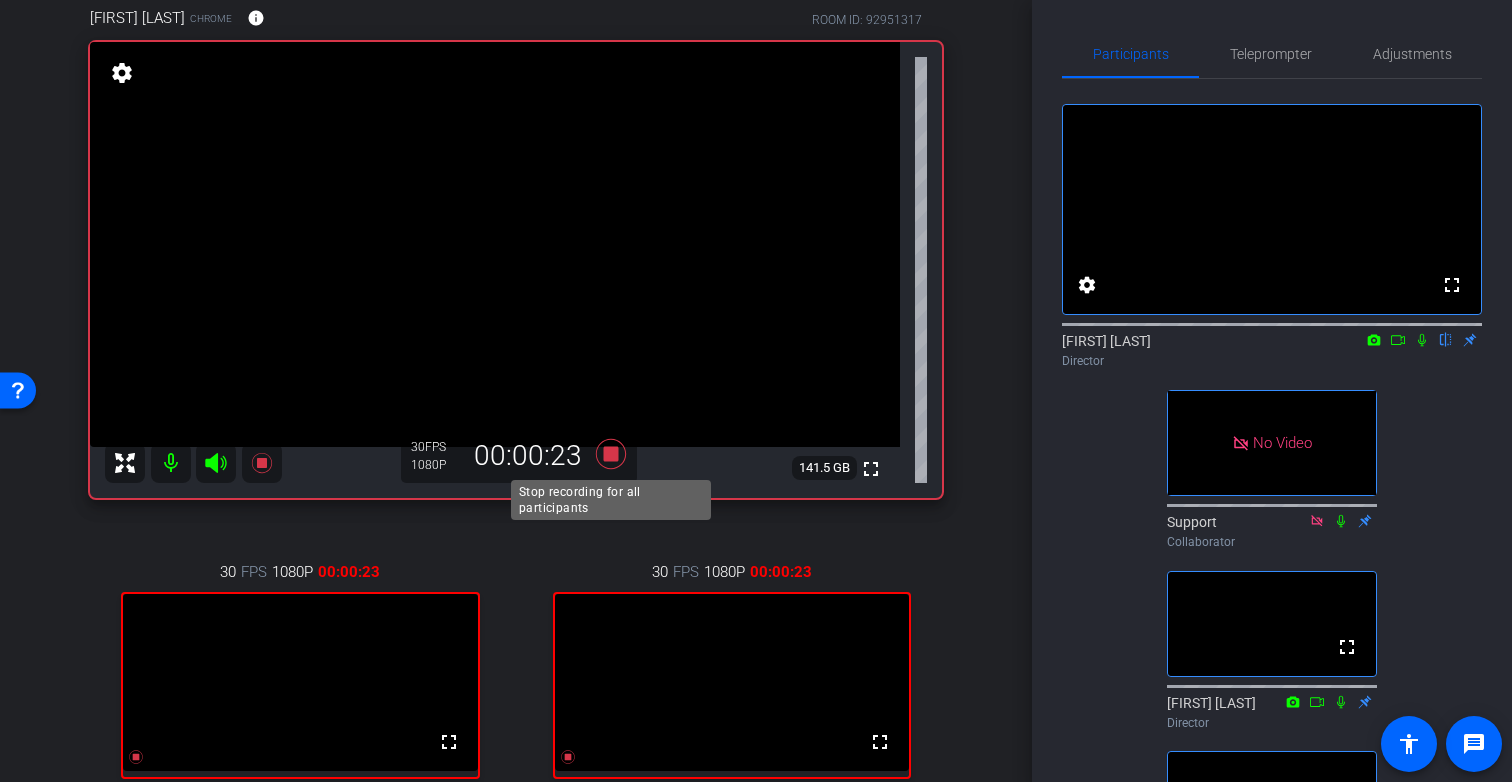 click 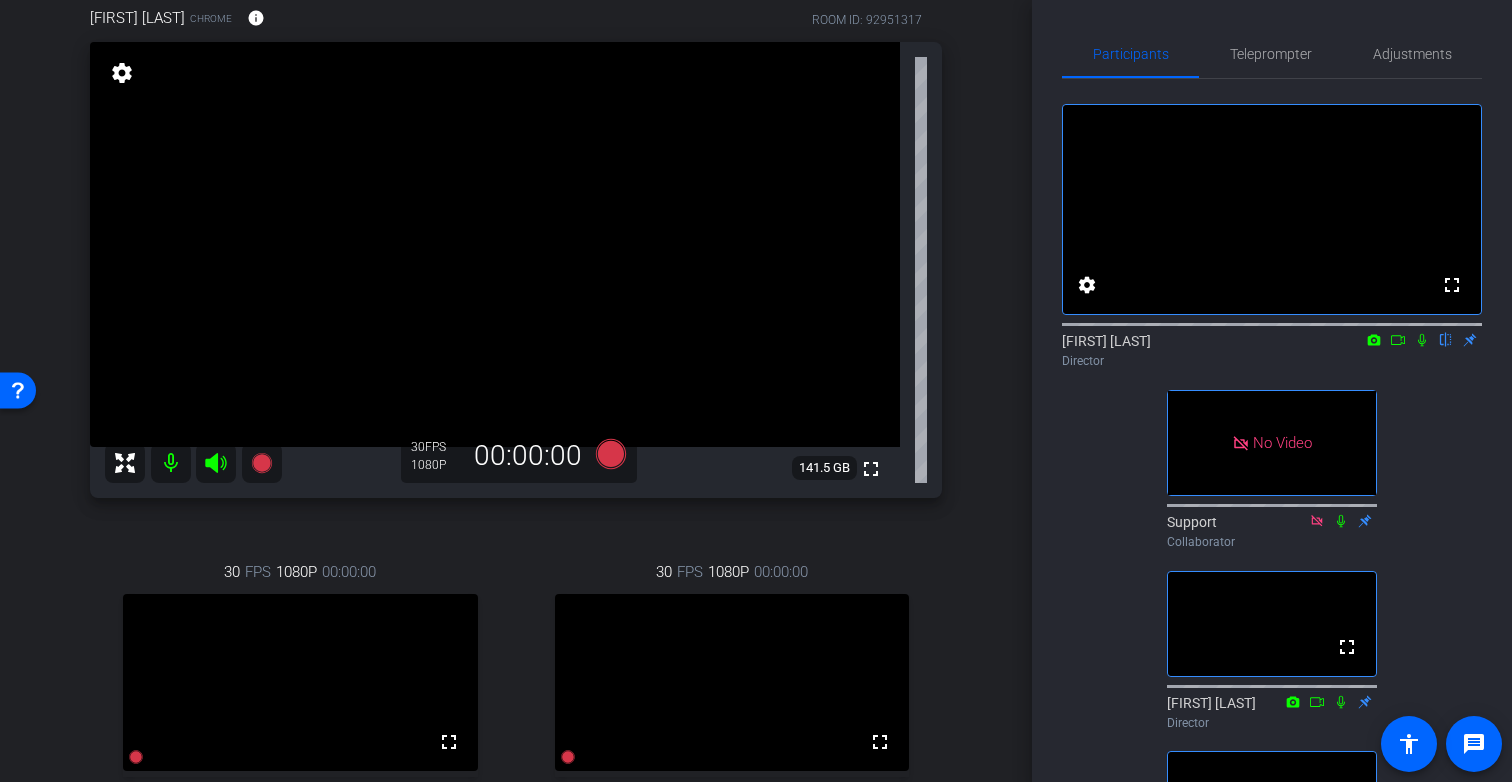 click 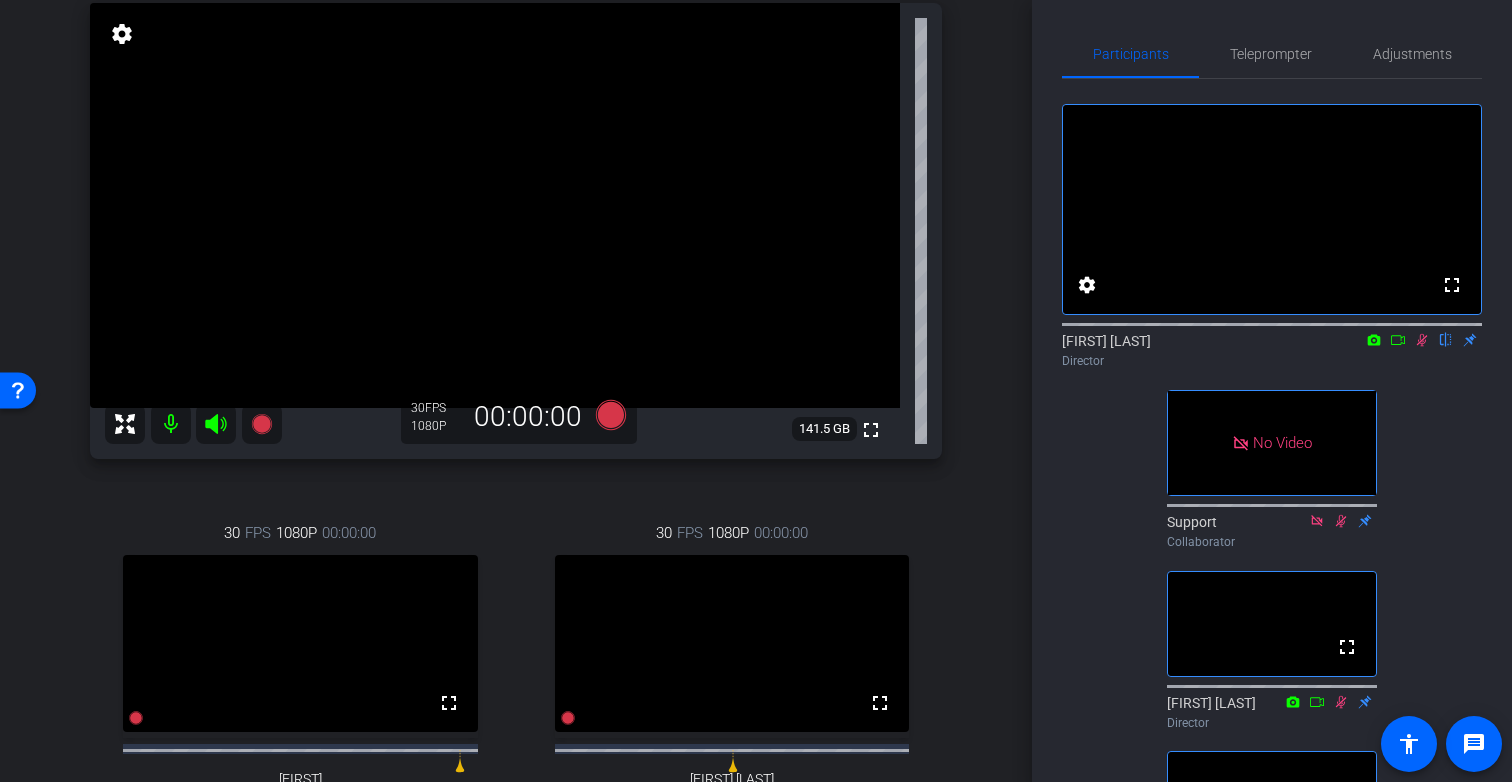 scroll, scrollTop: 62, scrollLeft: 0, axis: vertical 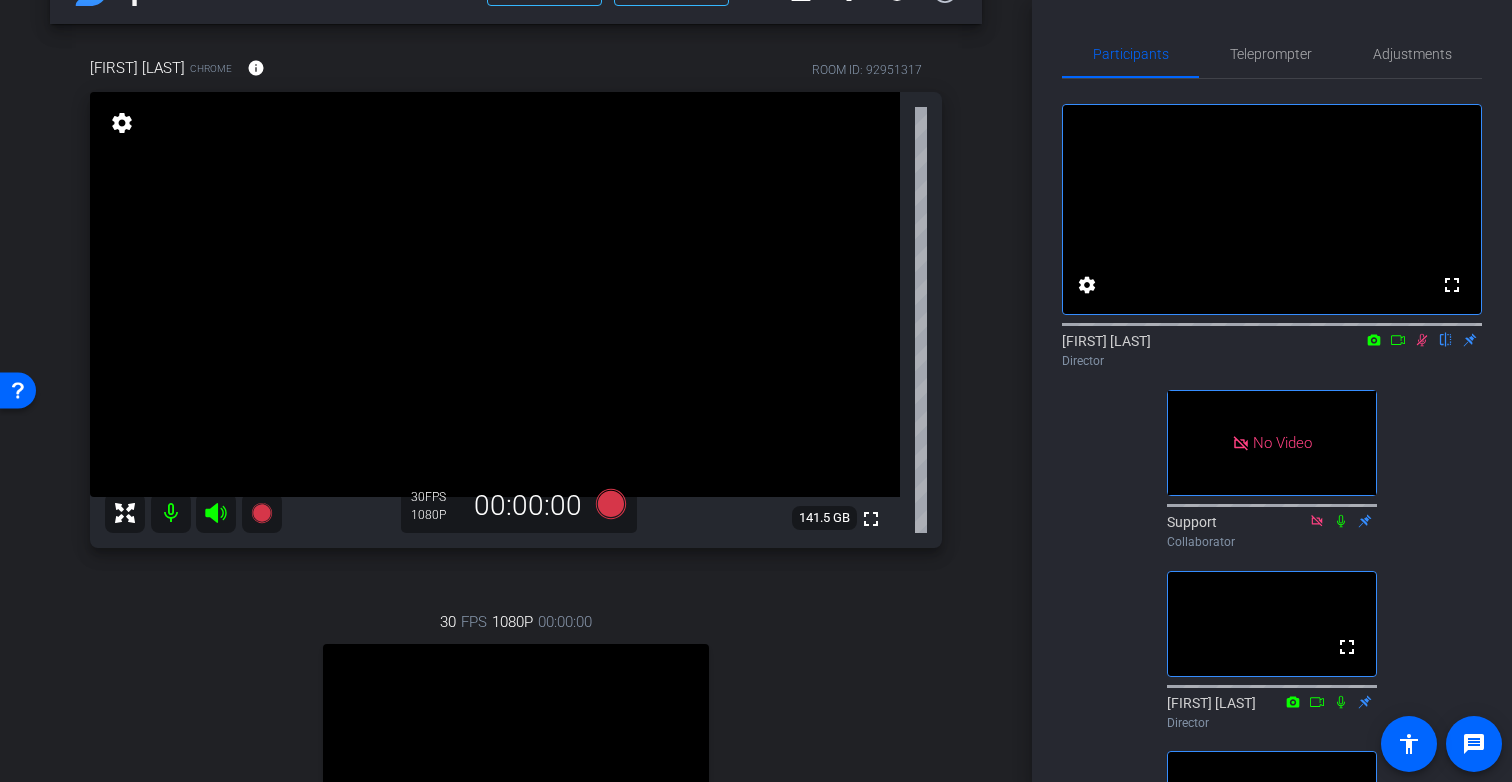 click 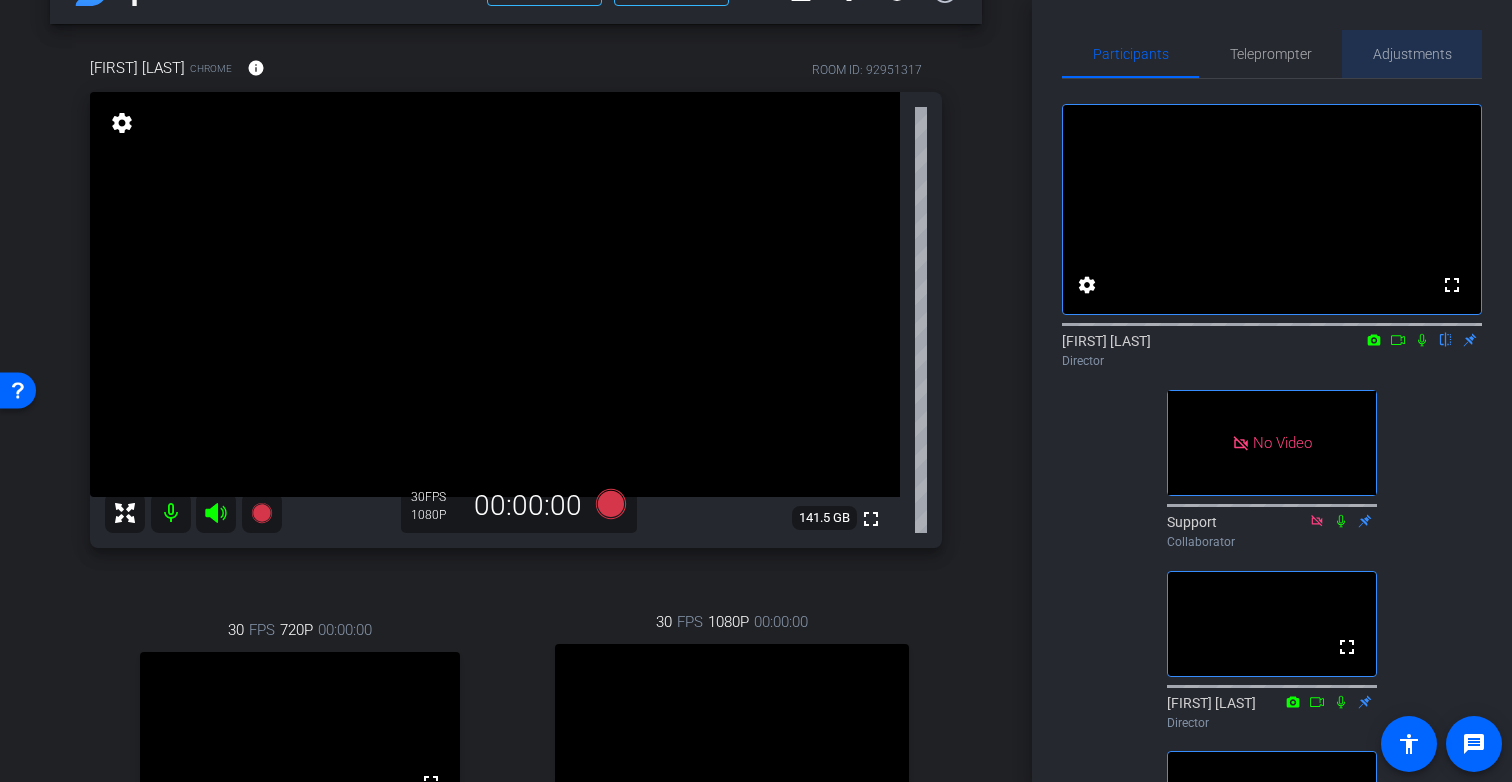 click on "Adjustments" at bounding box center [1412, 54] 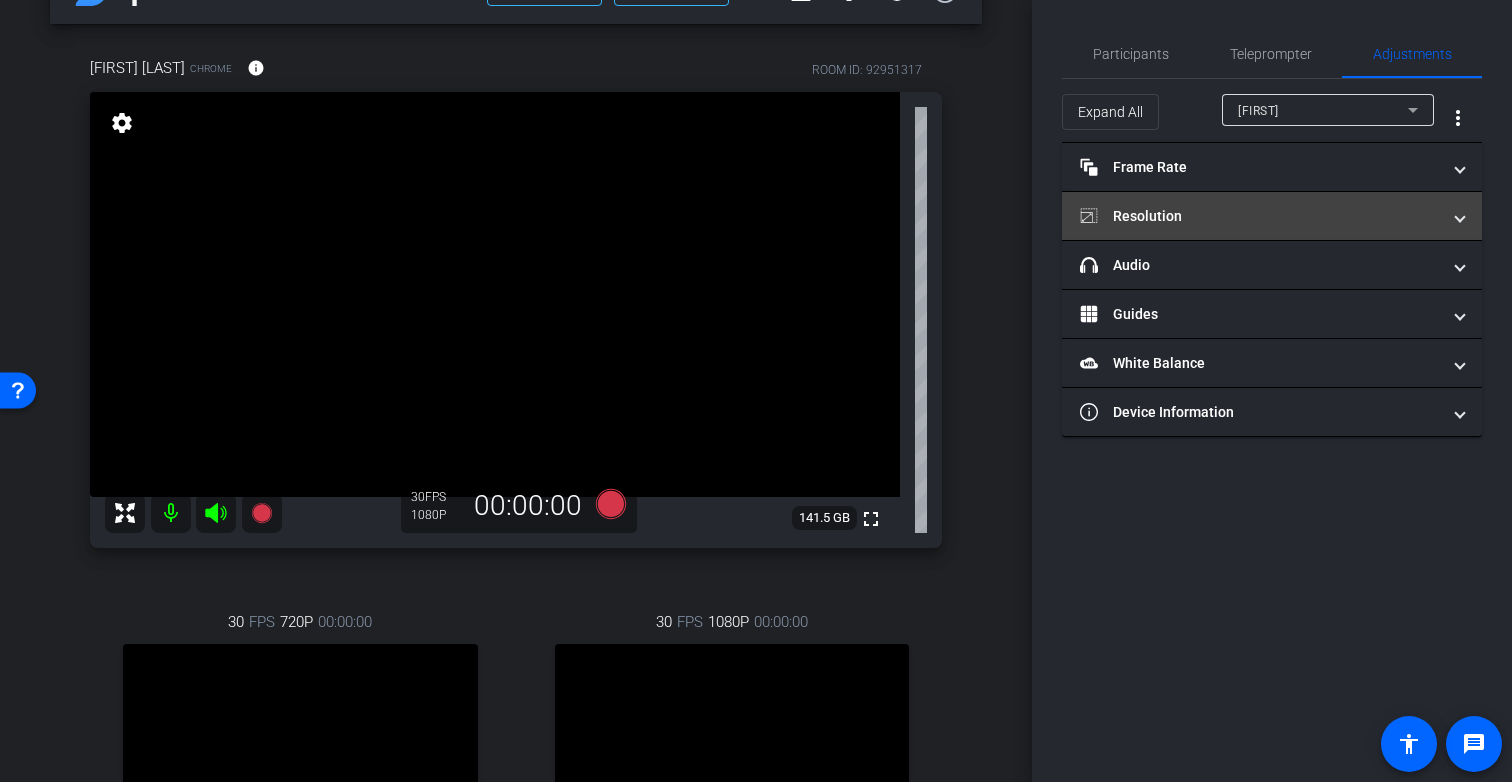 type on "11000" 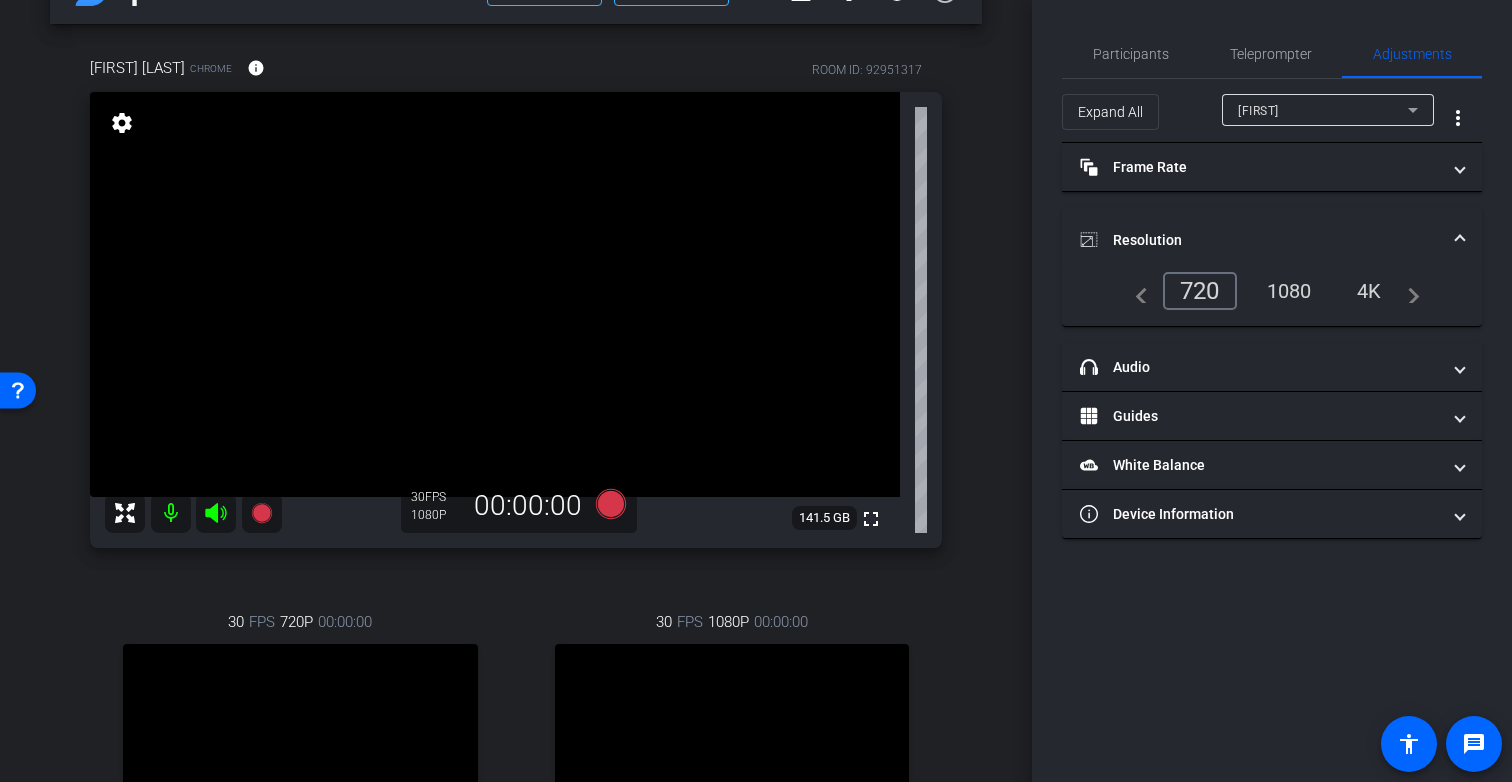 click on "1080" at bounding box center [1289, 291] 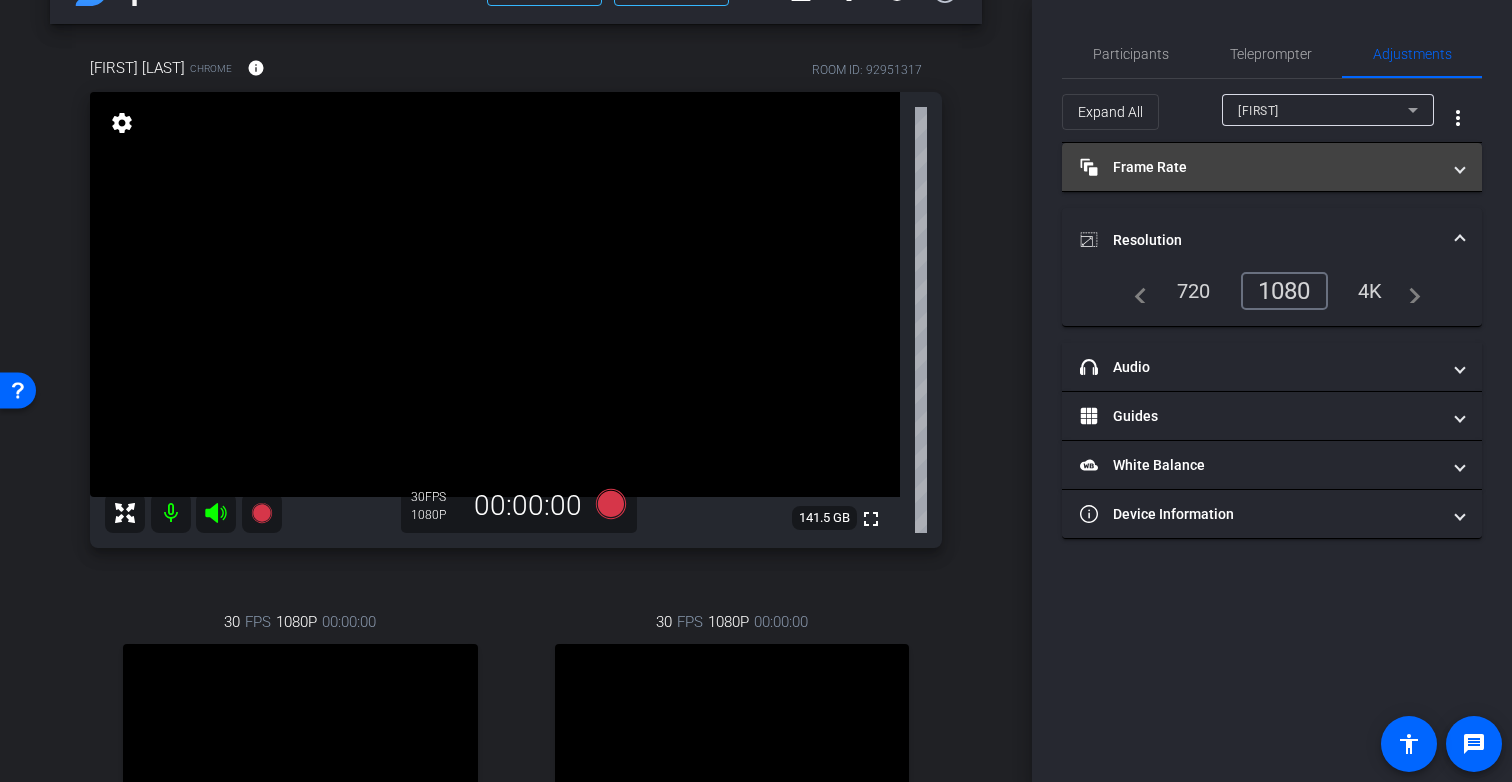 click on "Frame Rate
Frame Rate" at bounding box center (1260, 167) 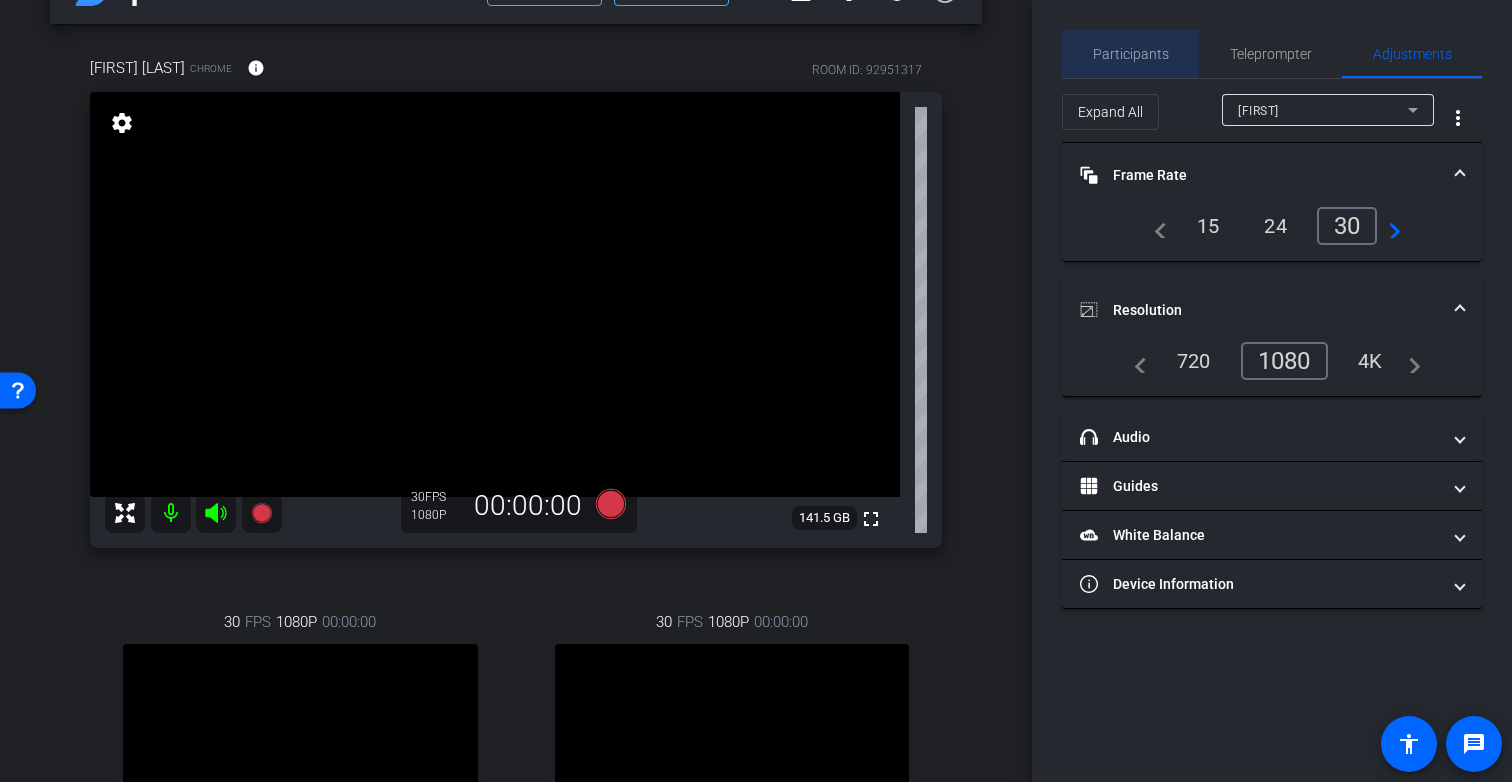 click on "Participants" at bounding box center (1131, 54) 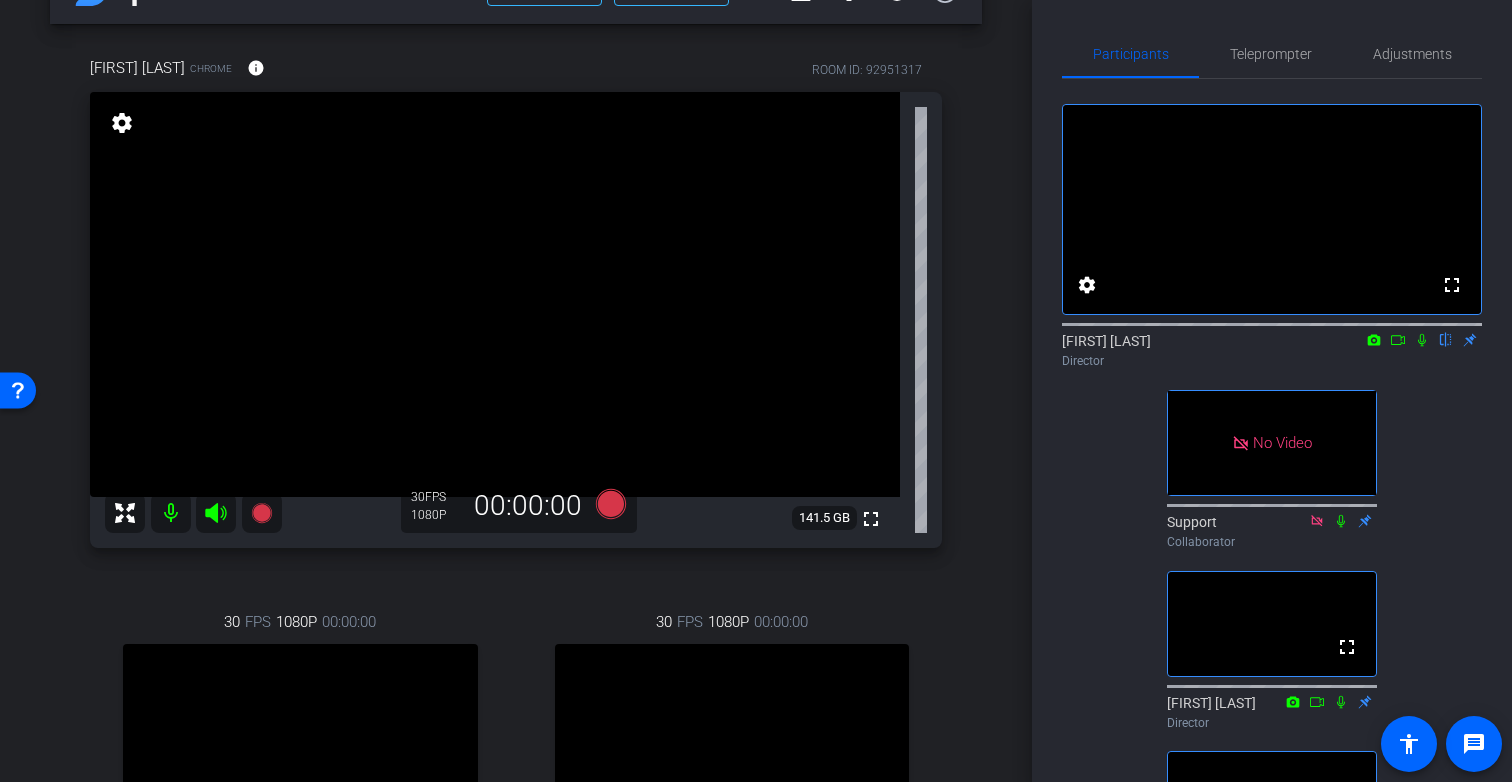 click 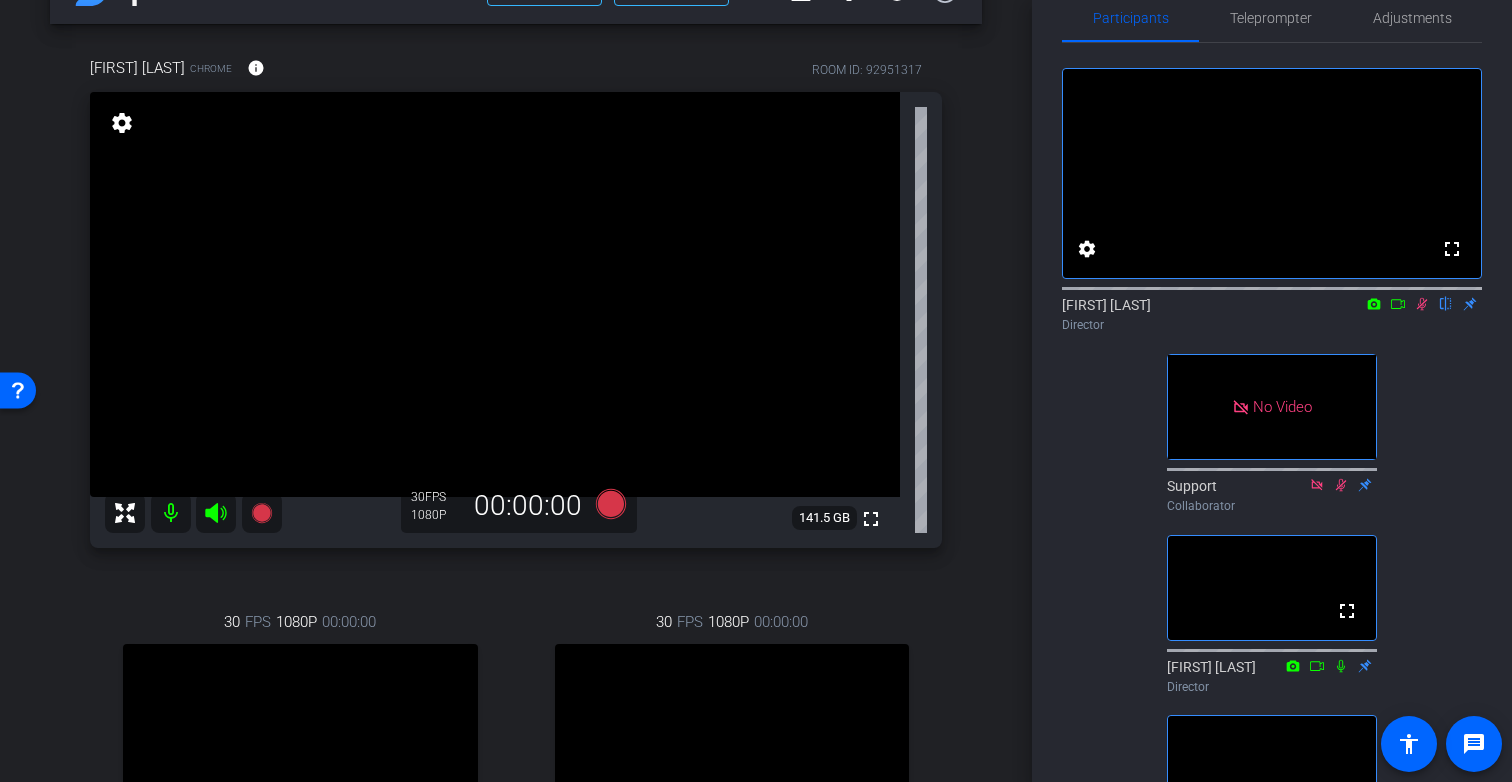 scroll, scrollTop: 0, scrollLeft: 0, axis: both 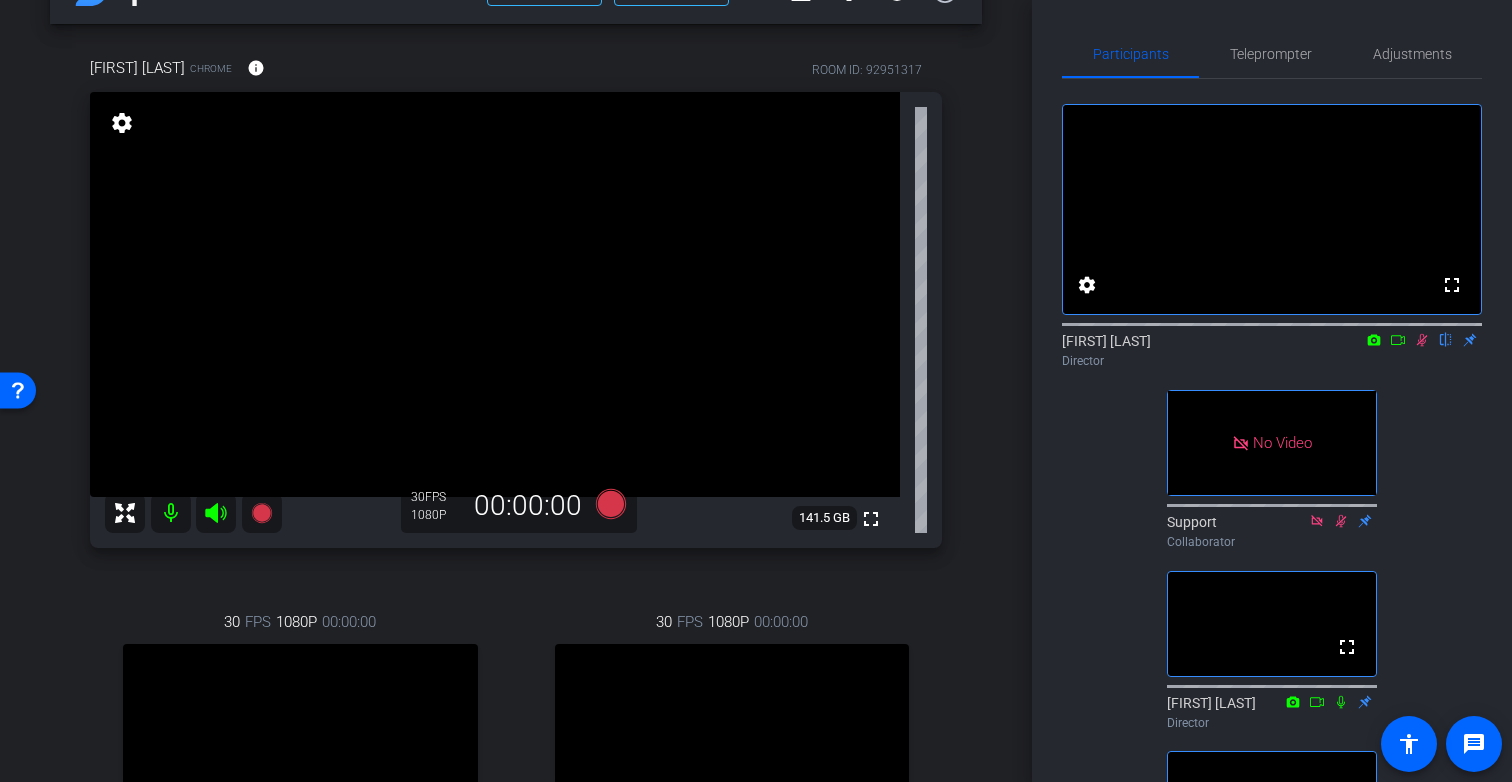 click 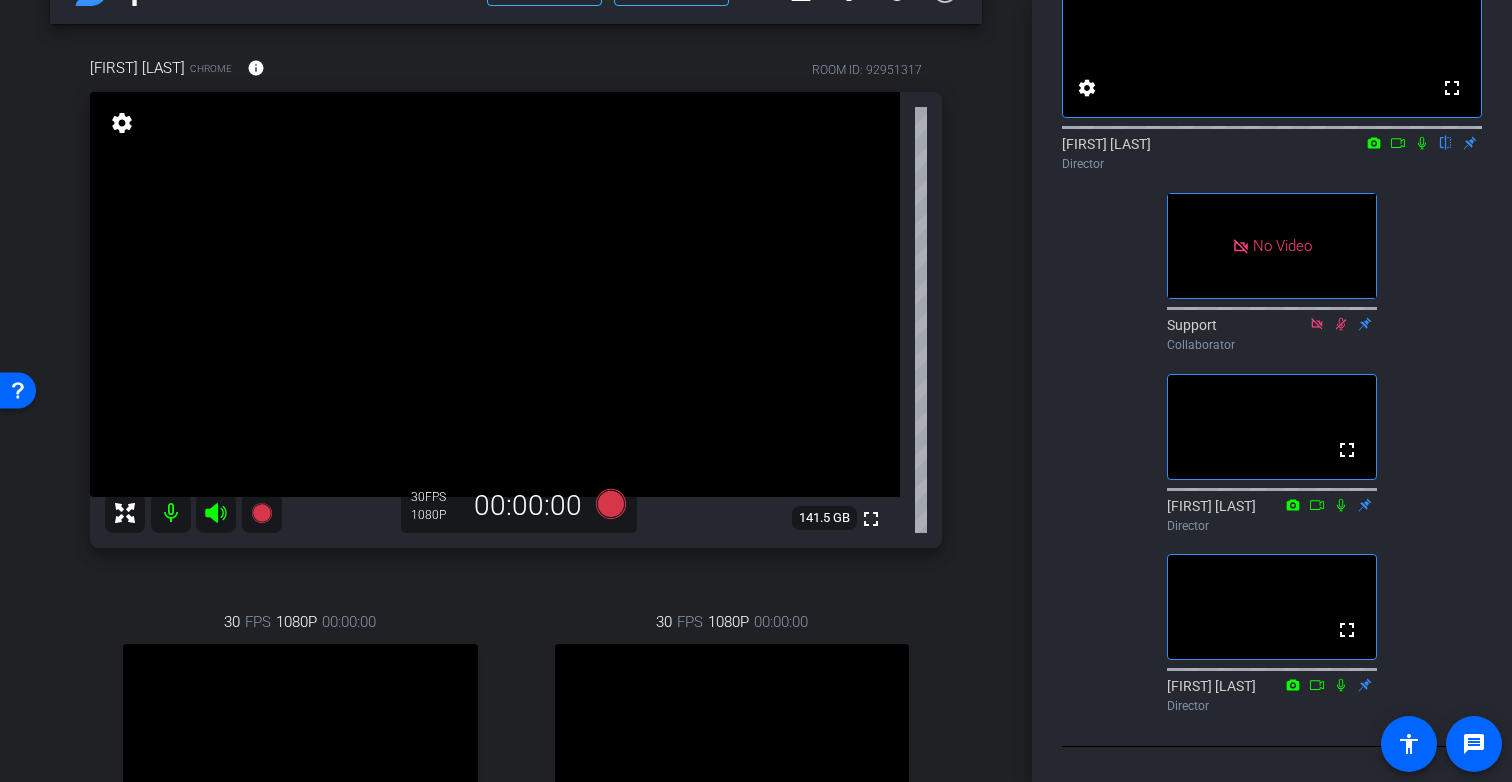 scroll, scrollTop: 0, scrollLeft: 0, axis: both 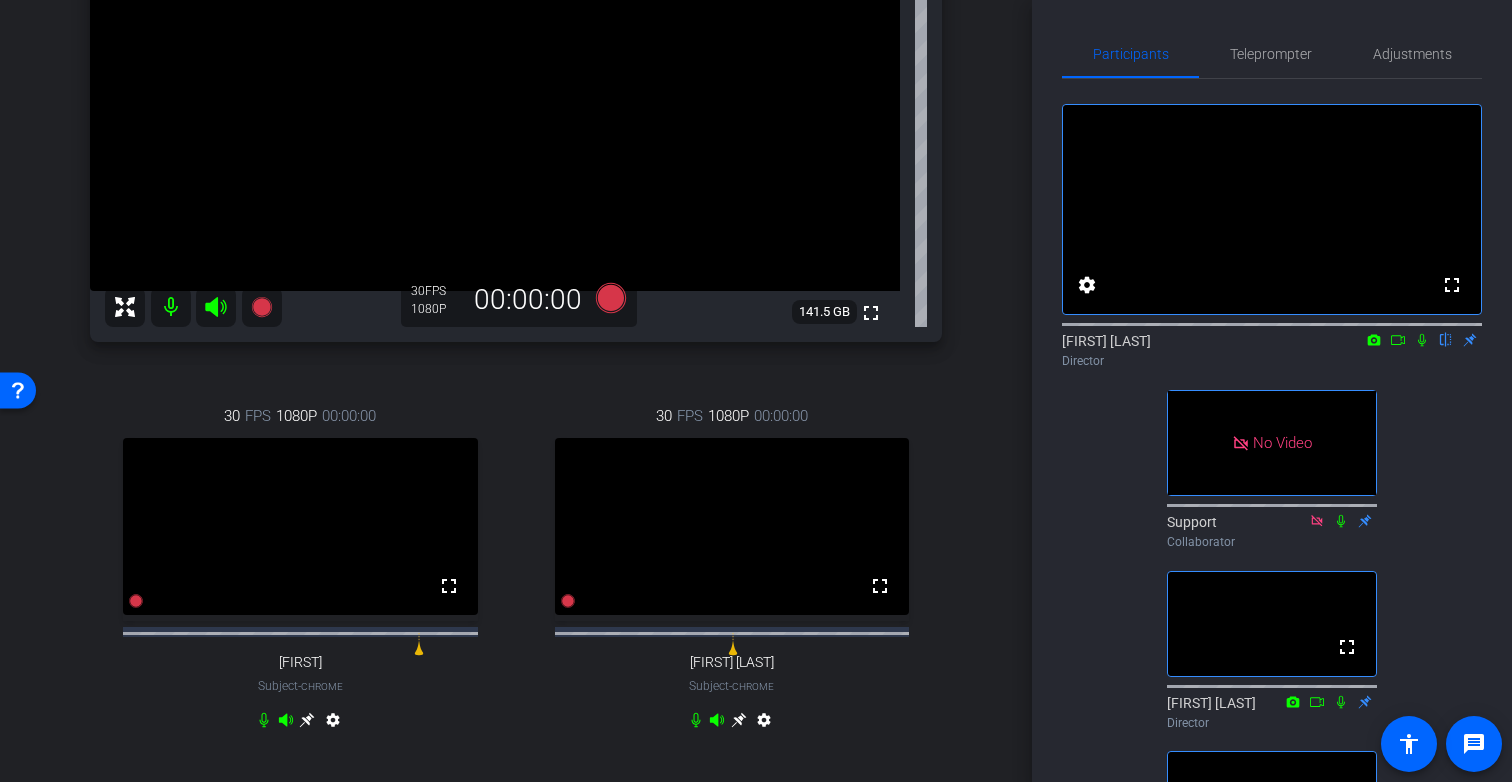 click 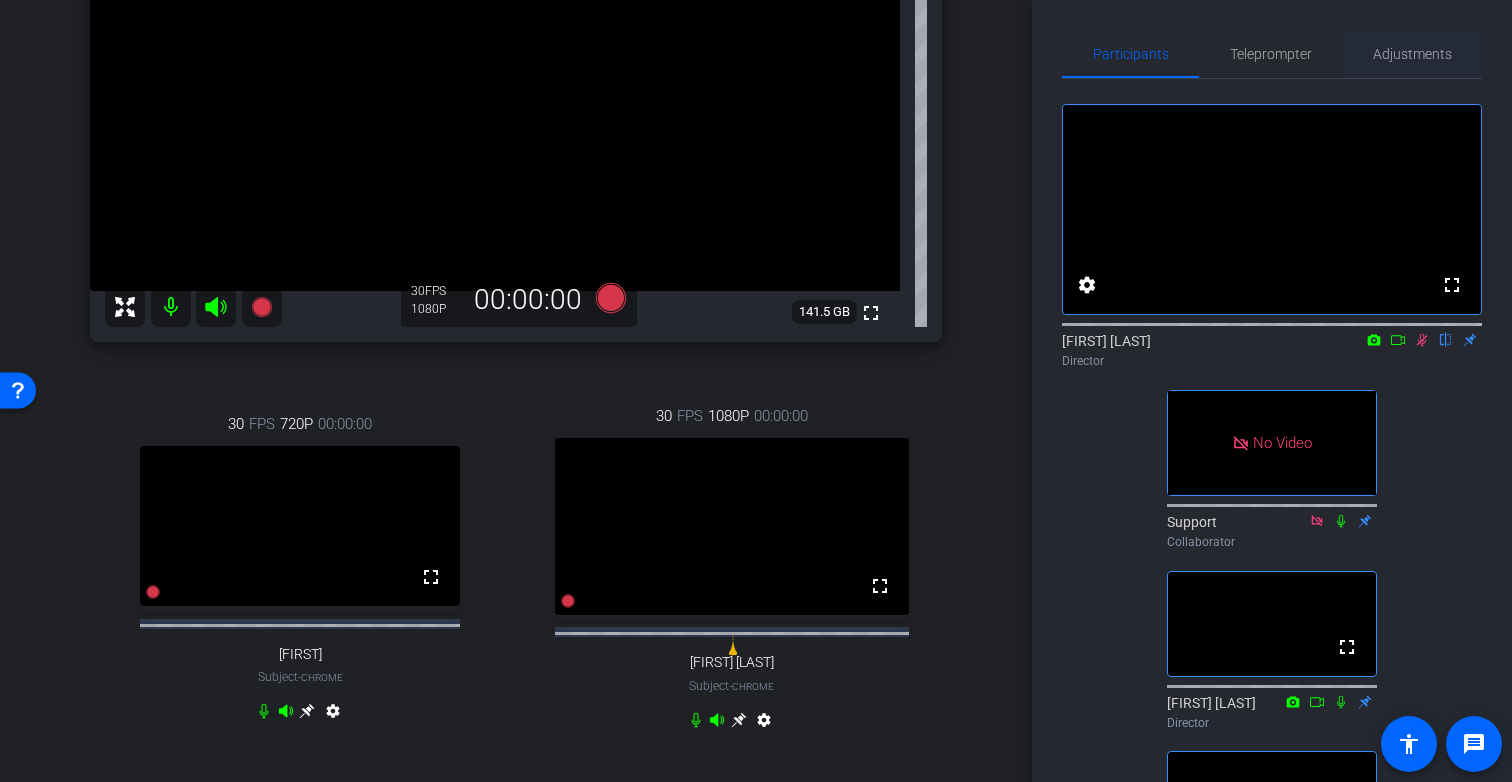 click on "Adjustments" at bounding box center (1412, 54) 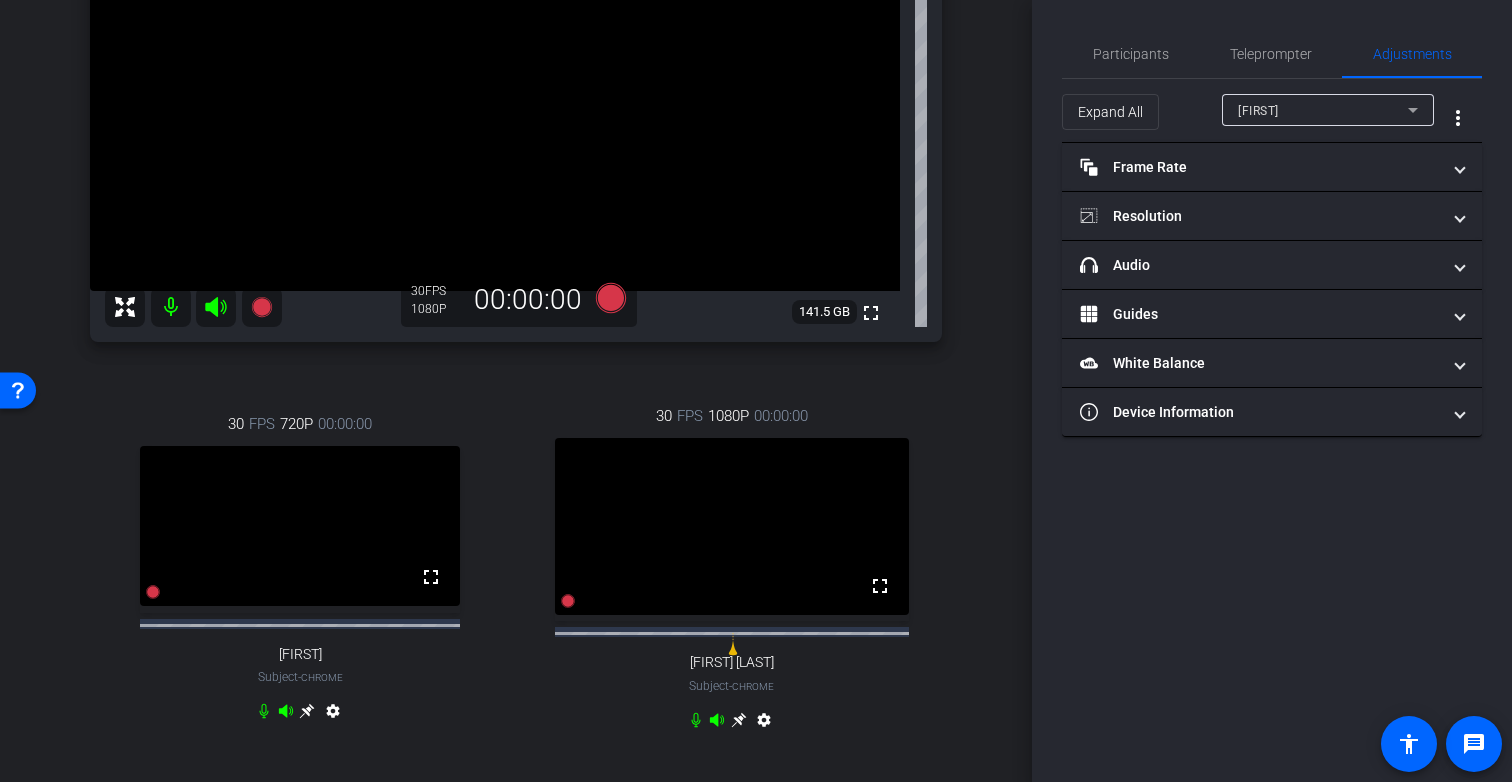 type on "11000" 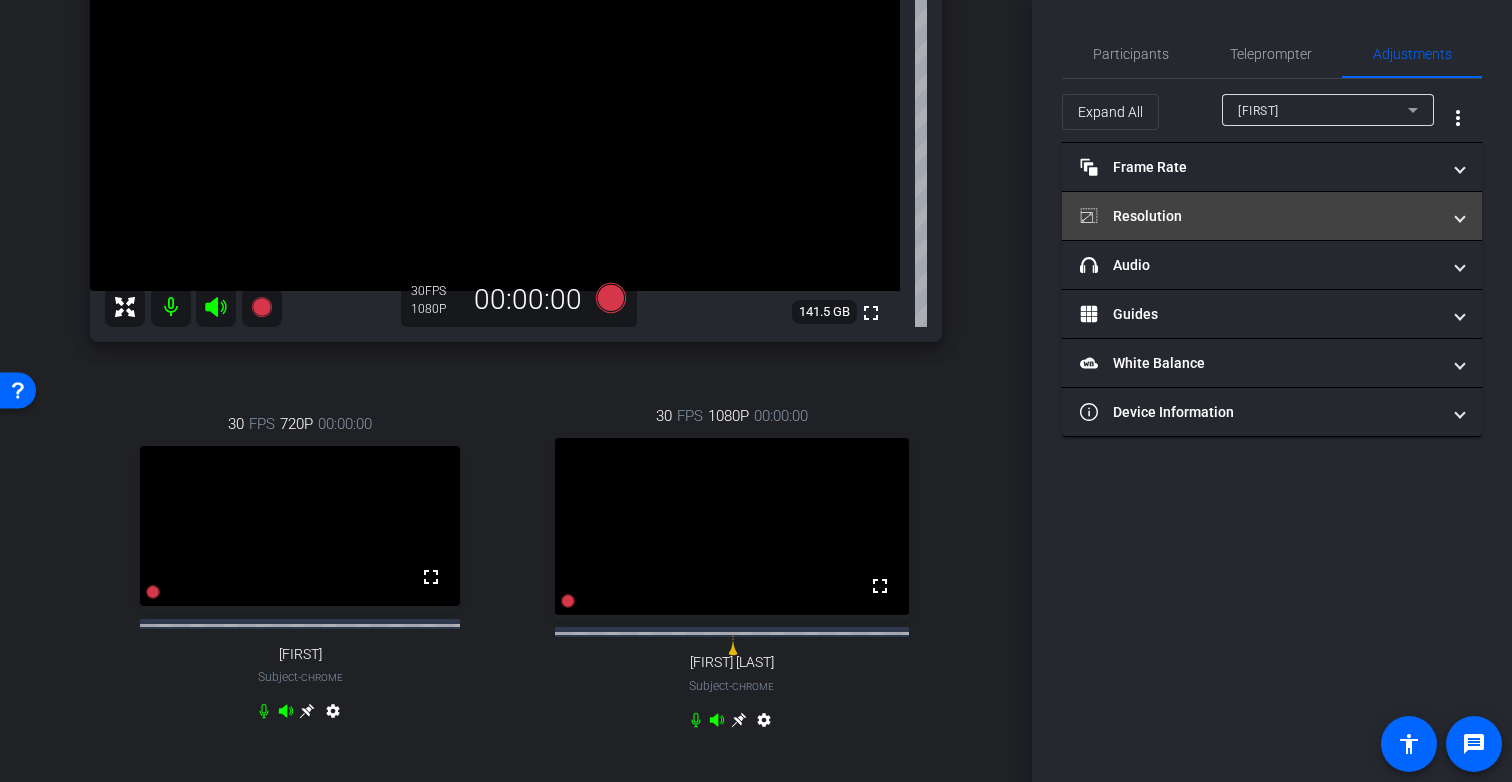 click on "Resolution" at bounding box center (1260, 216) 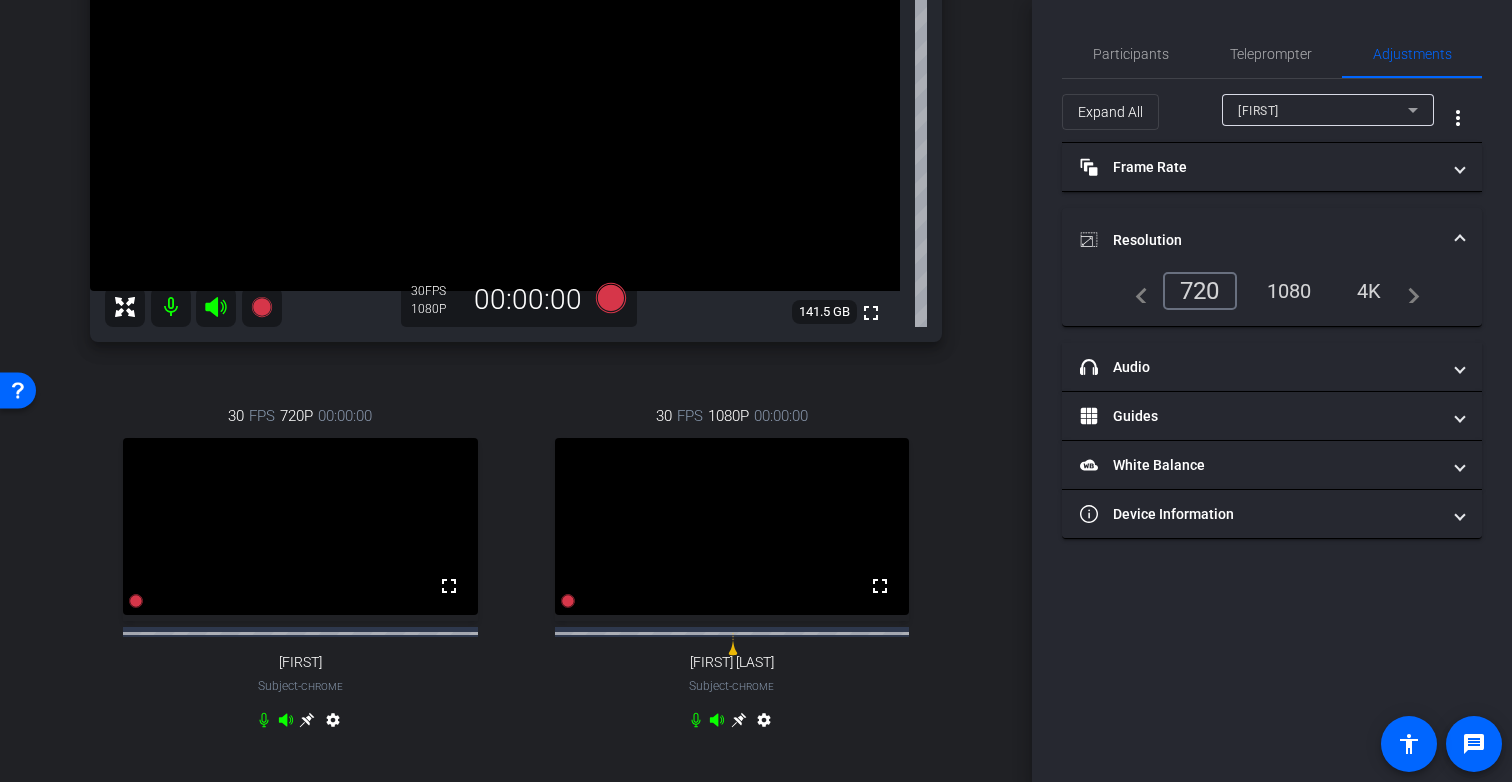 click on "1080" at bounding box center (1289, 291) 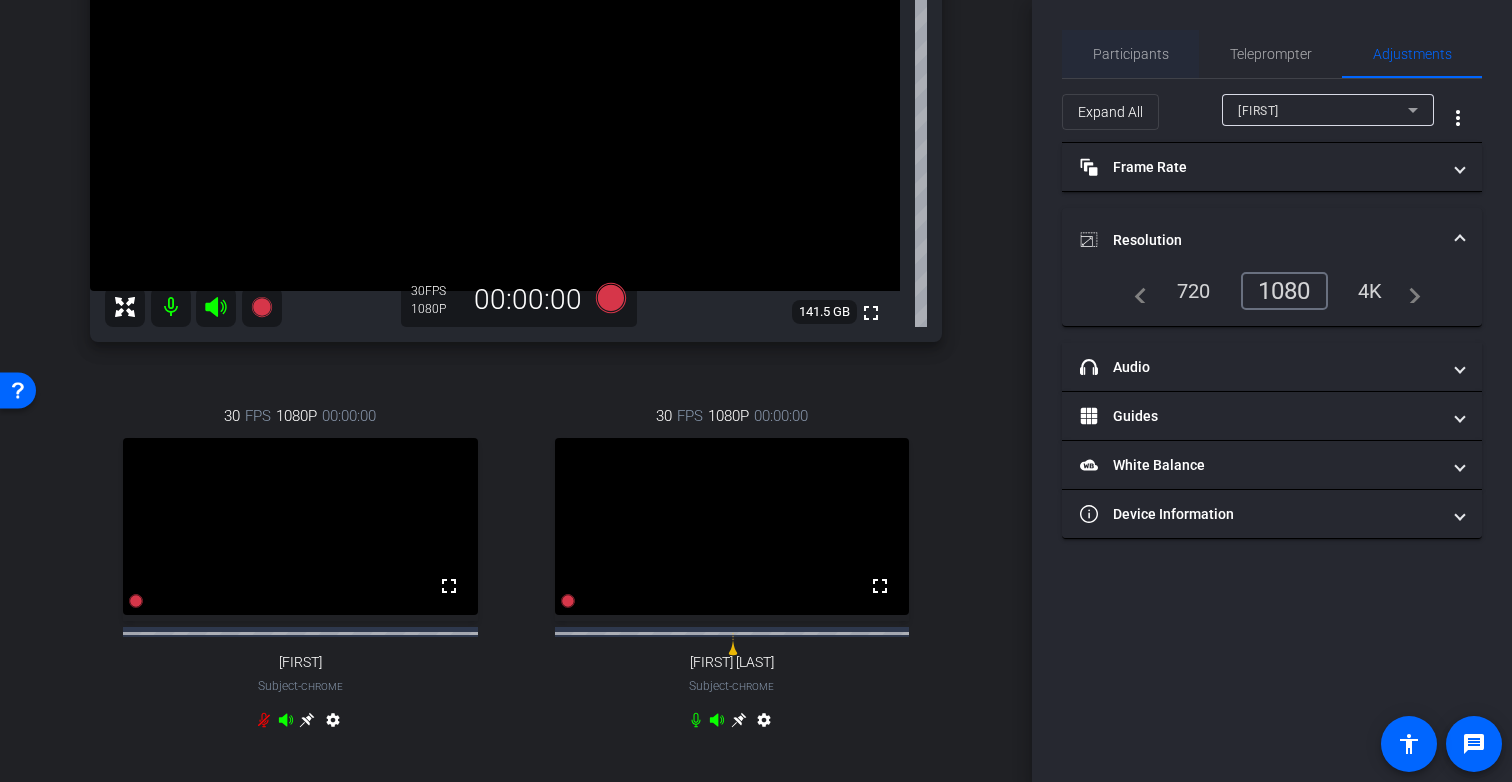 click on "Participants" at bounding box center [1131, 54] 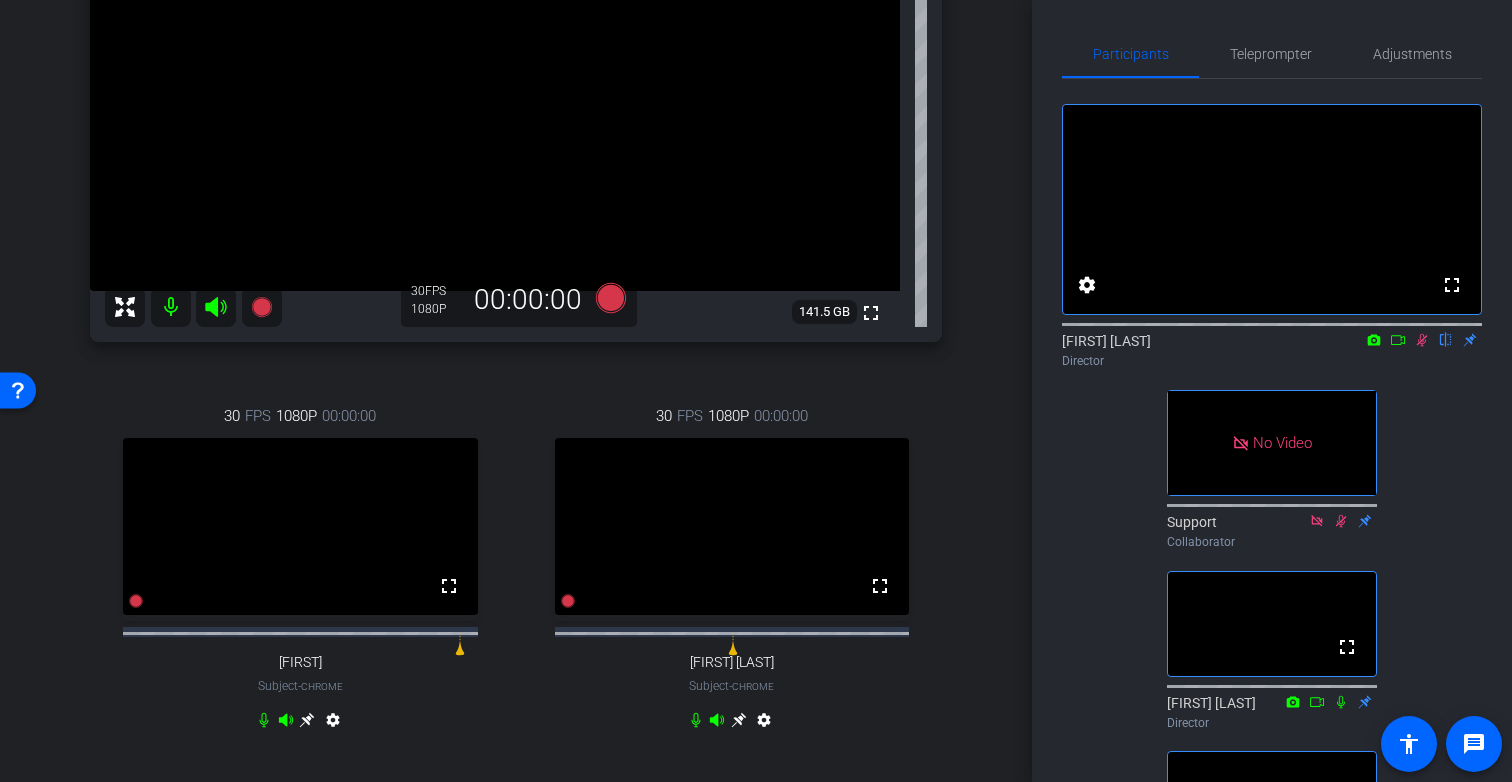 click 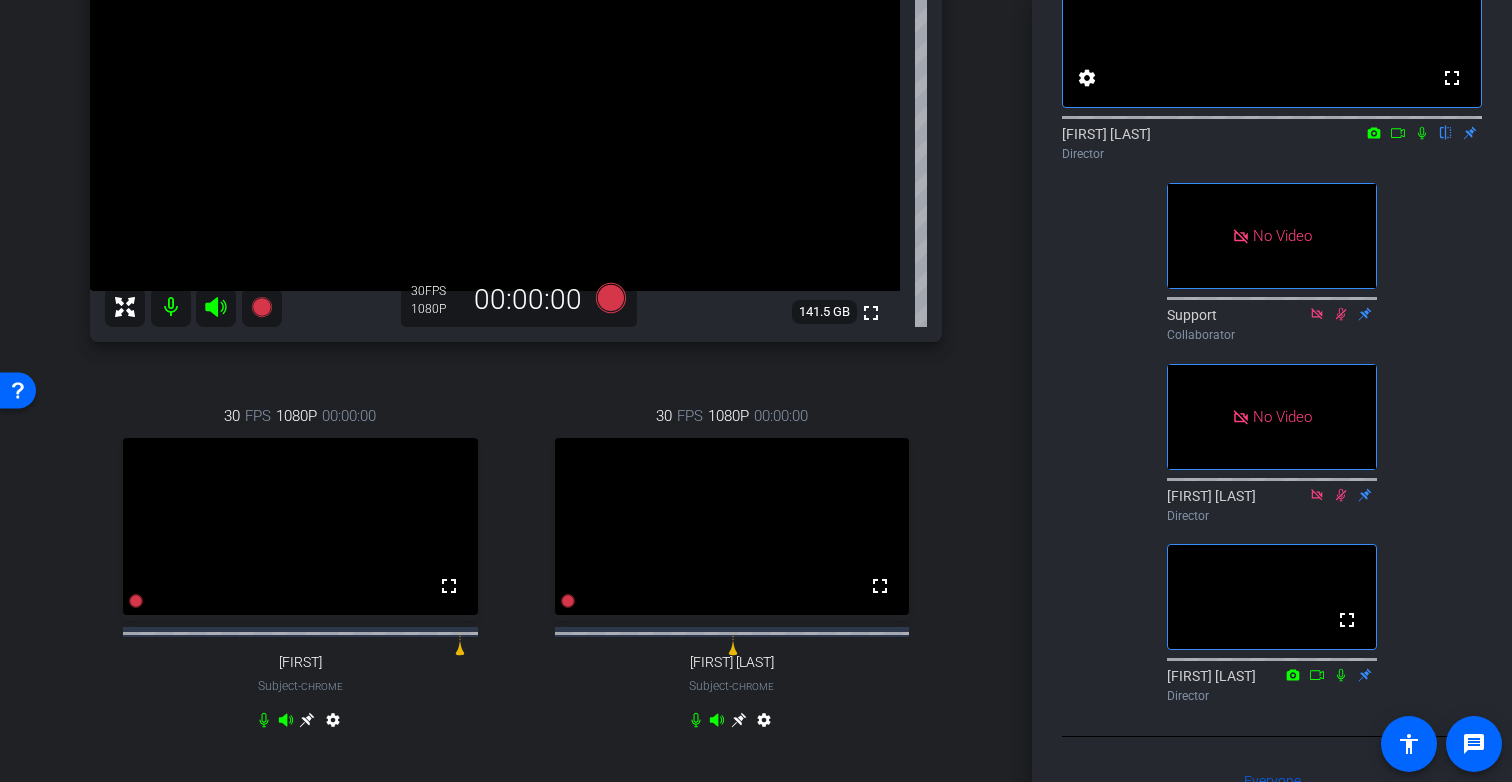 scroll, scrollTop: 209, scrollLeft: 0, axis: vertical 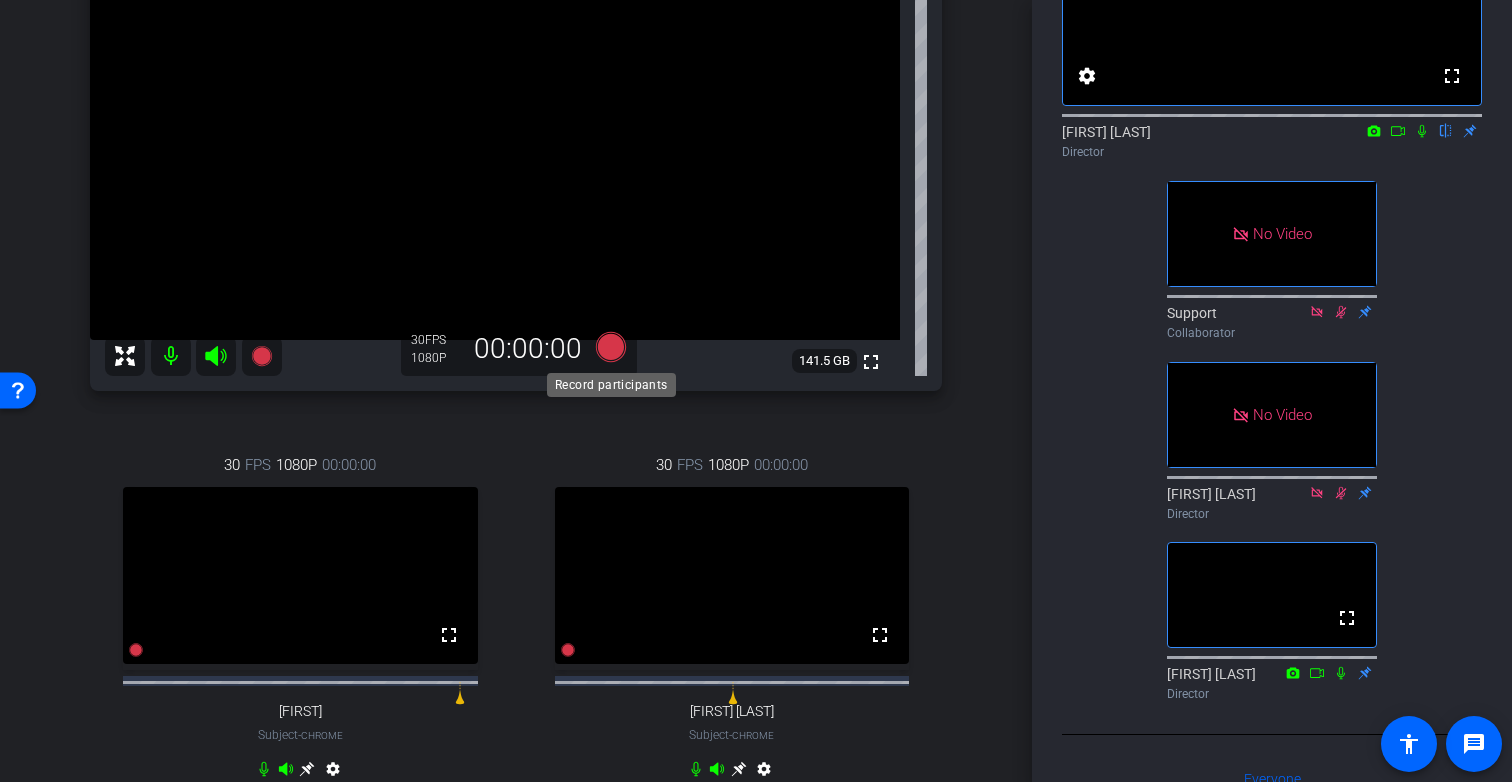 click 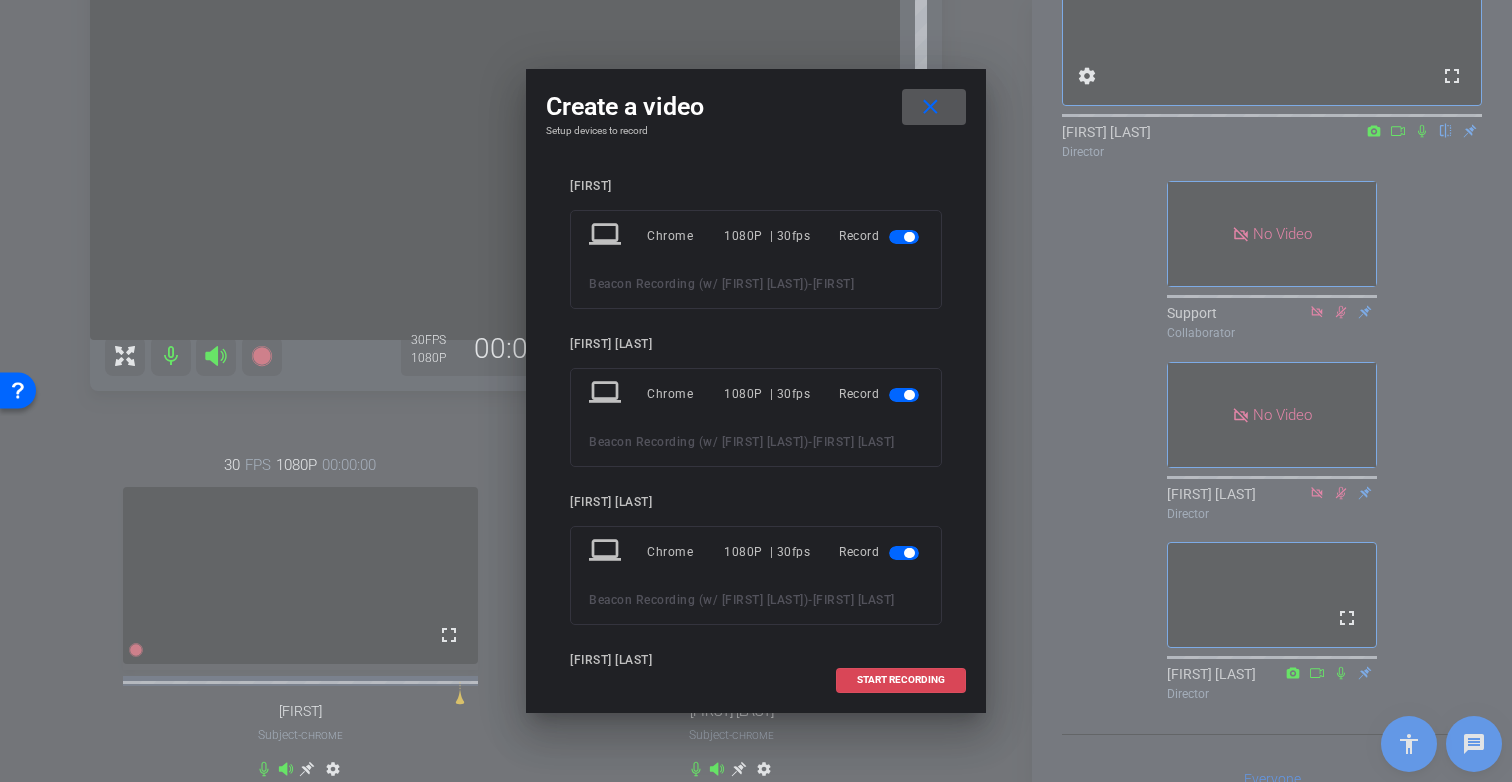 click on "START RECORDING" at bounding box center [901, 680] 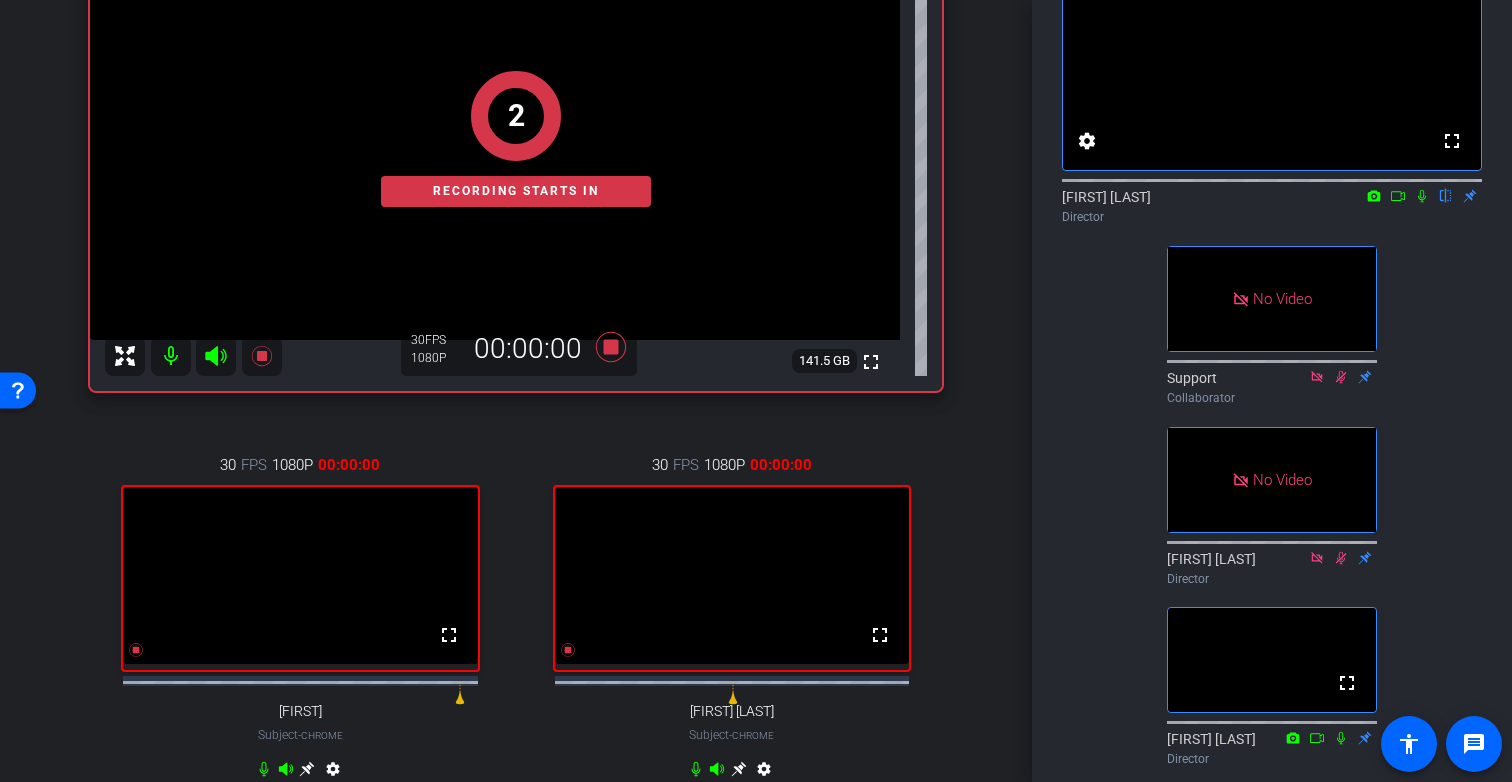 scroll, scrollTop: 112, scrollLeft: 0, axis: vertical 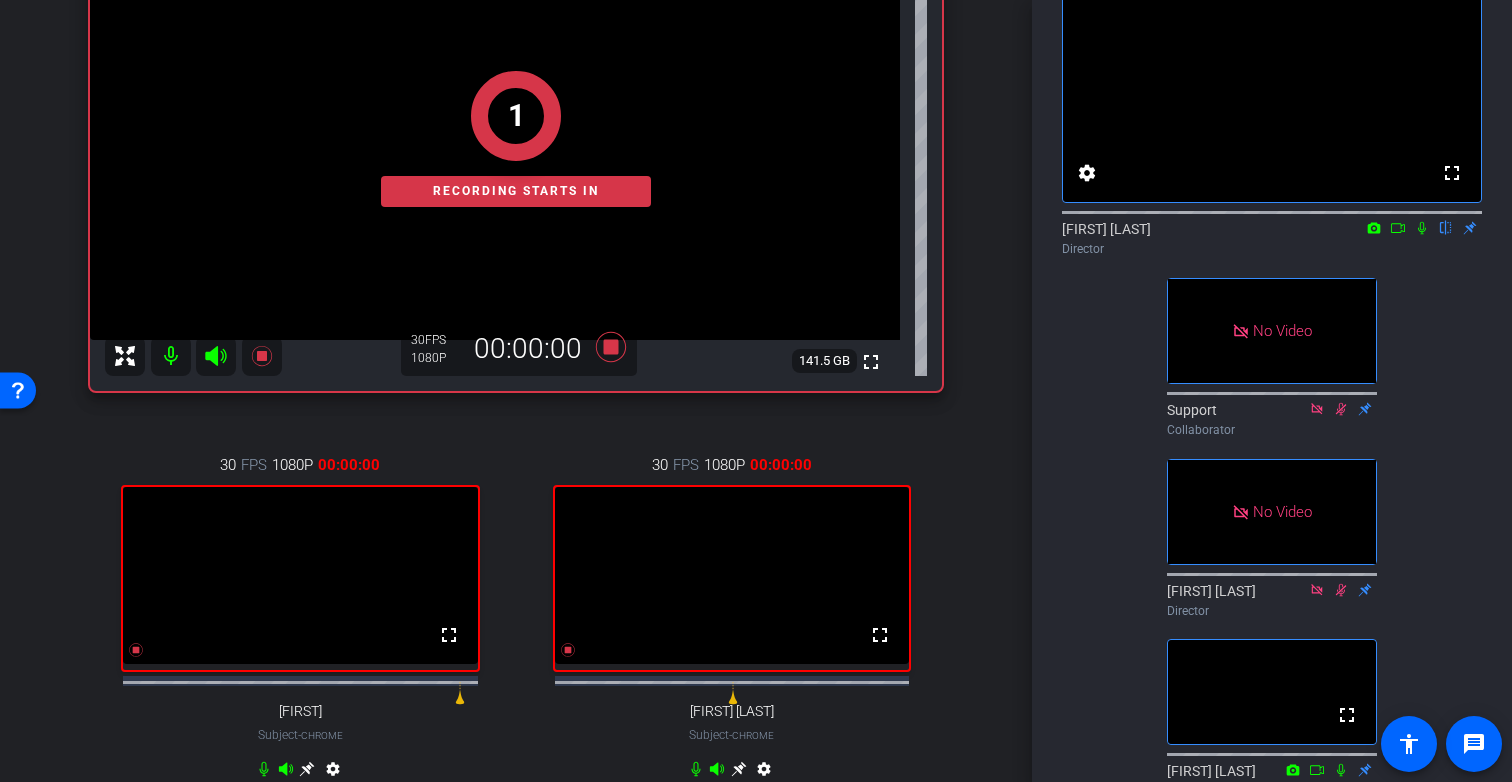 click 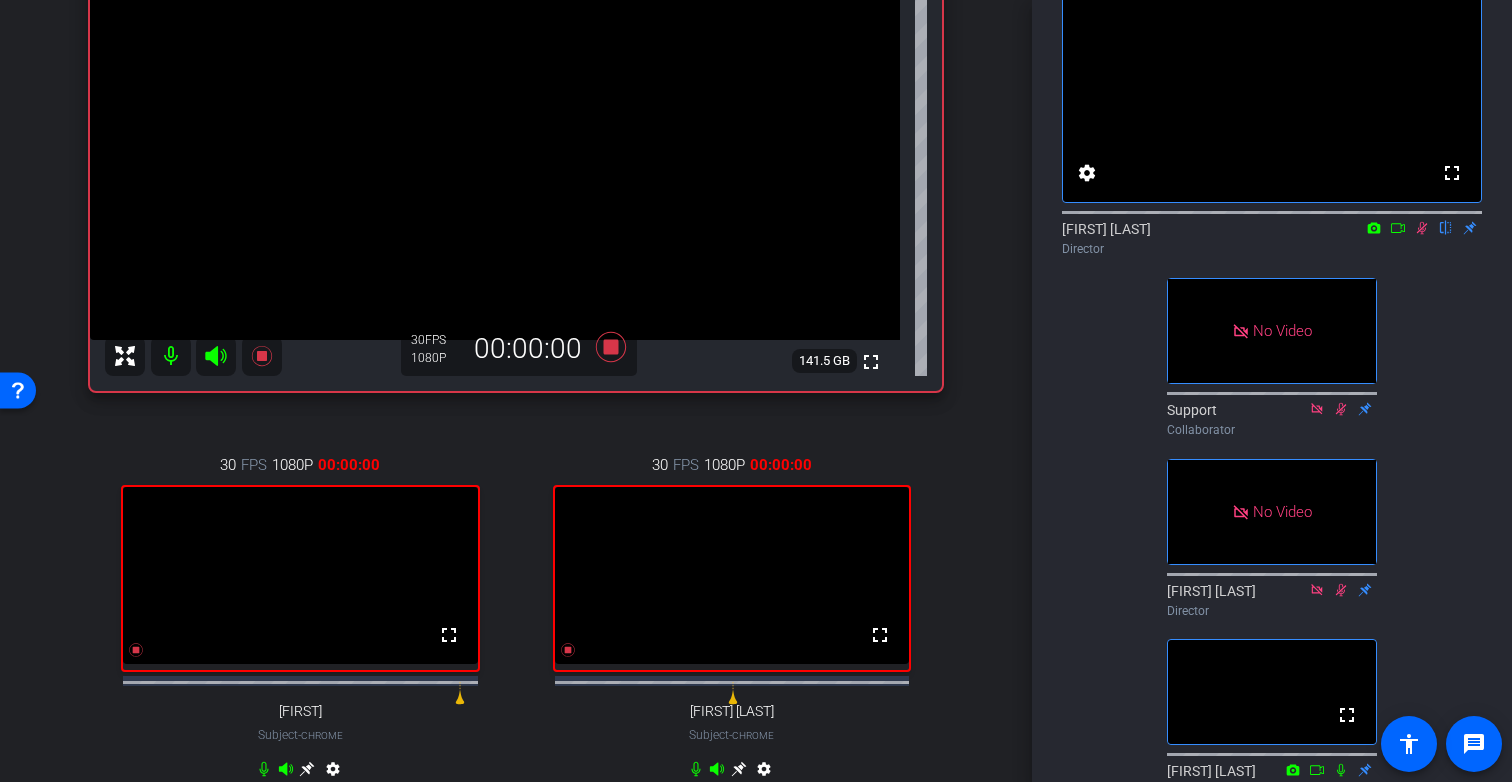click 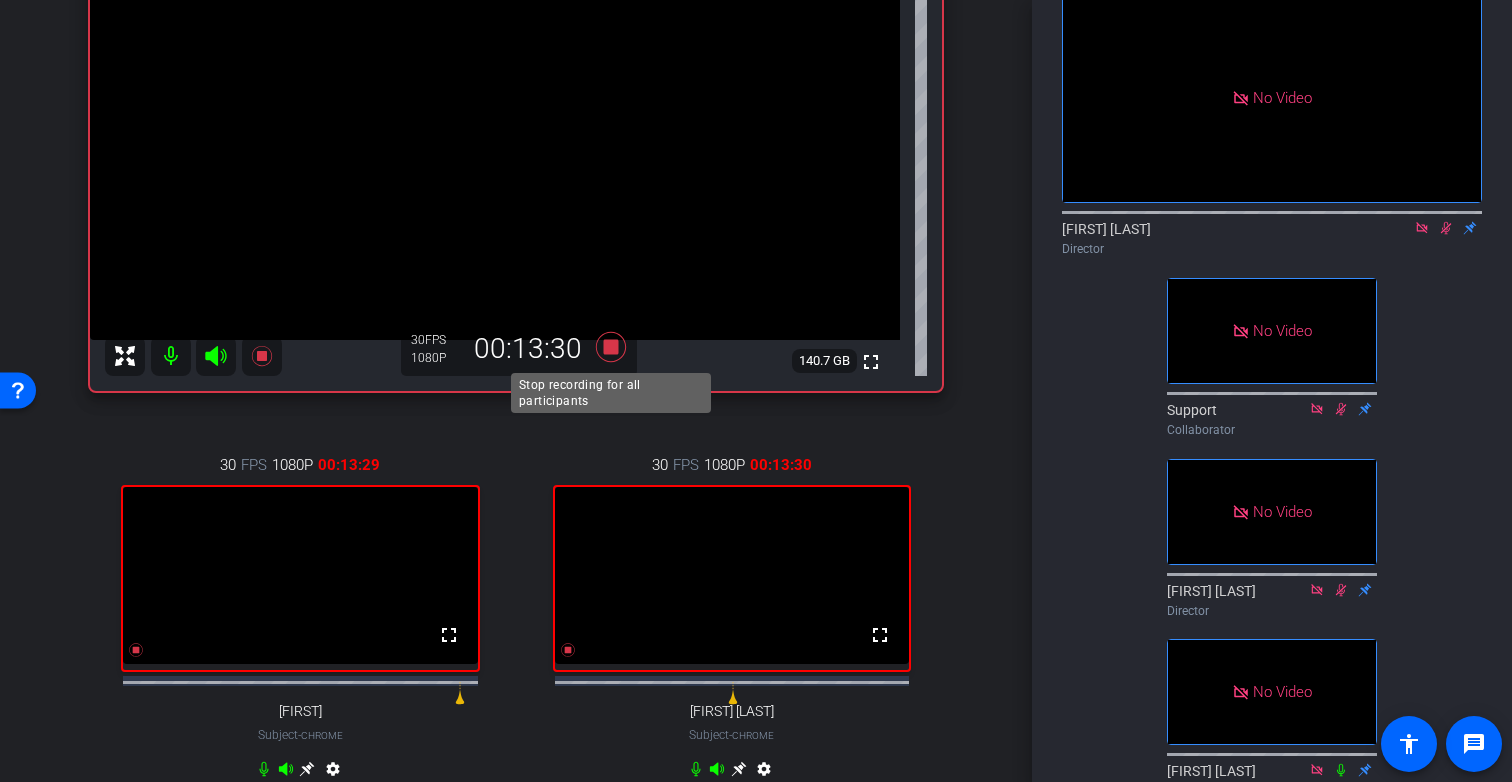 click 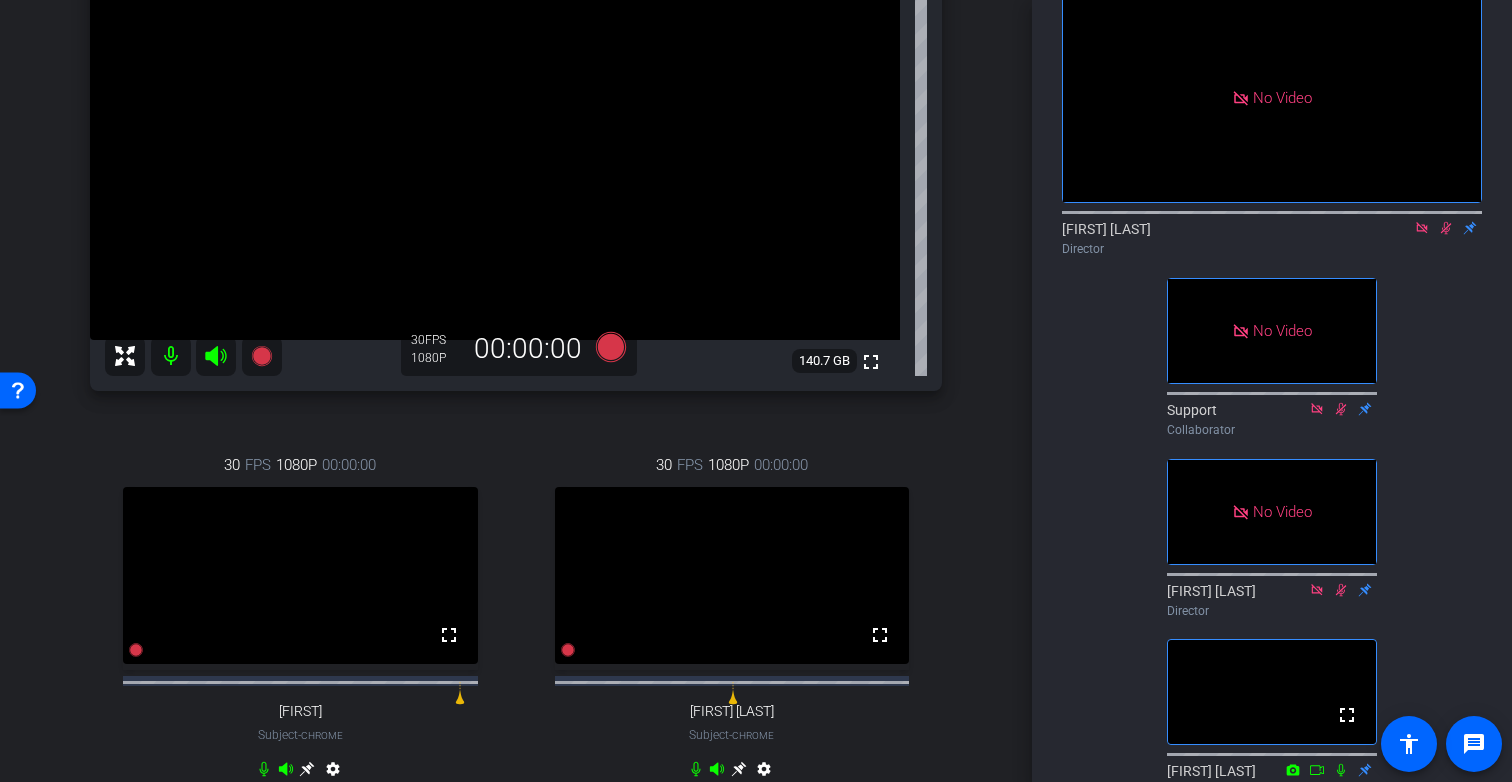 click 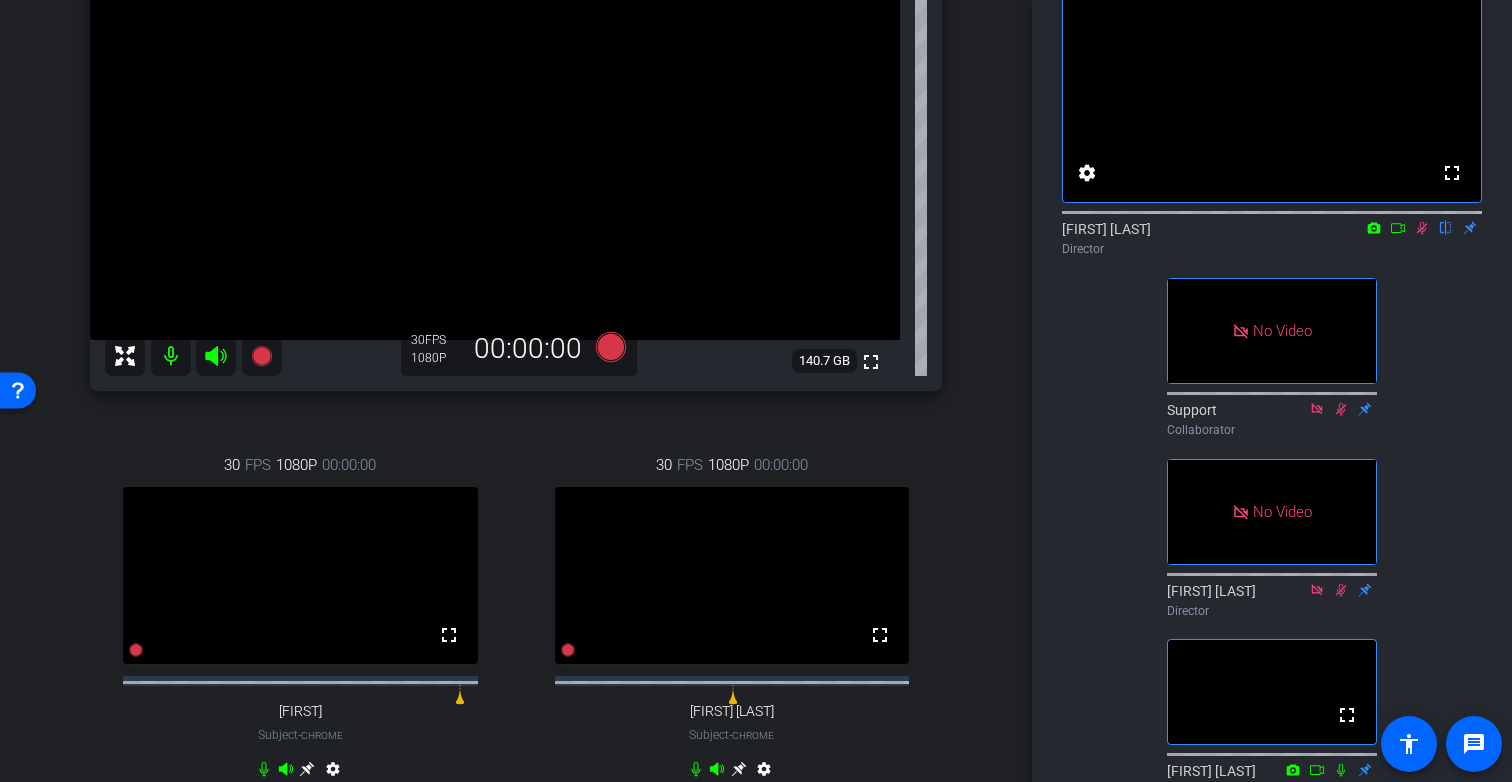 click 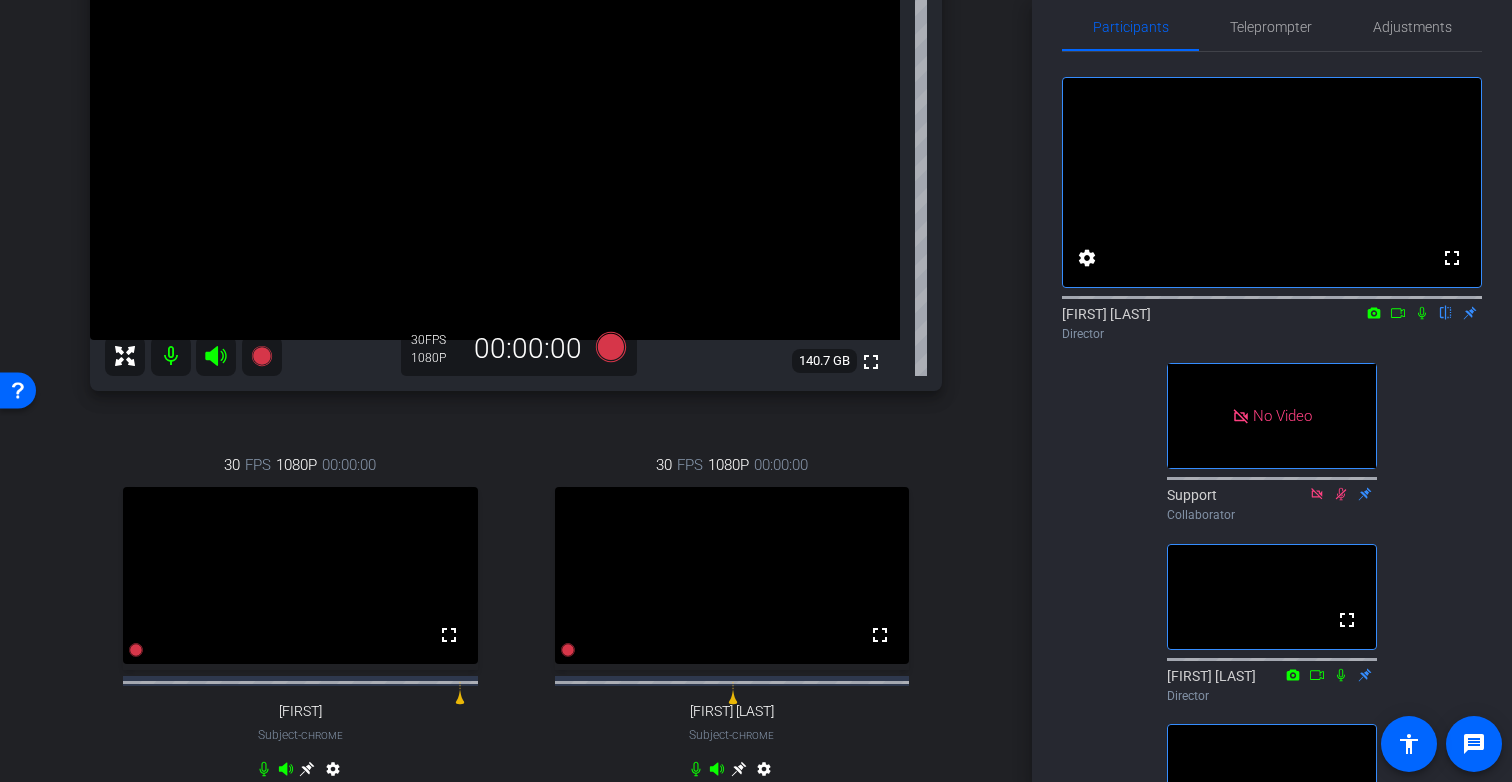 scroll, scrollTop: 21, scrollLeft: 0, axis: vertical 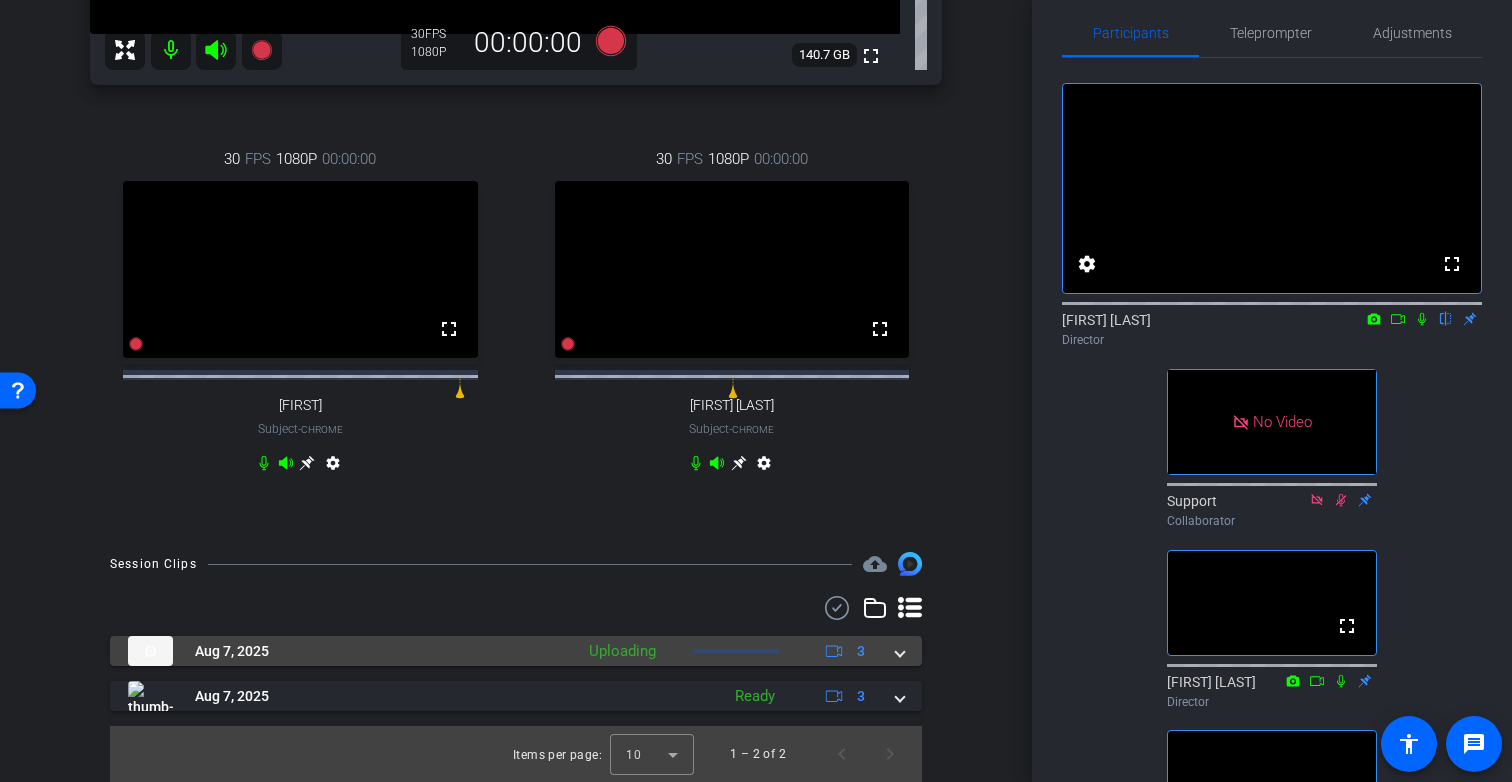 click at bounding box center [900, 651] 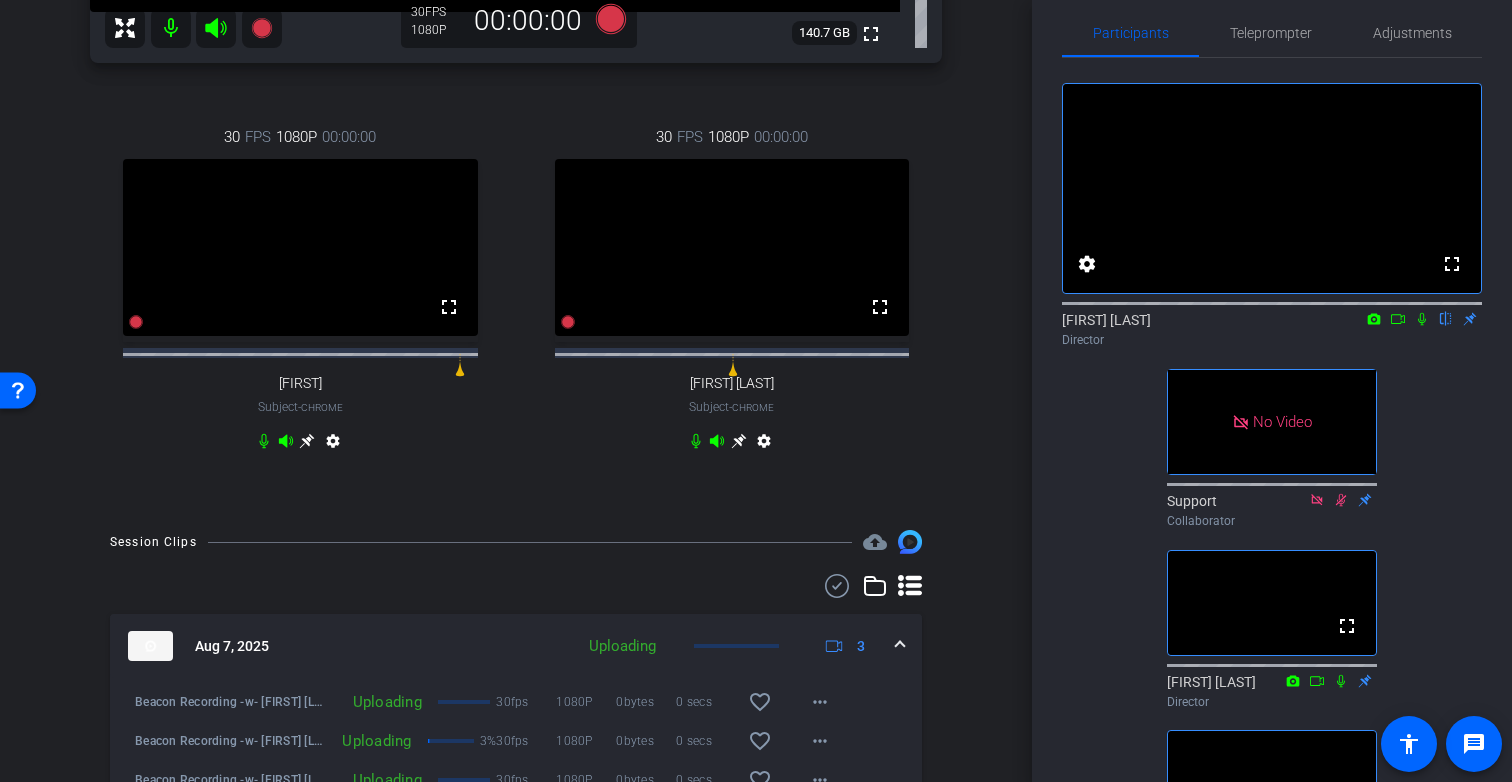 scroll, scrollTop: 728, scrollLeft: 0, axis: vertical 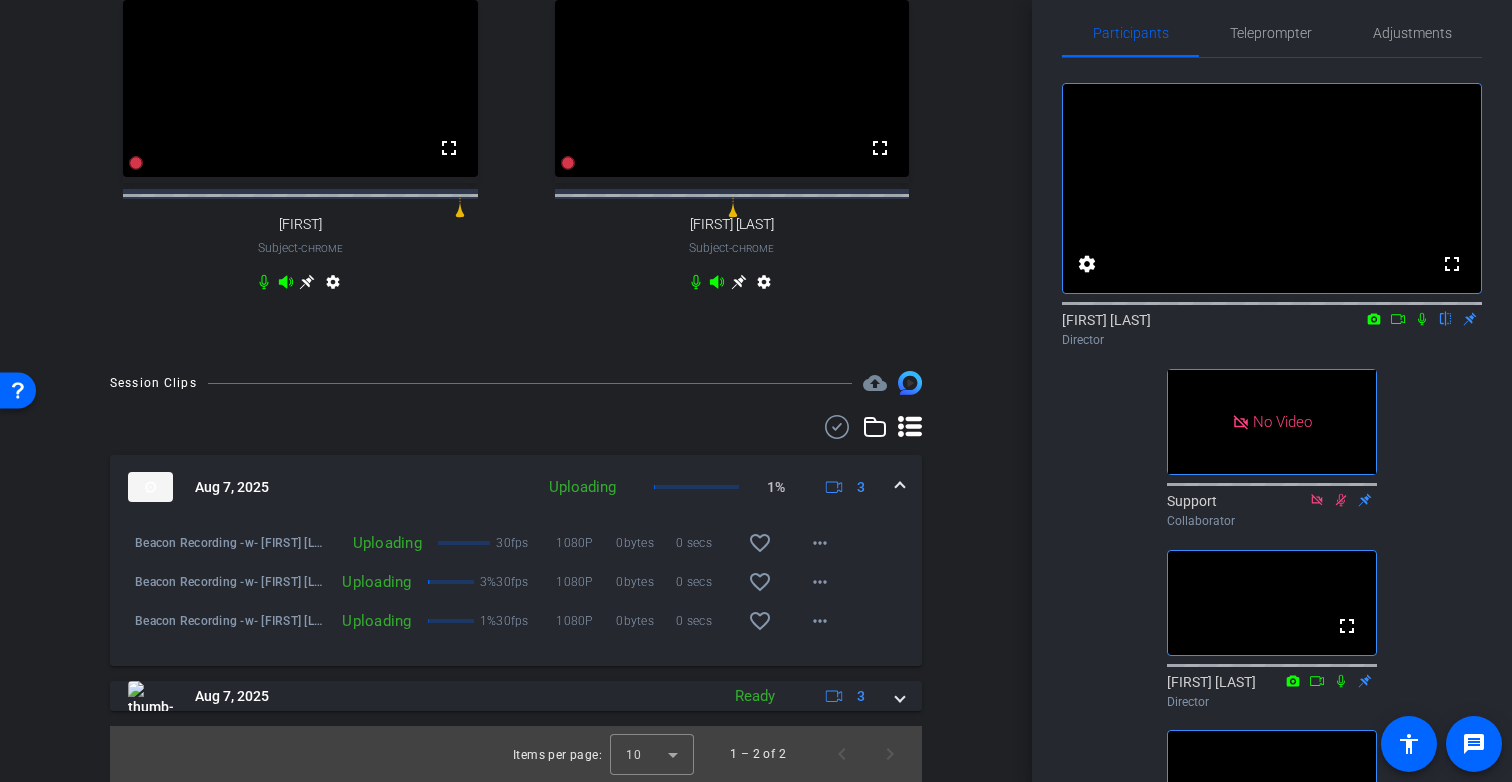 click 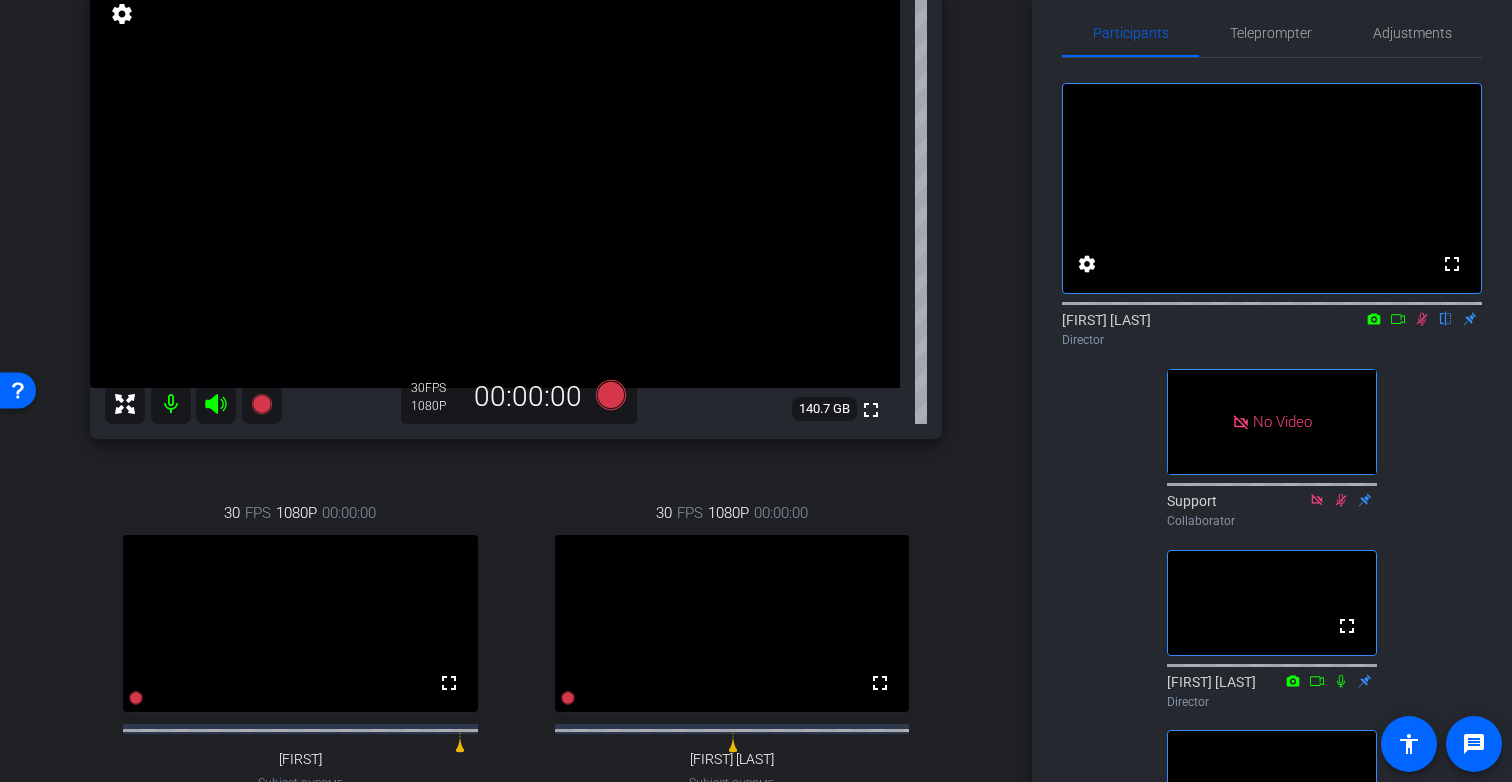 scroll, scrollTop: 153, scrollLeft: 0, axis: vertical 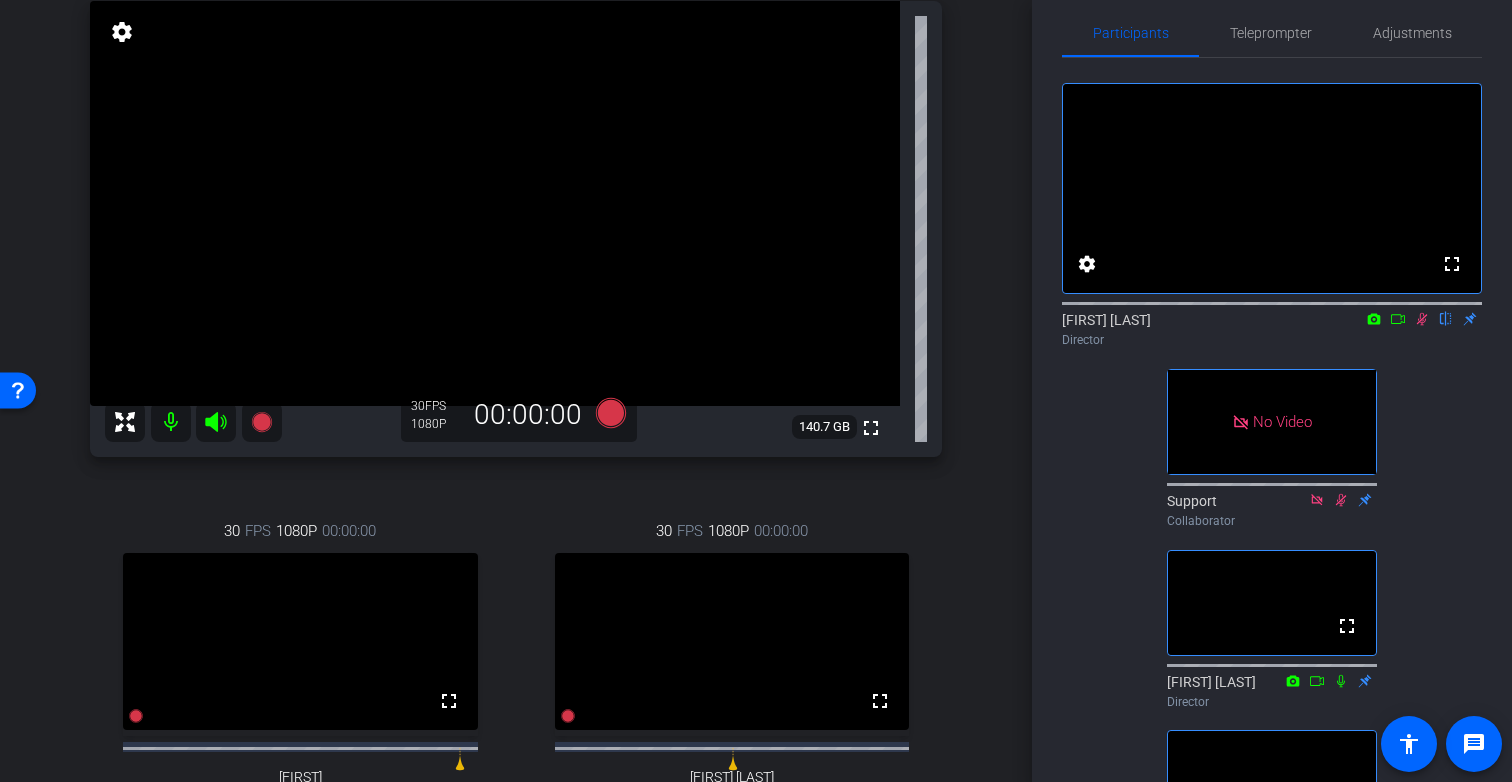 click 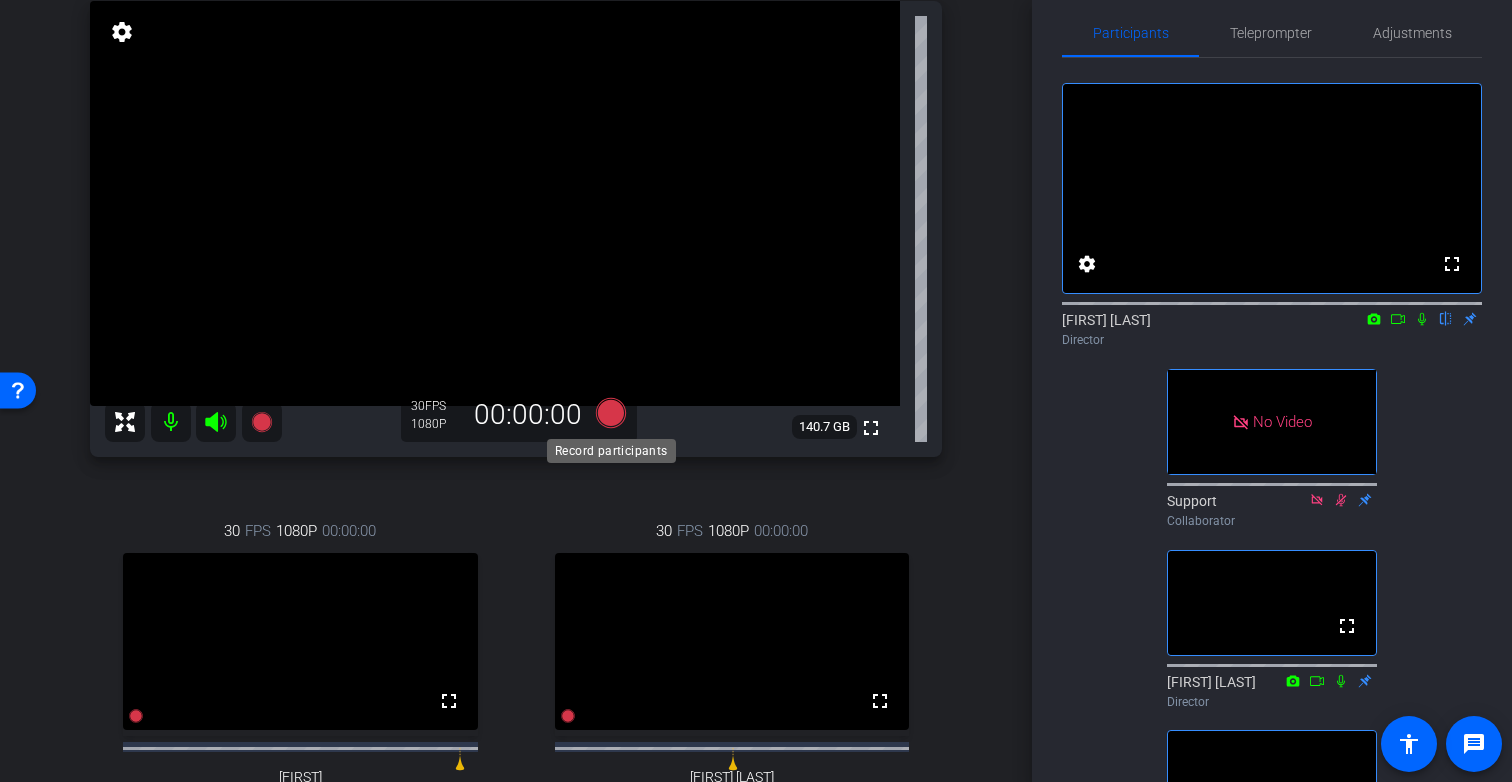 click 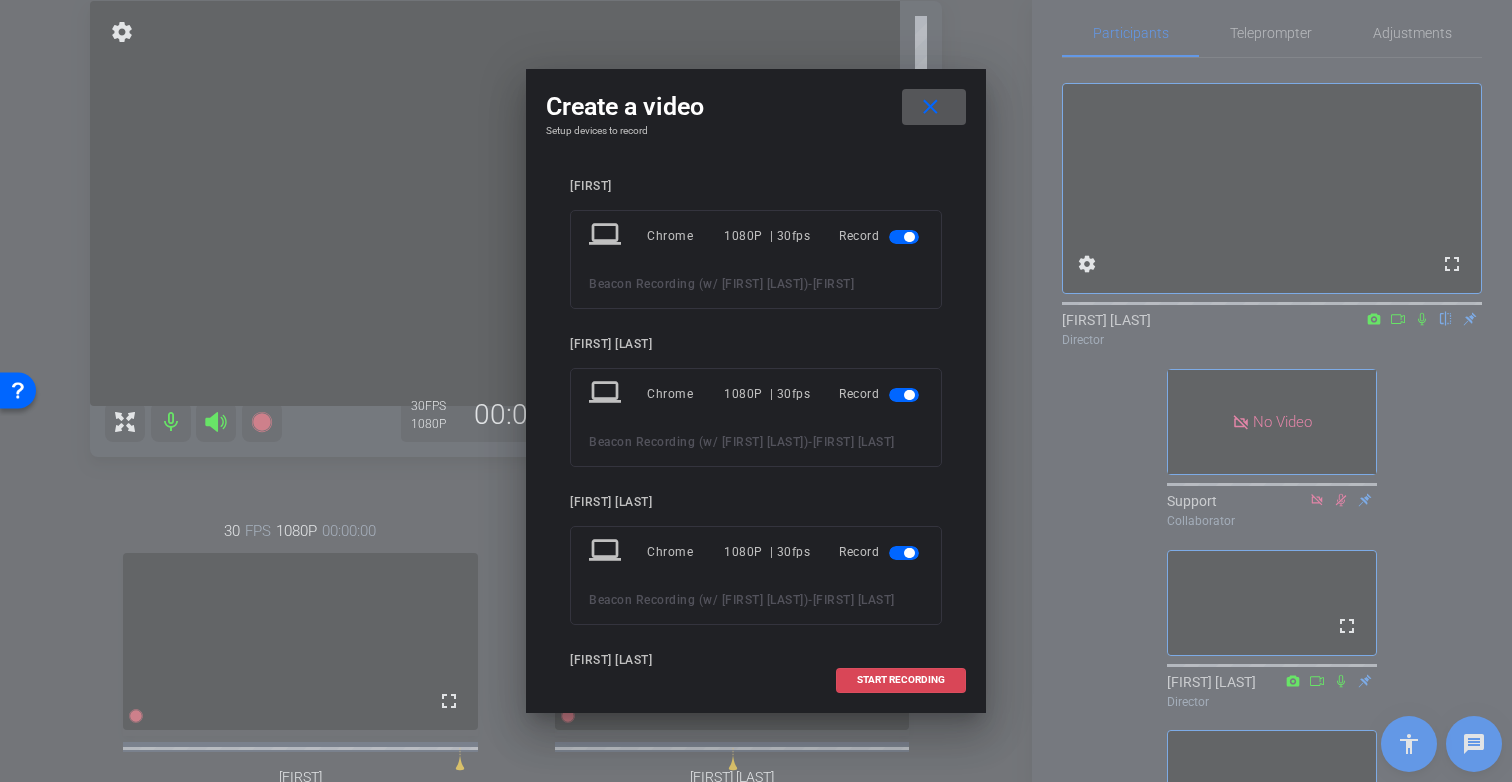 click at bounding box center (901, 680) 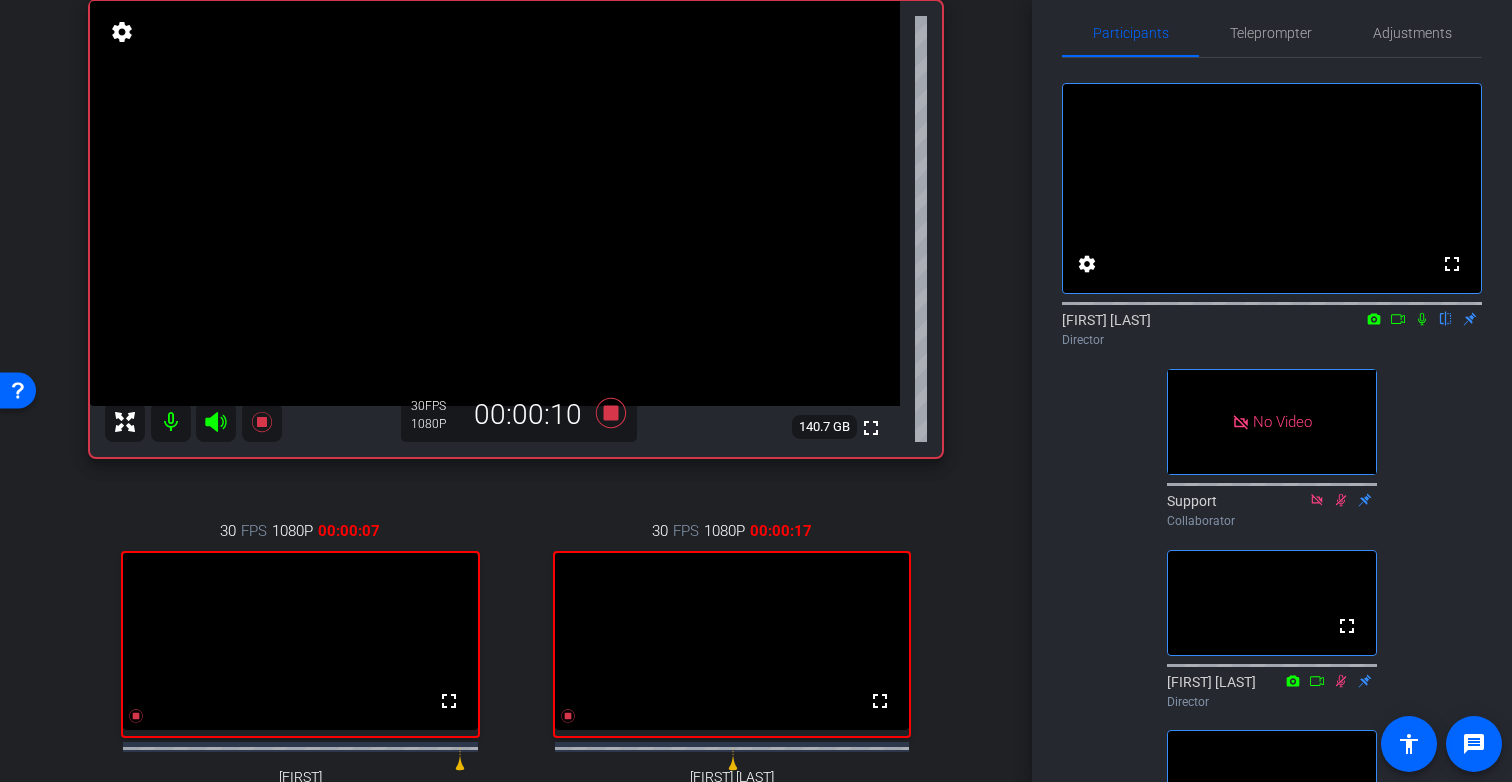click 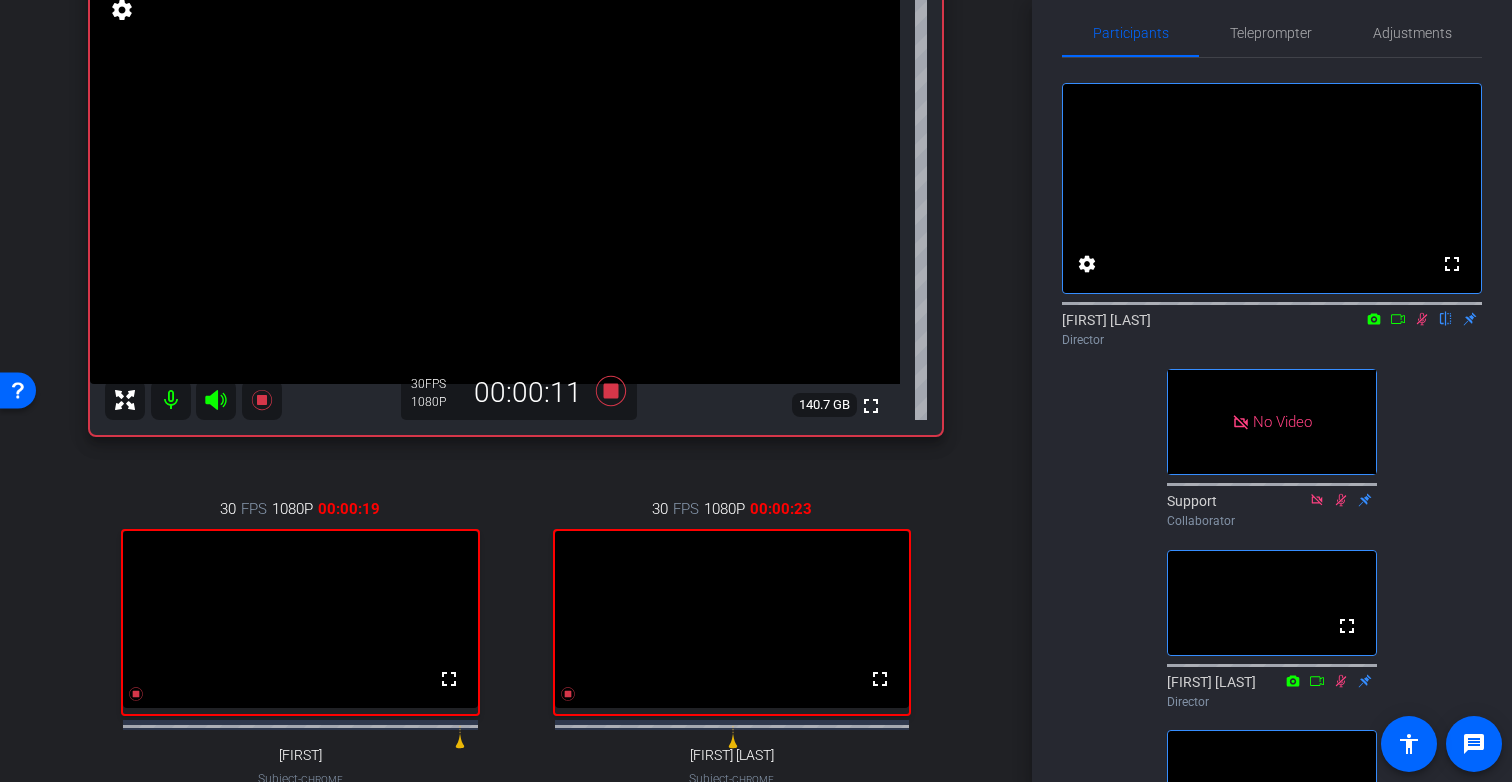 scroll, scrollTop: 173, scrollLeft: 0, axis: vertical 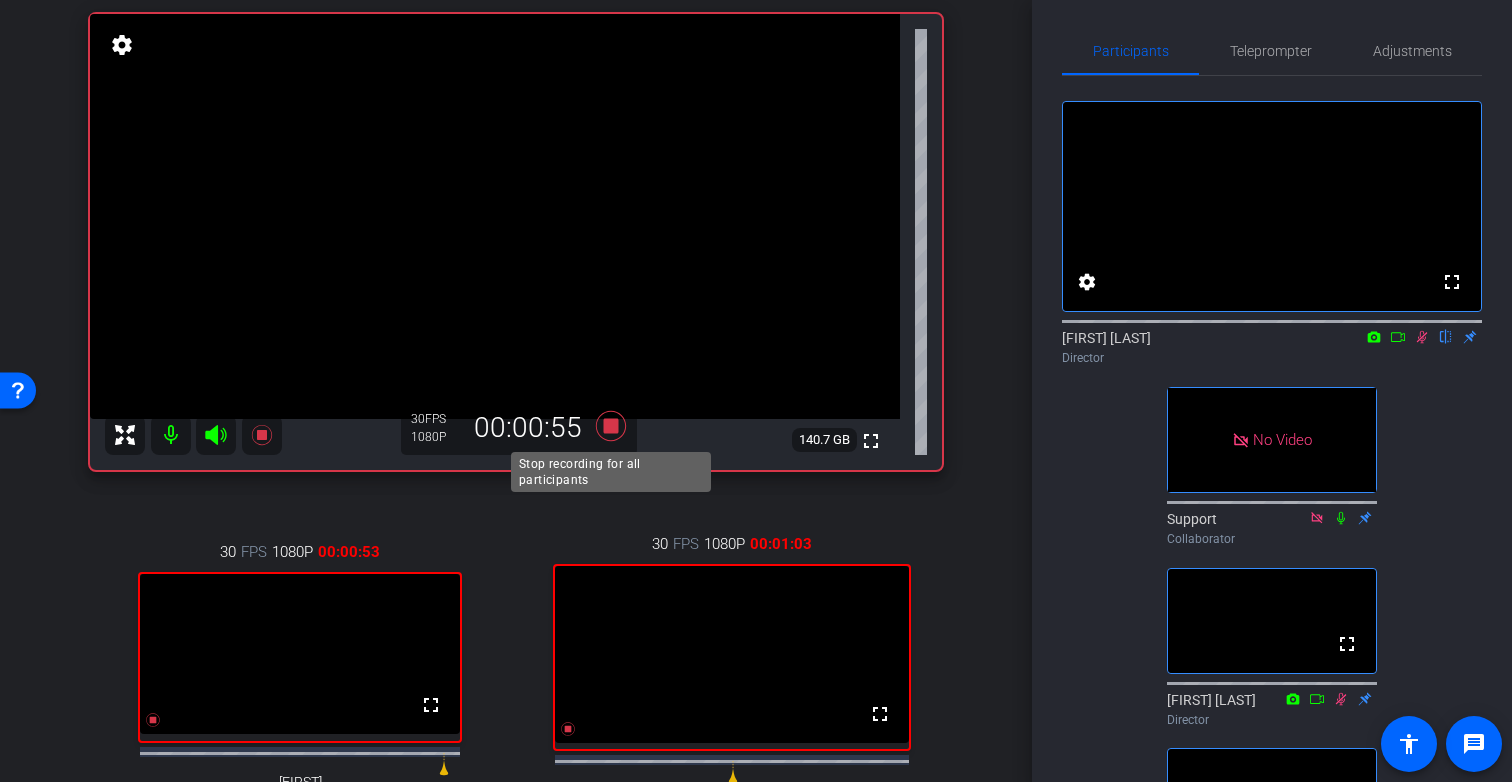 click 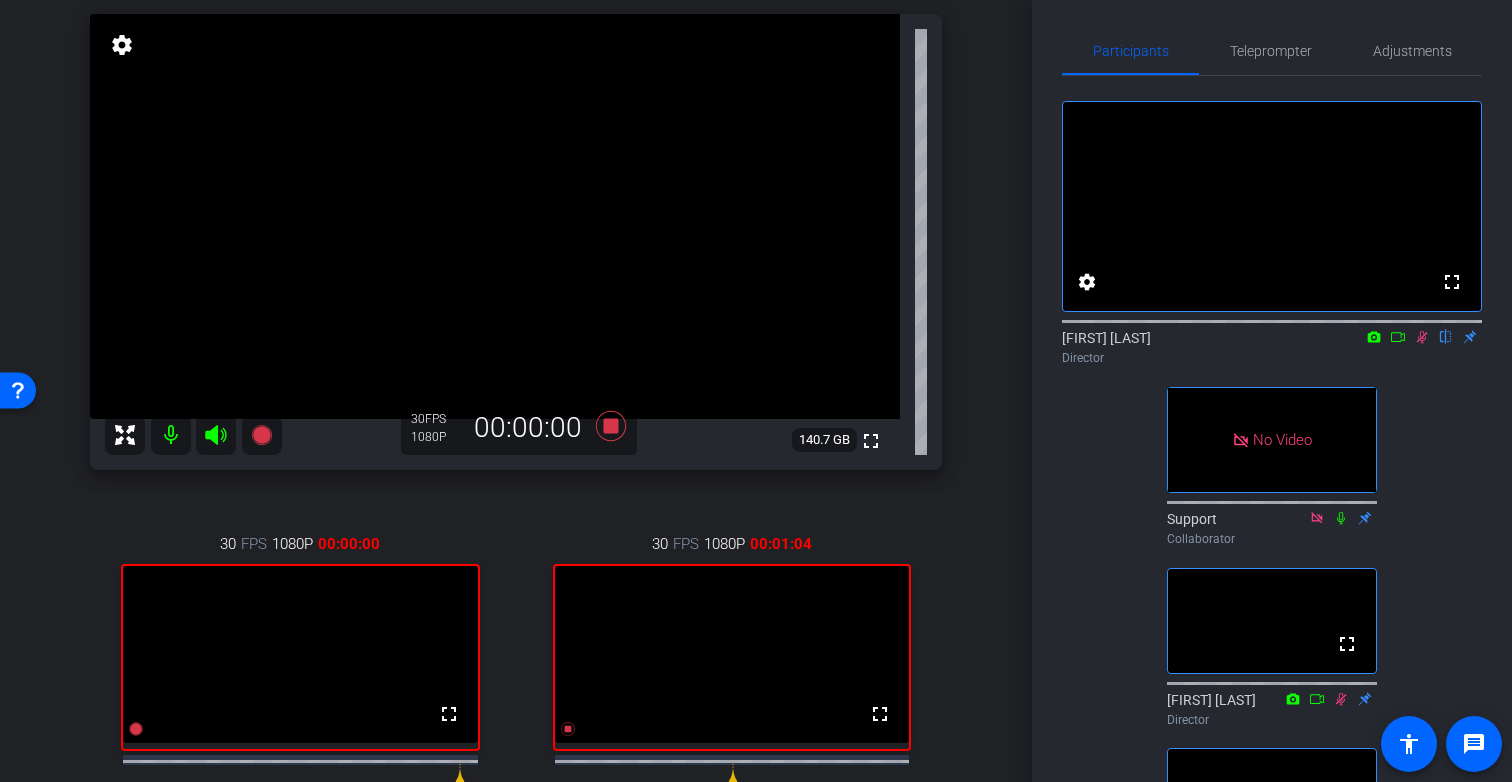 click 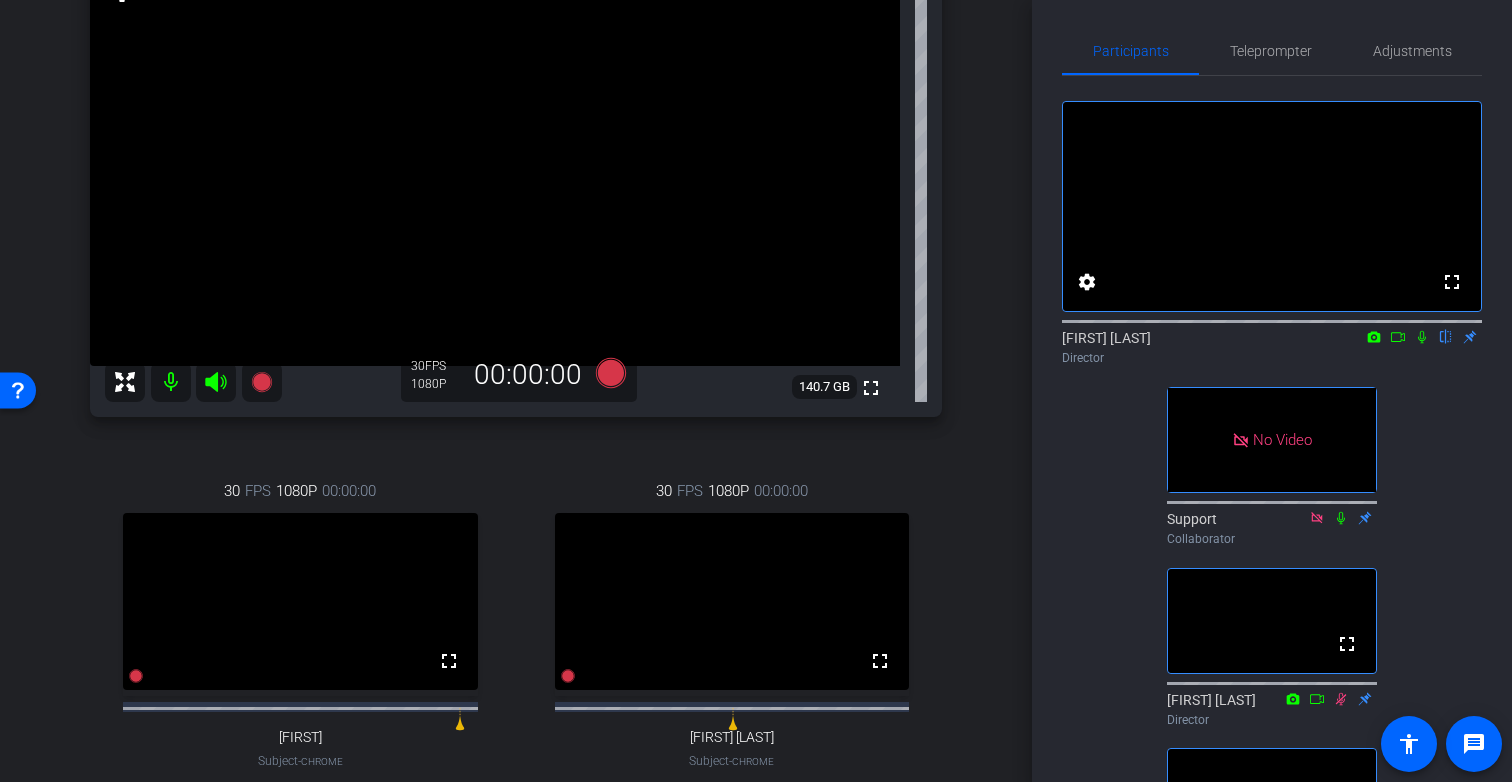 scroll, scrollTop: 186, scrollLeft: 0, axis: vertical 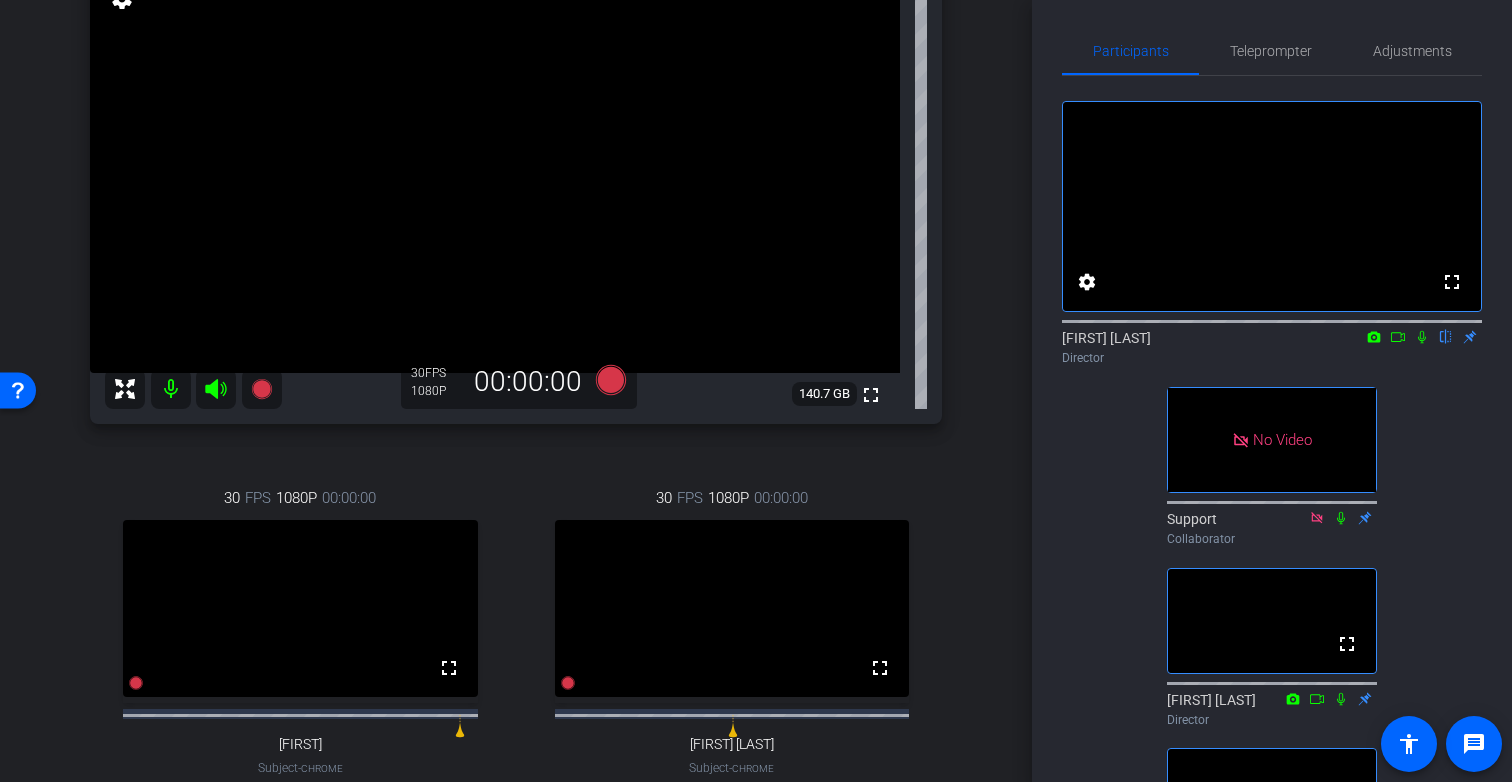click 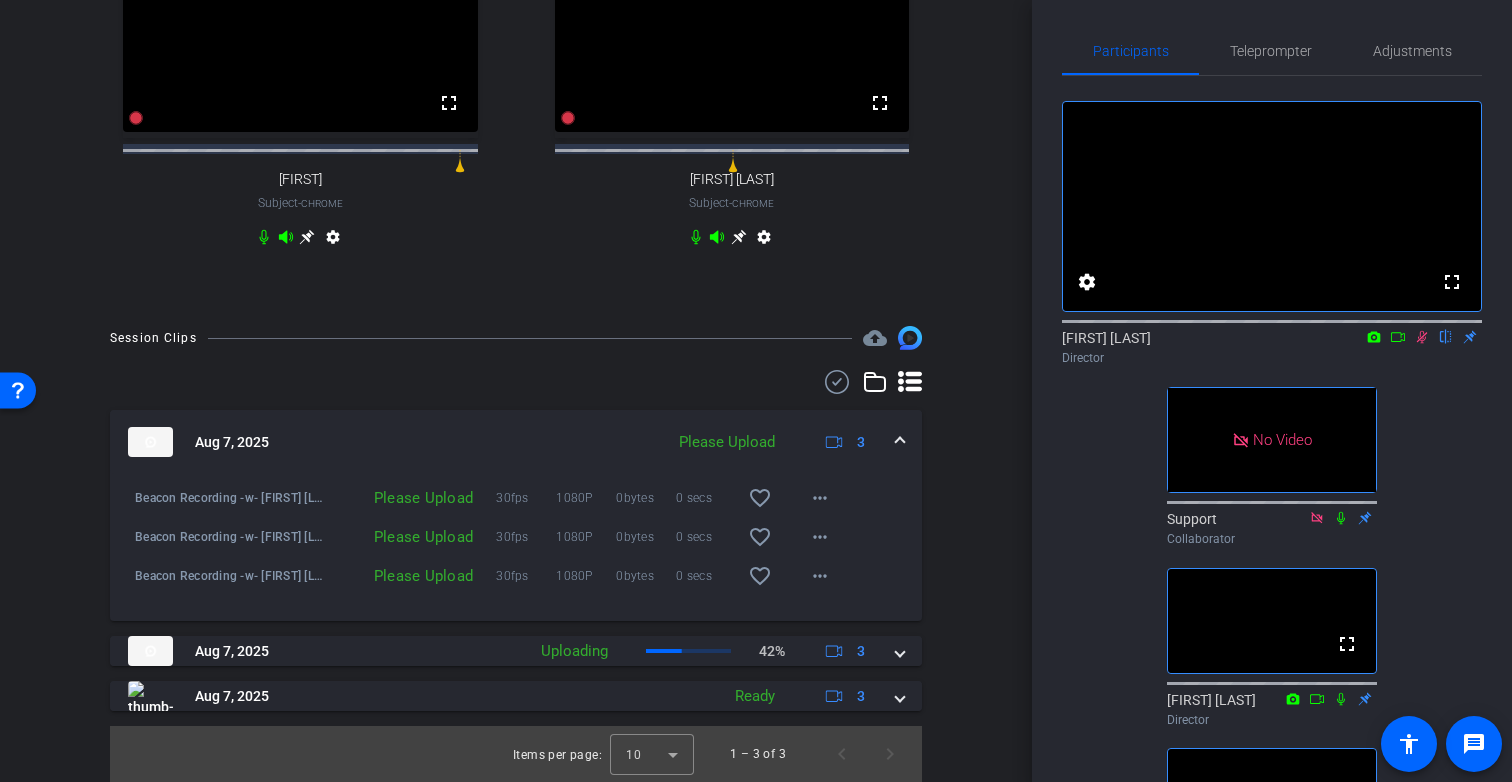 scroll, scrollTop: 773, scrollLeft: 0, axis: vertical 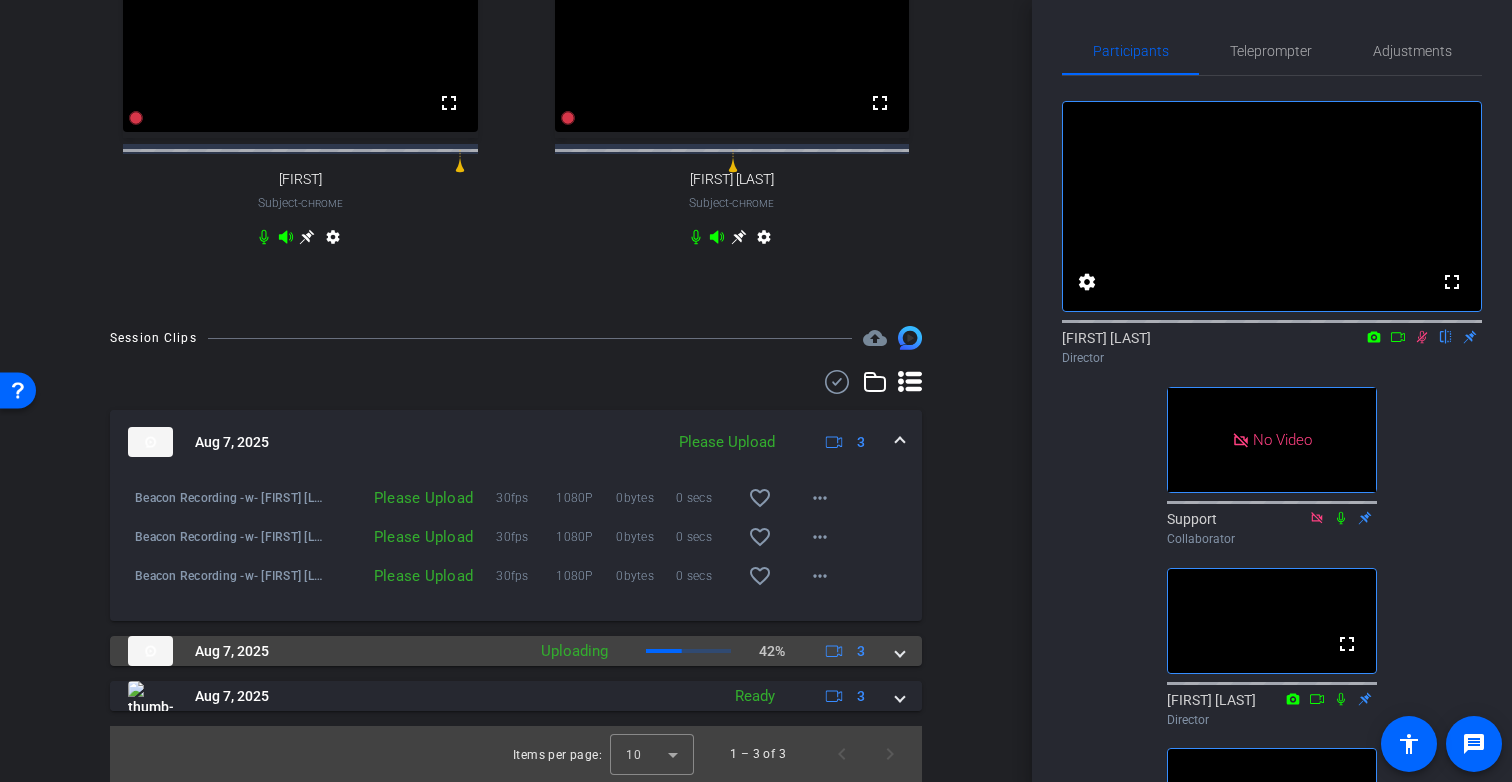 click at bounding box center [900, 651] 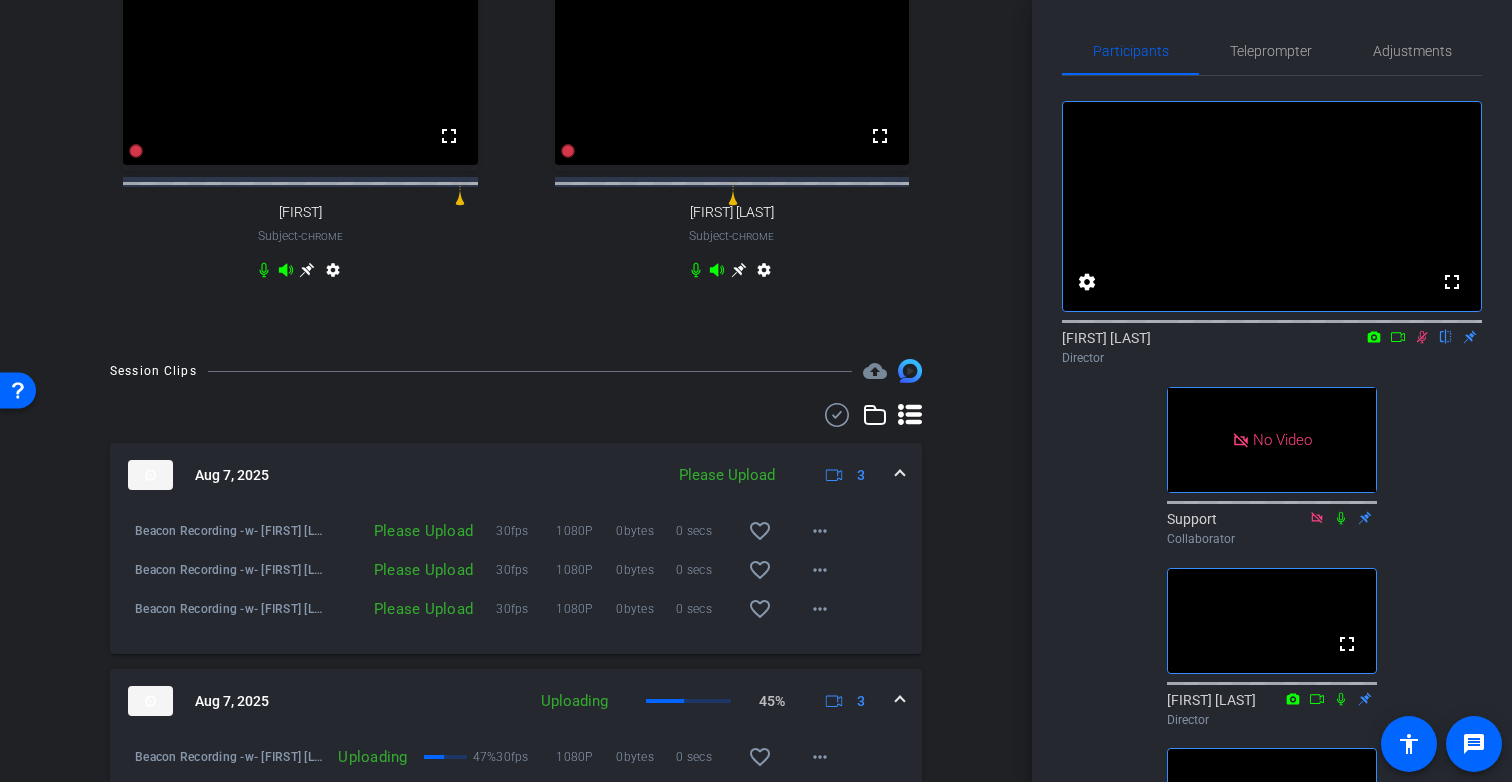scroll, scrollTop: 954, scrollLeft: 0, axis: vertical 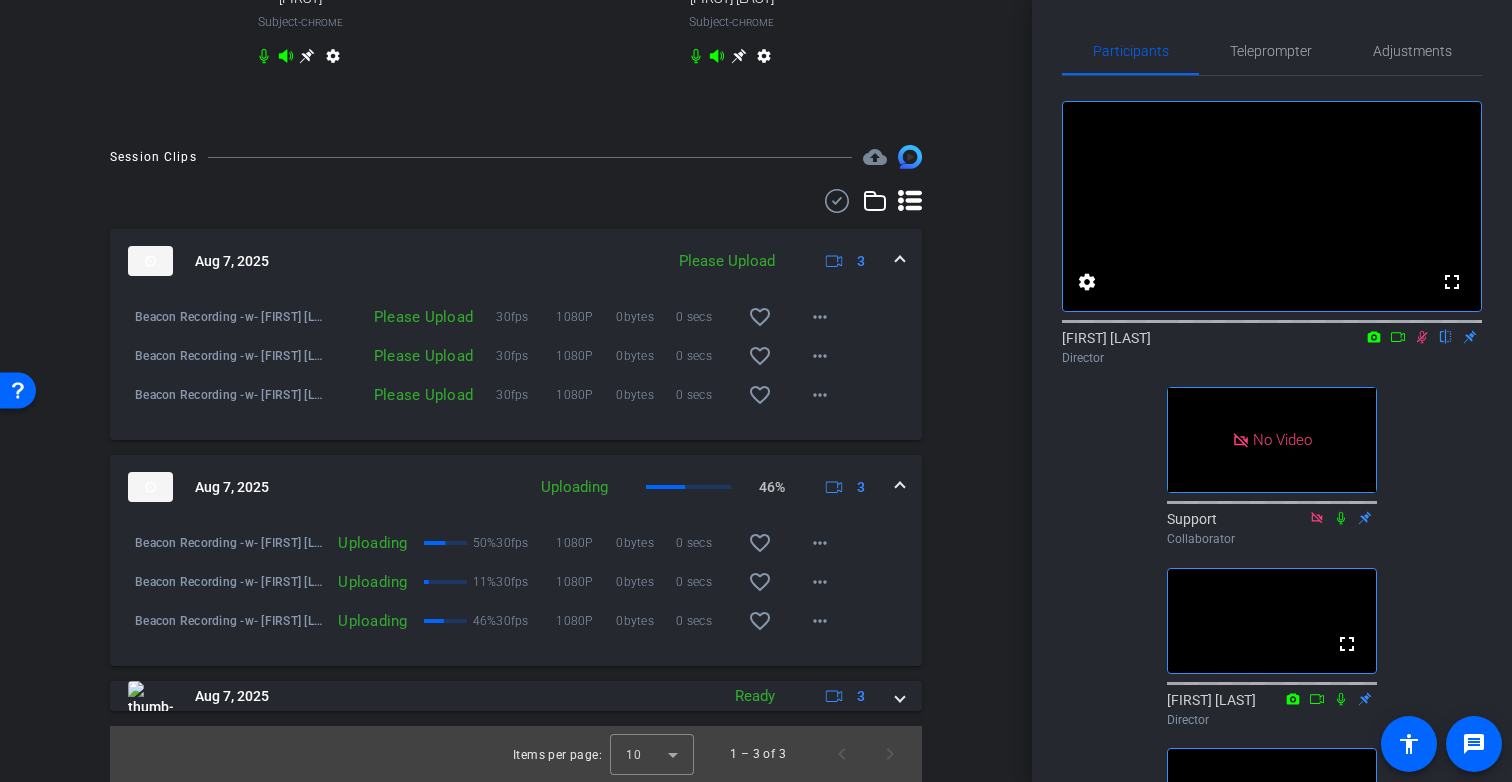 click 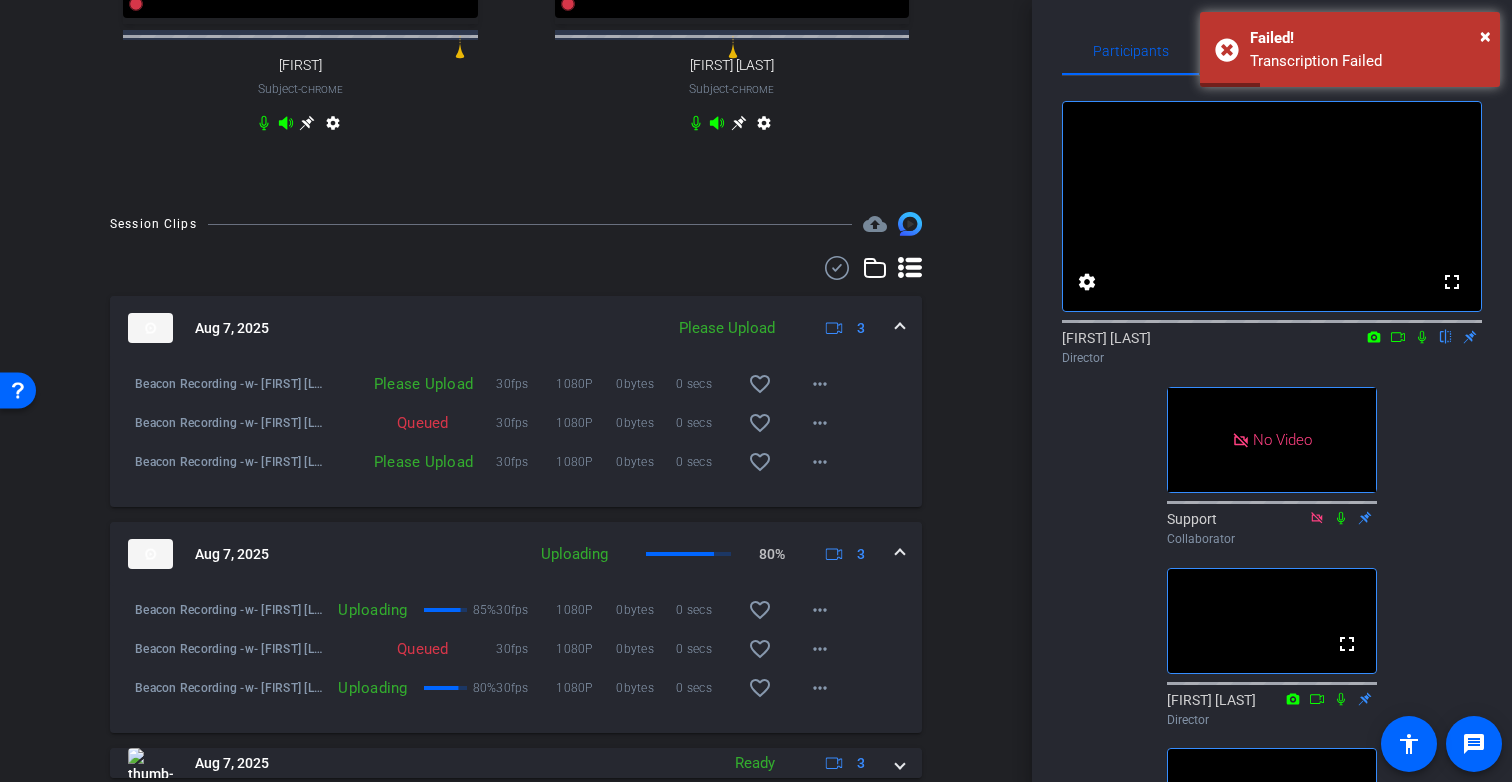 scroll, scrollTop: 954, scrollLeft: 0, axis: vertical 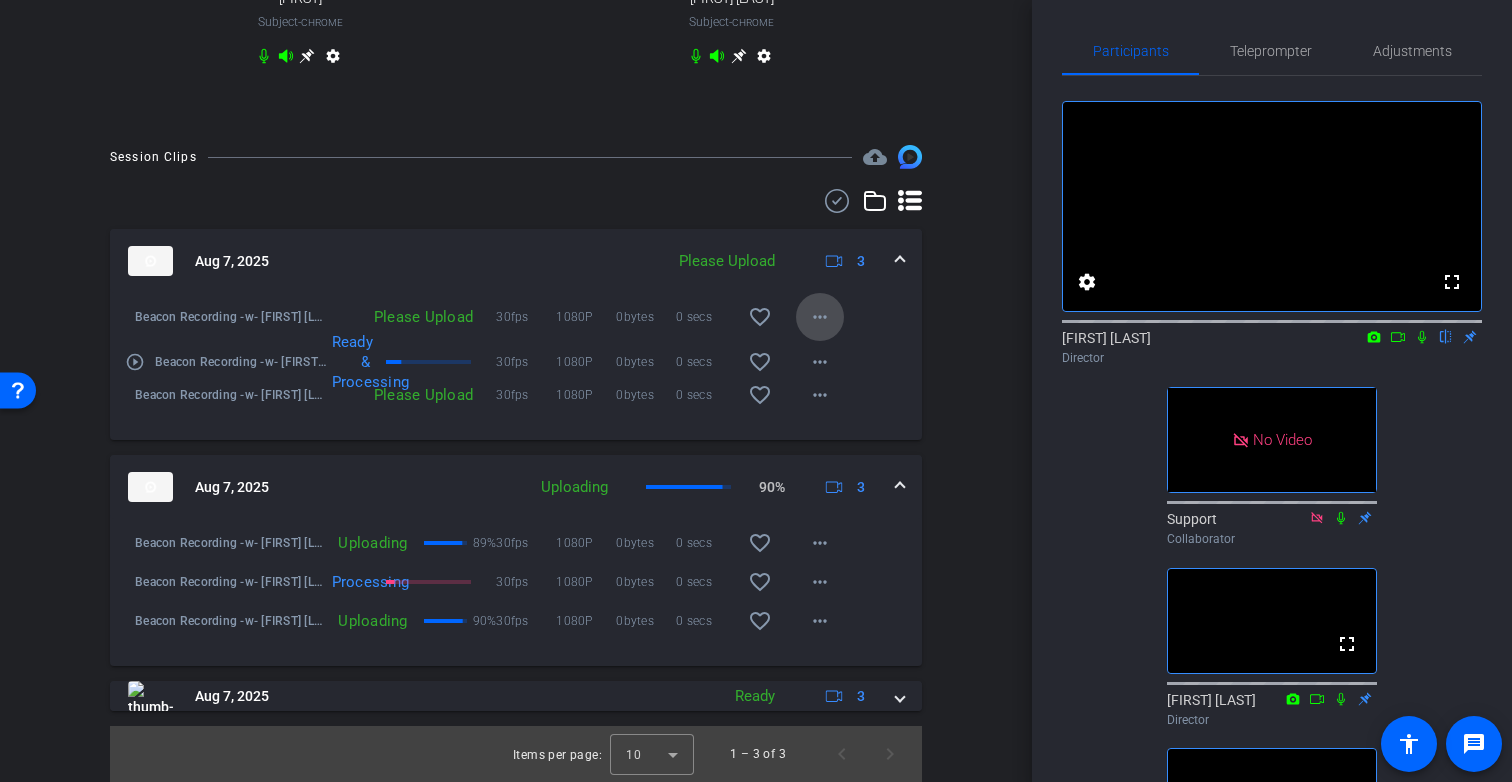 click on "more_horiz" at bounding box center [820, 317] 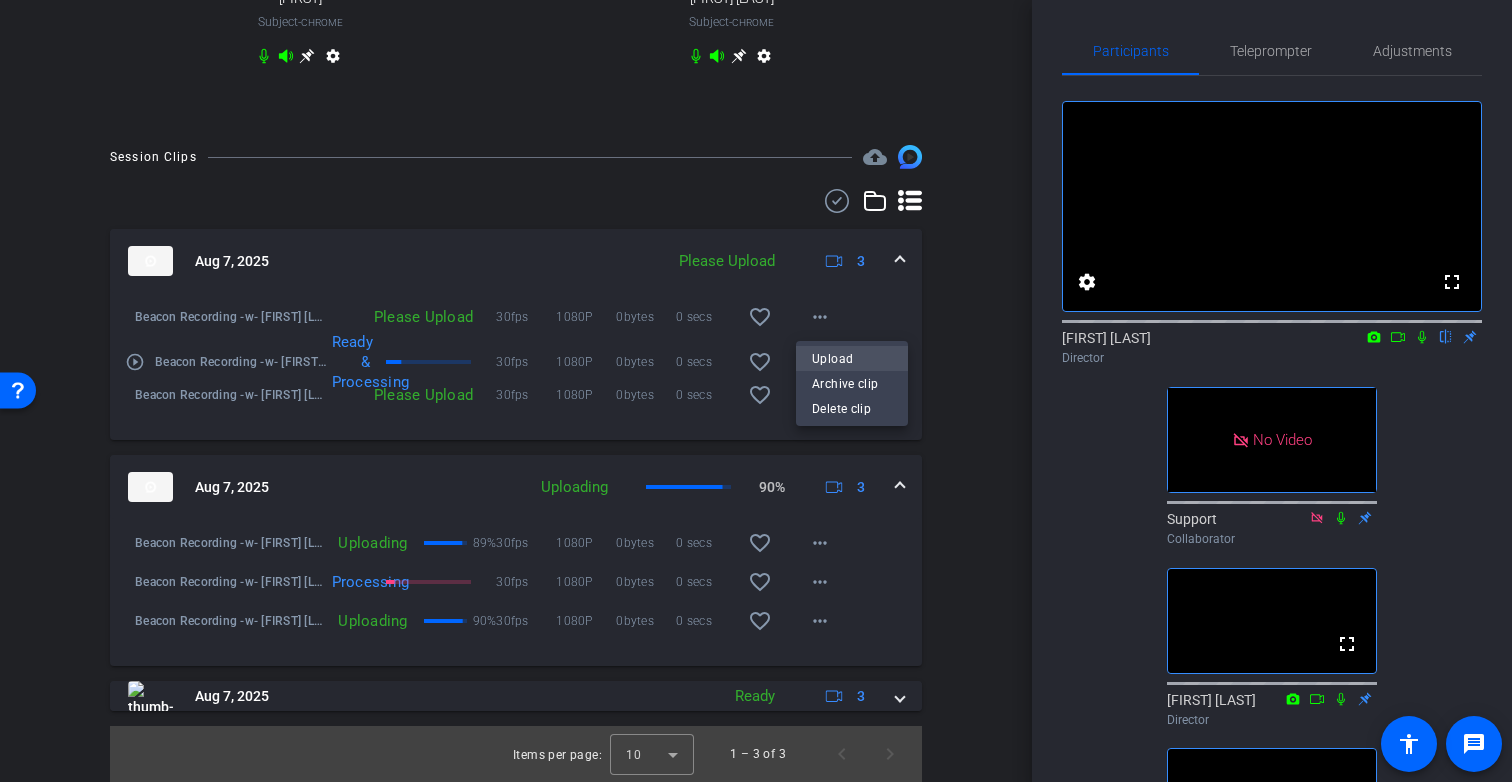 click on "Upload" at bounding box center (852, 359) 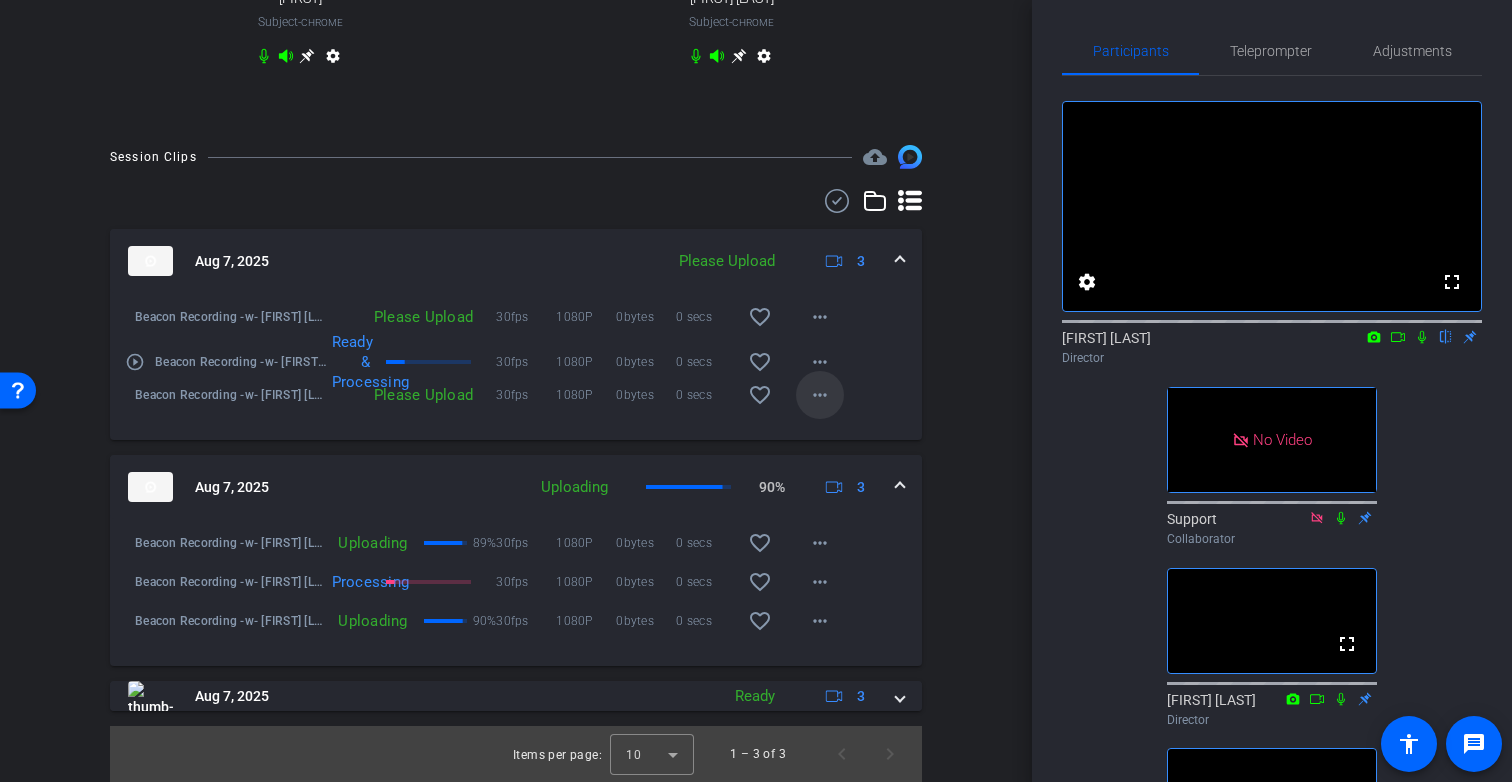 click on "more_horiz" at bounding box center [820, 395] 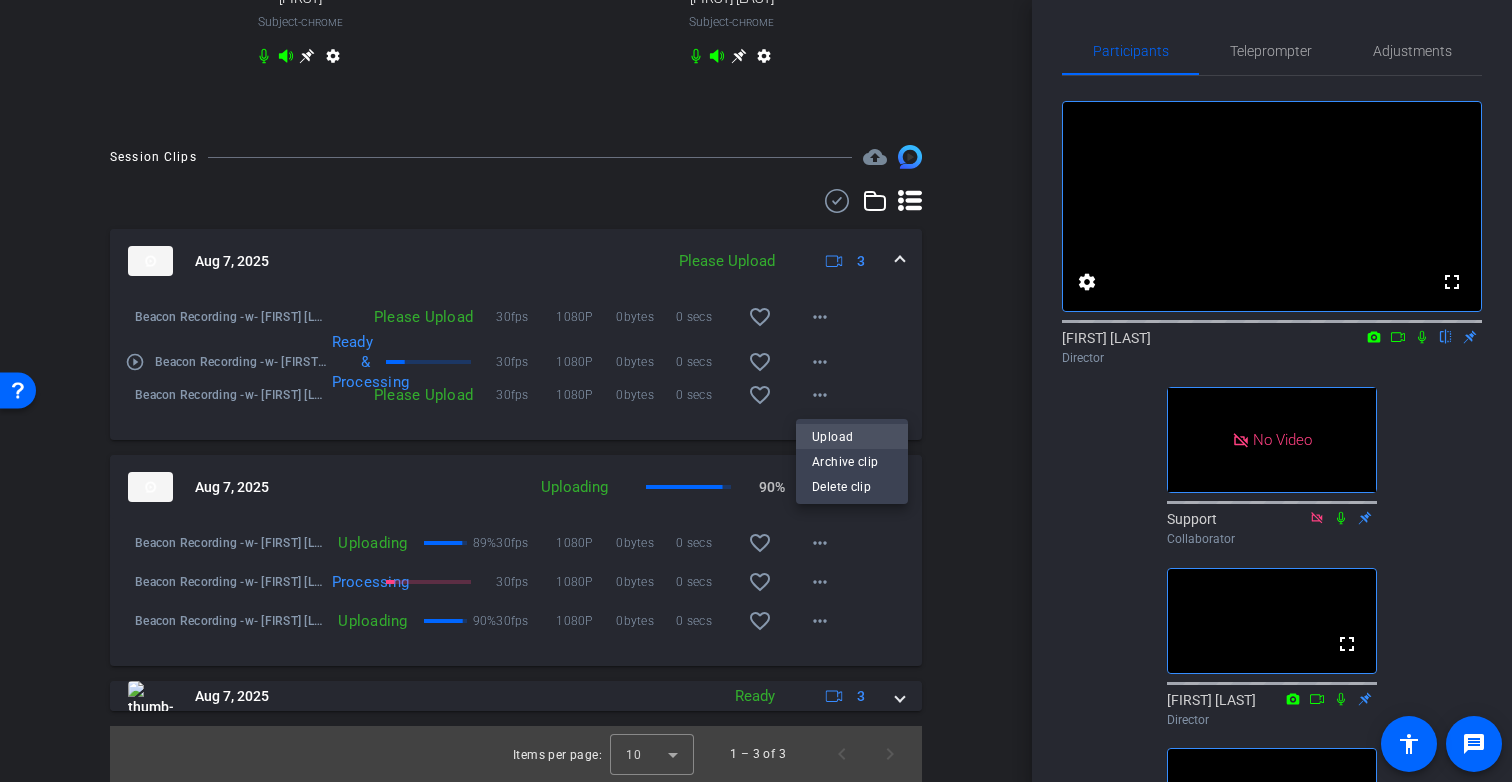 click on "Upload" at bounding box center [852, 437] 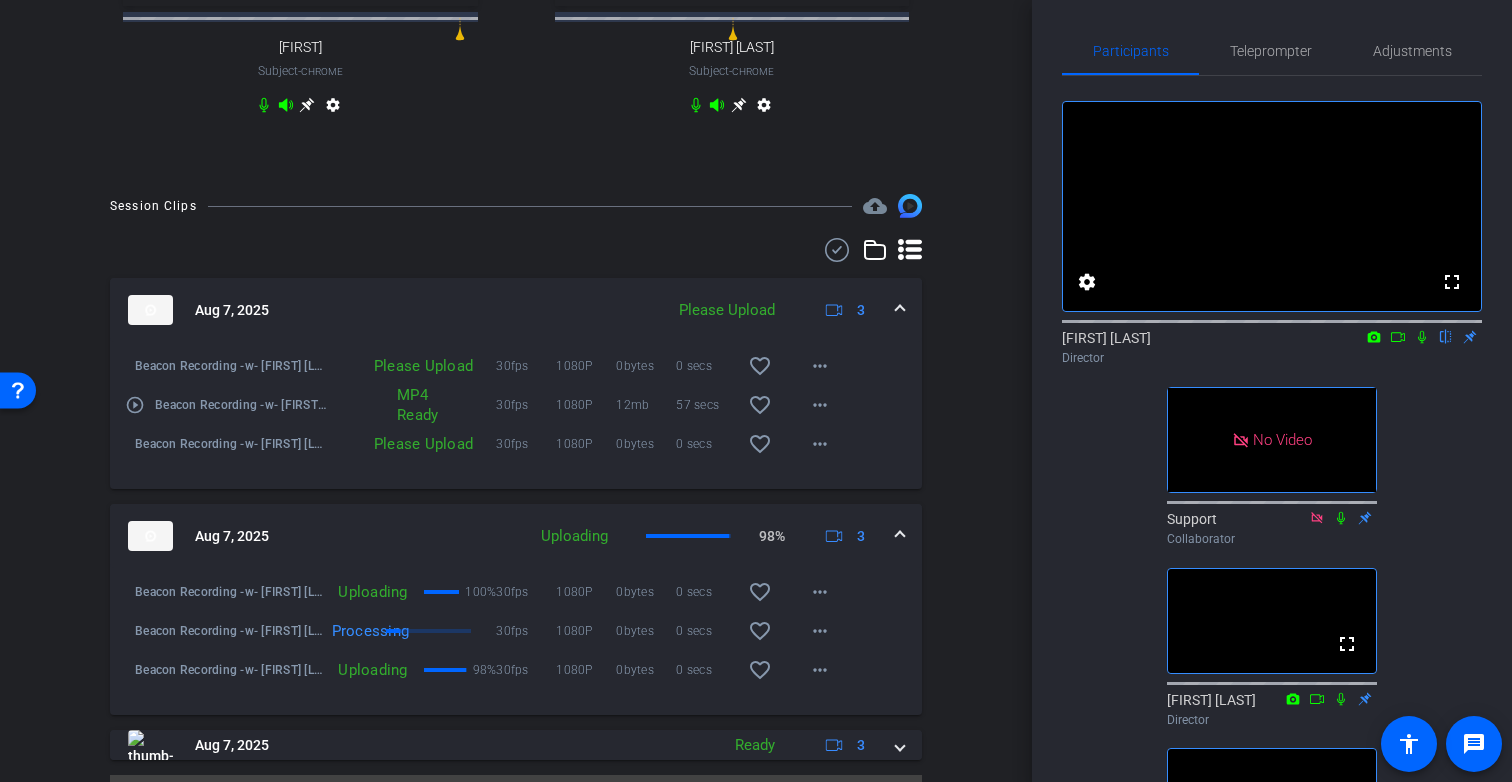 scroll, scrollTop: 885, scrollLeft: 0, axis: vertical 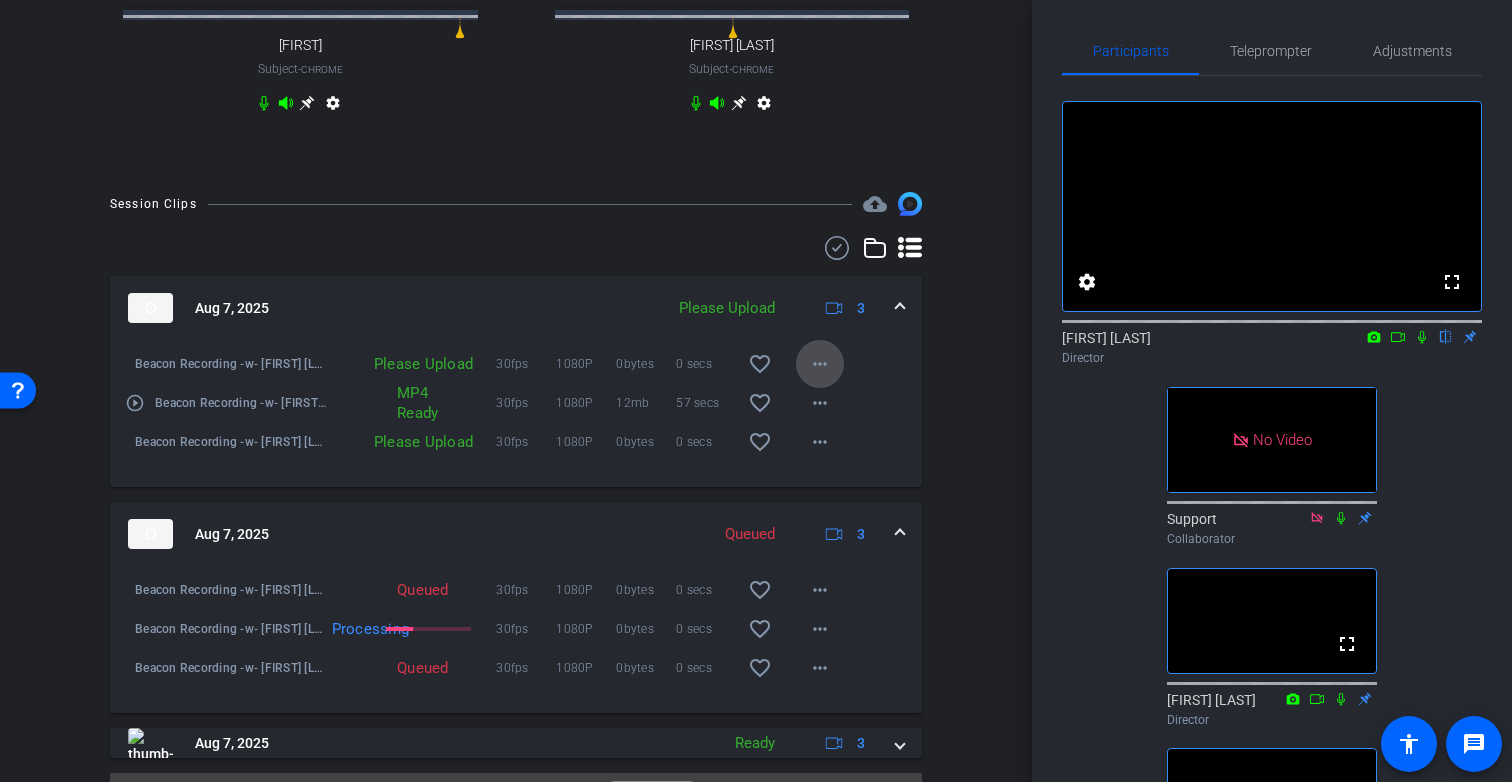 click on "more_horiz" at bounding box center (820, 364) 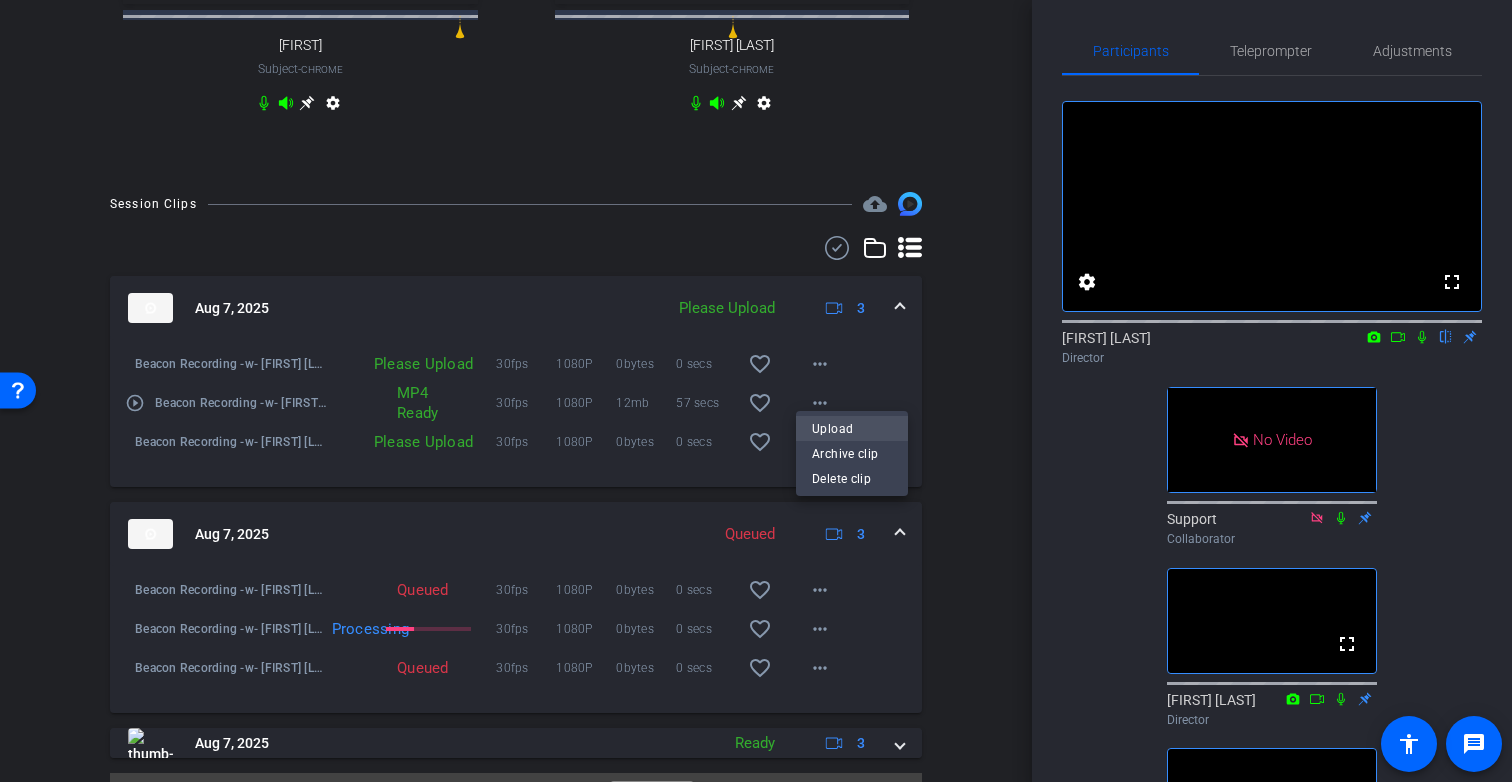click on "Upload" at bounding box center (852, 428) 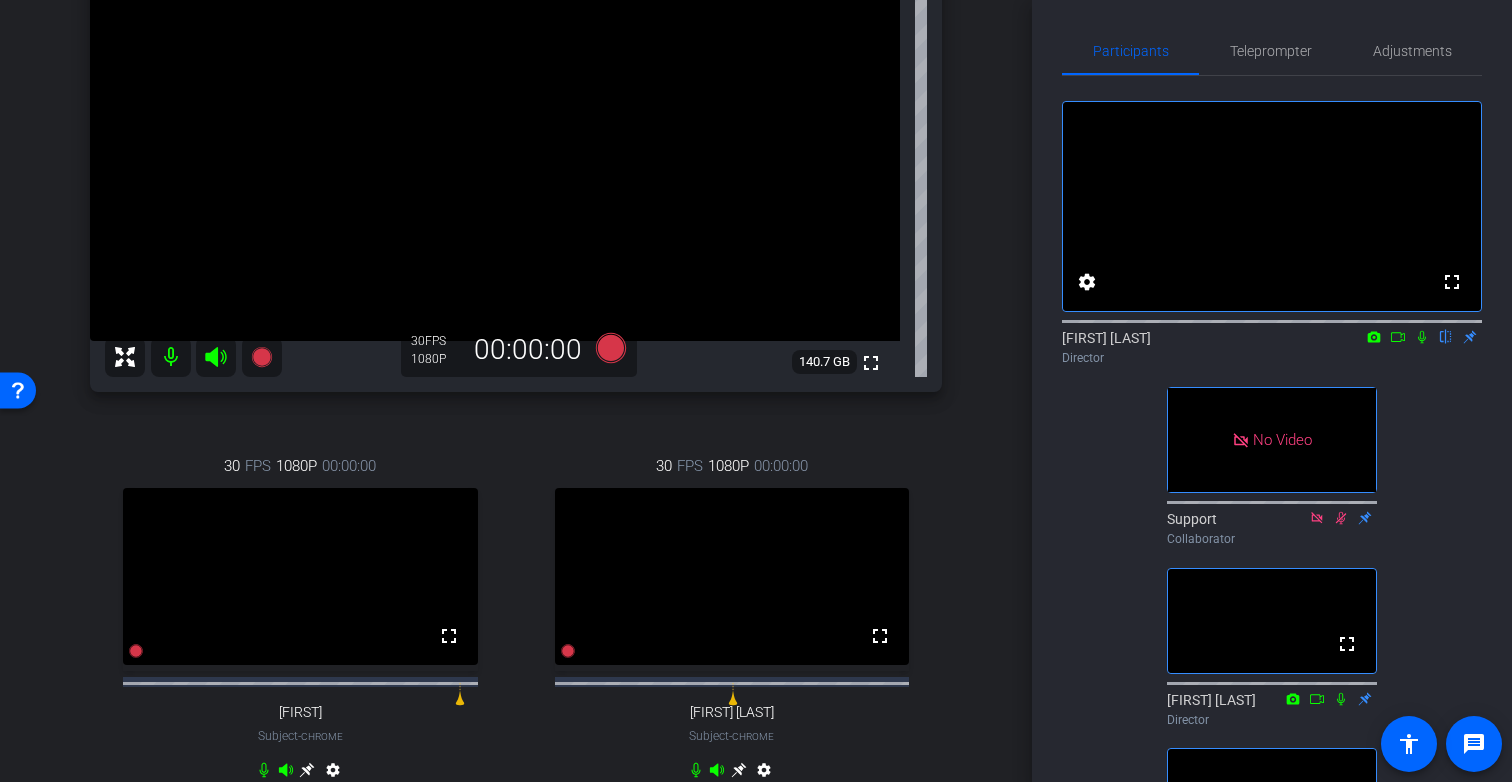 scroll, scrollTop: 193, scrollLeft: 0, axis: vertical 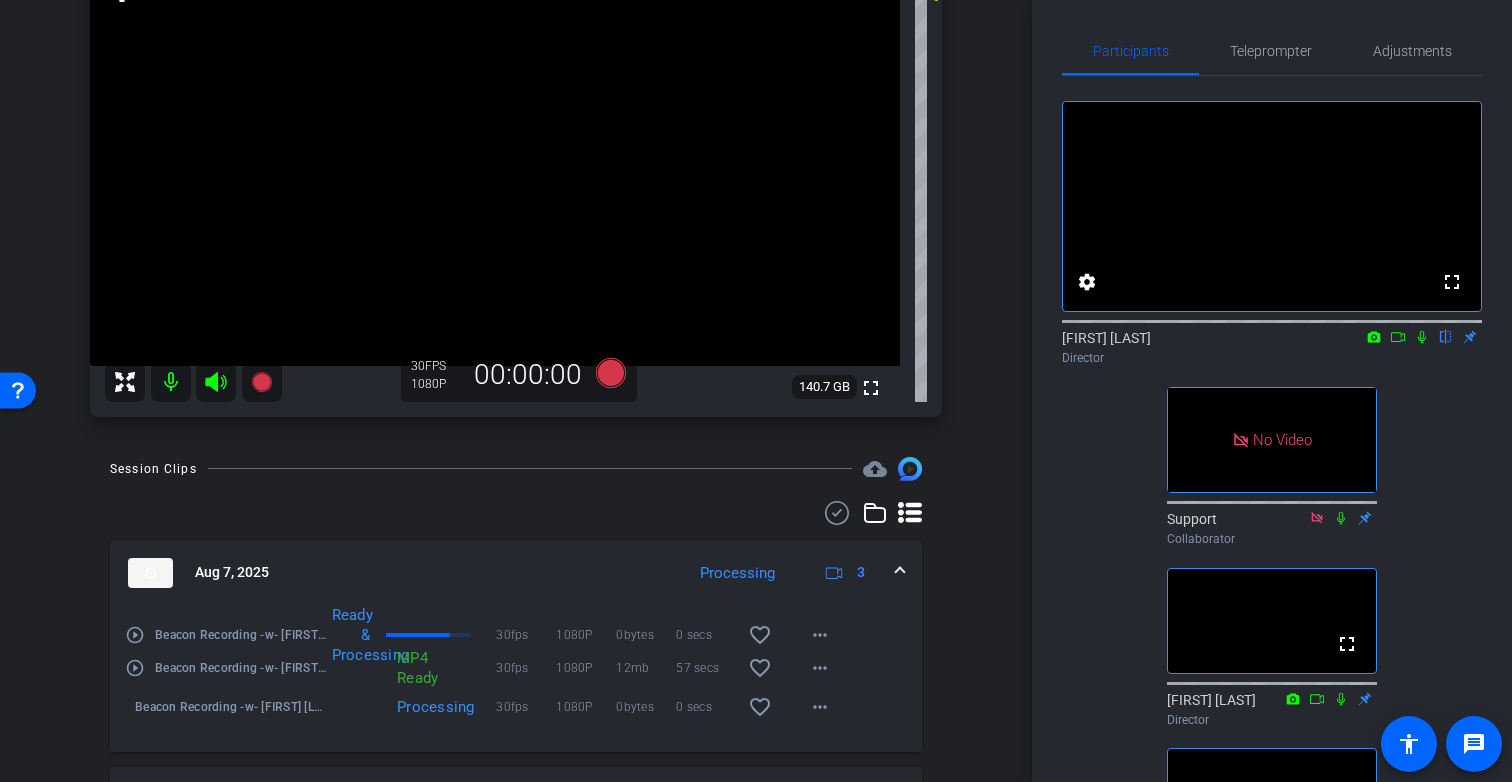 click 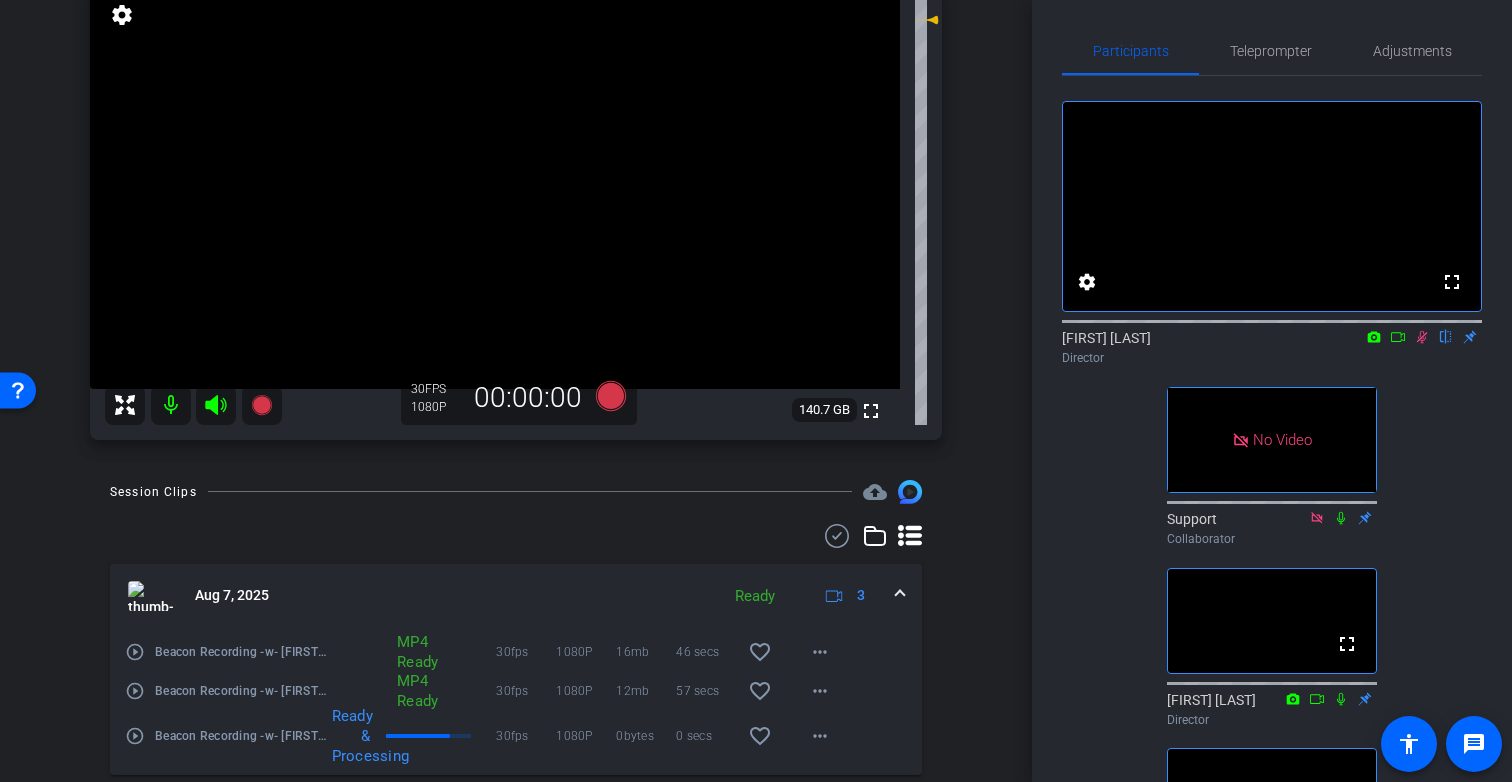 scroll, scrollTop: 164, scrollLeft: 0, axis: vertical 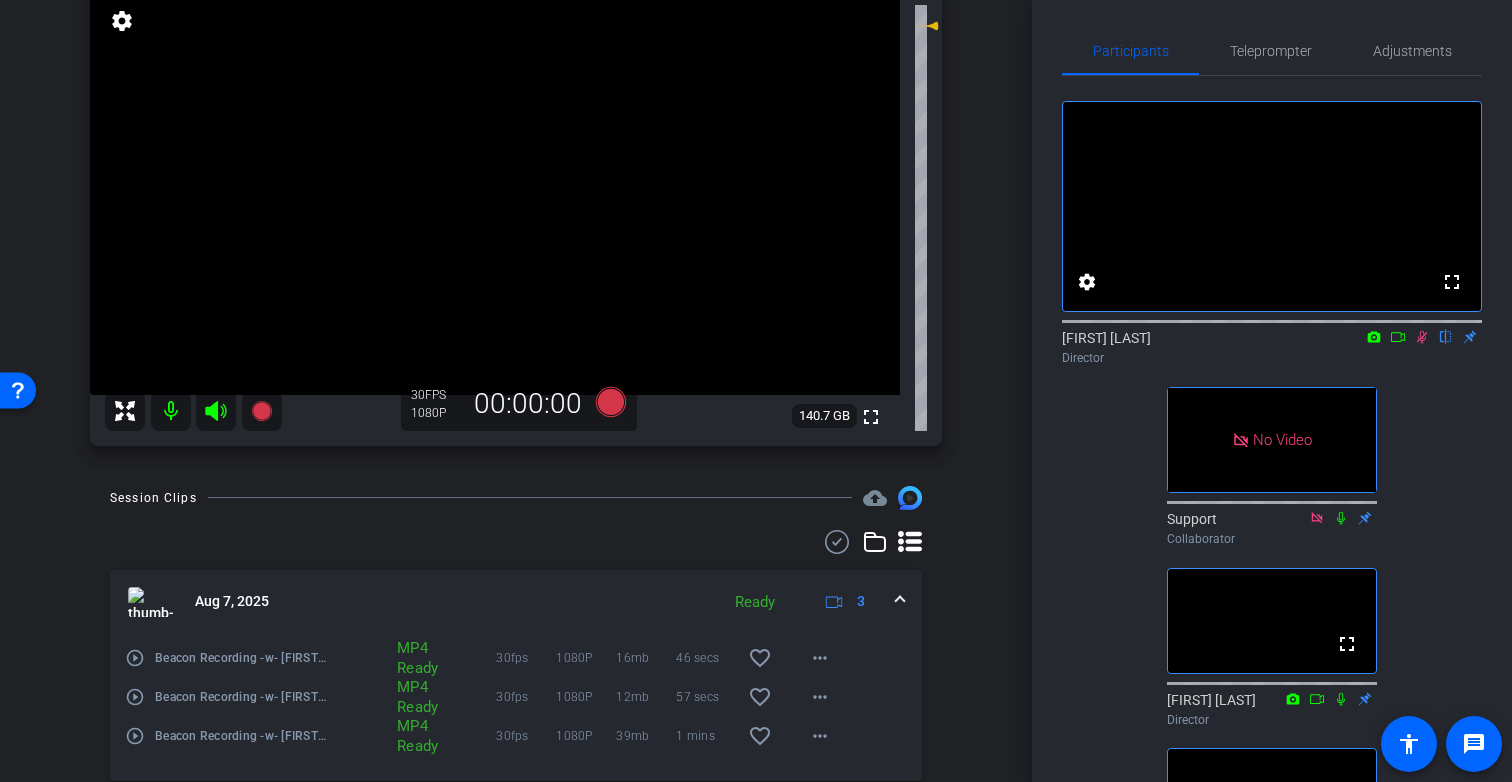 click 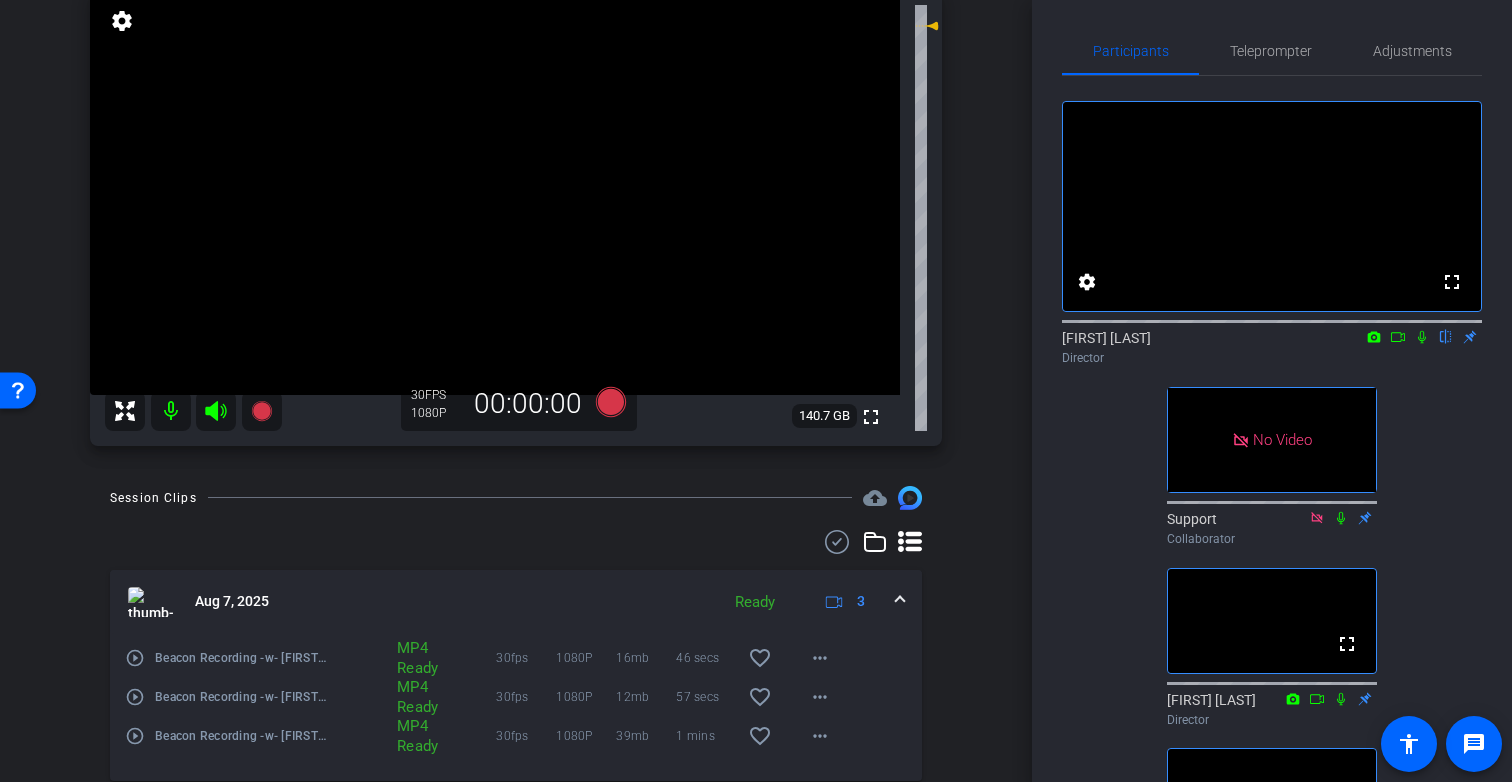 click 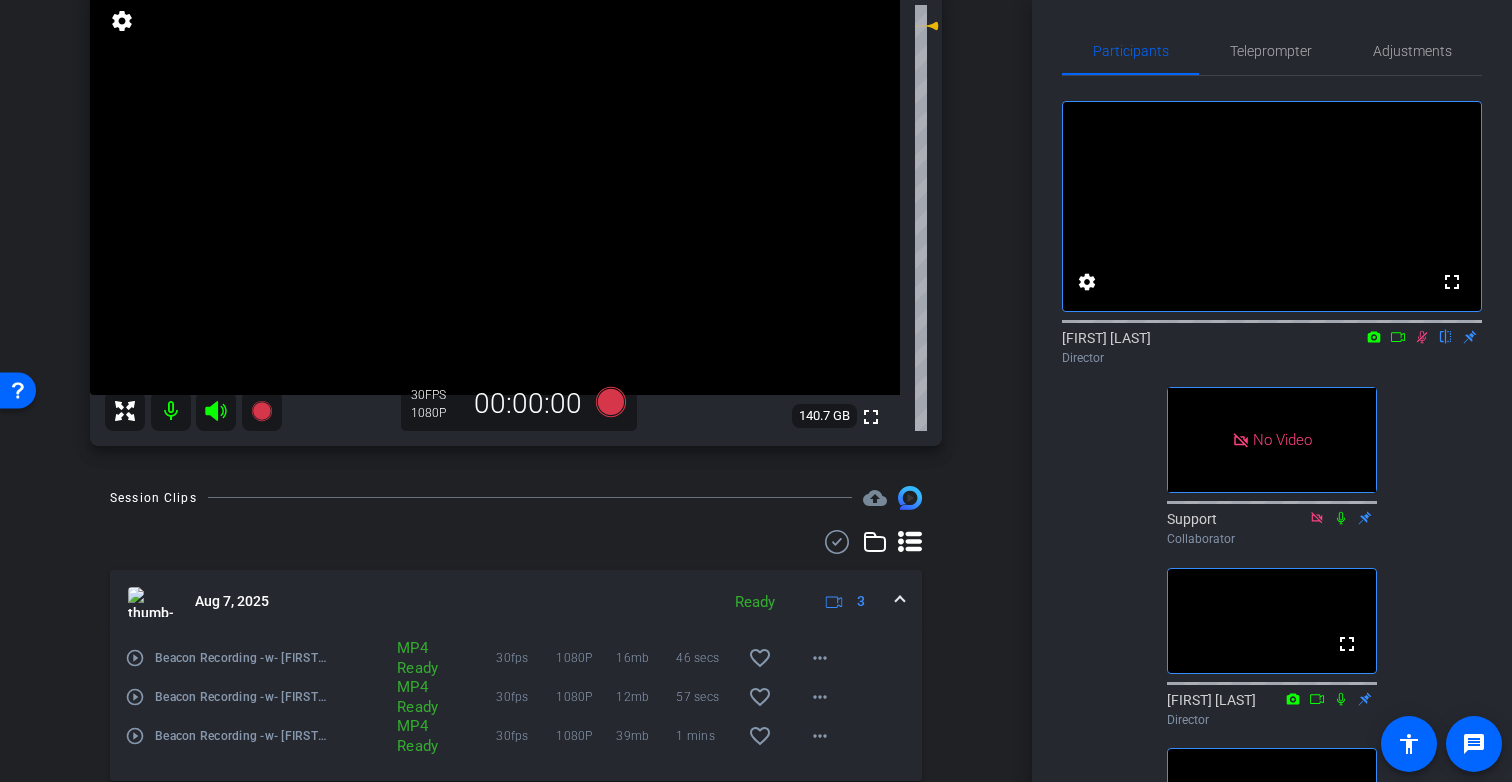 click 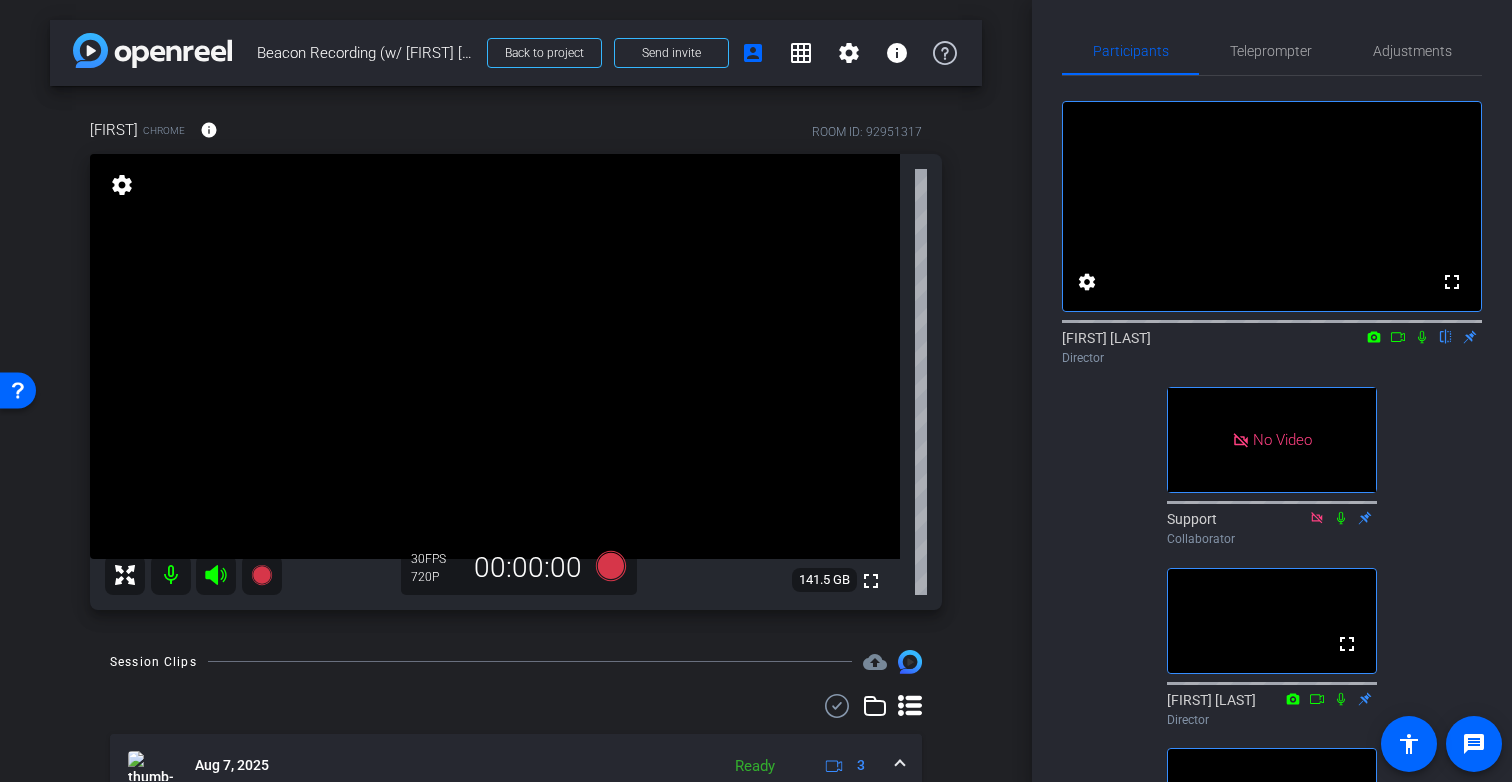 scroll, scrollTop: 97, scrollLeft: 0, axis: vertical 